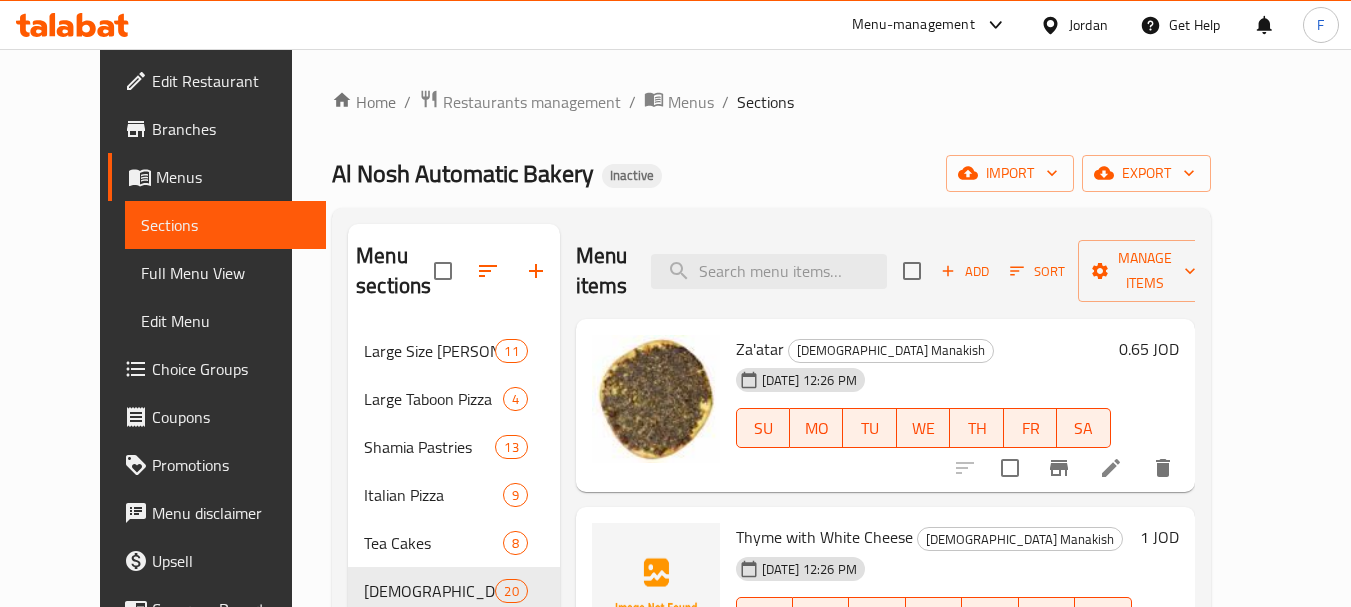scroll, scrollTop: 280, scrollLeft: 0, axis: vertical 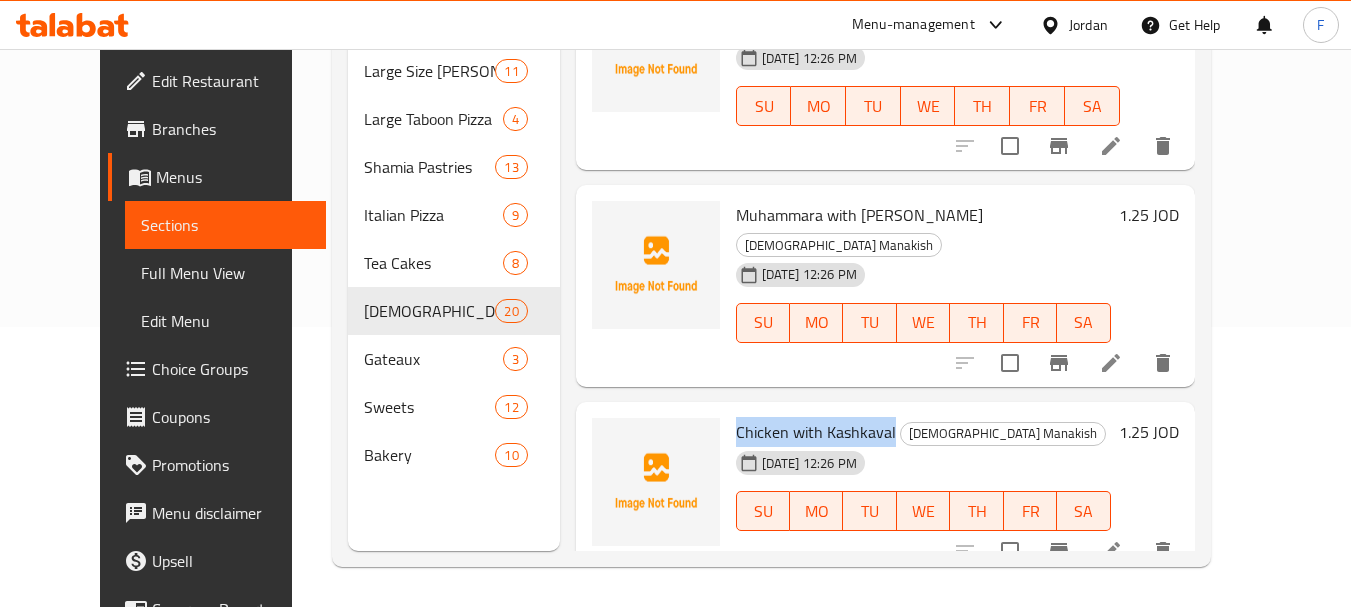 click on "Chicken with Kashkaval" at bounding box center (816, 432) 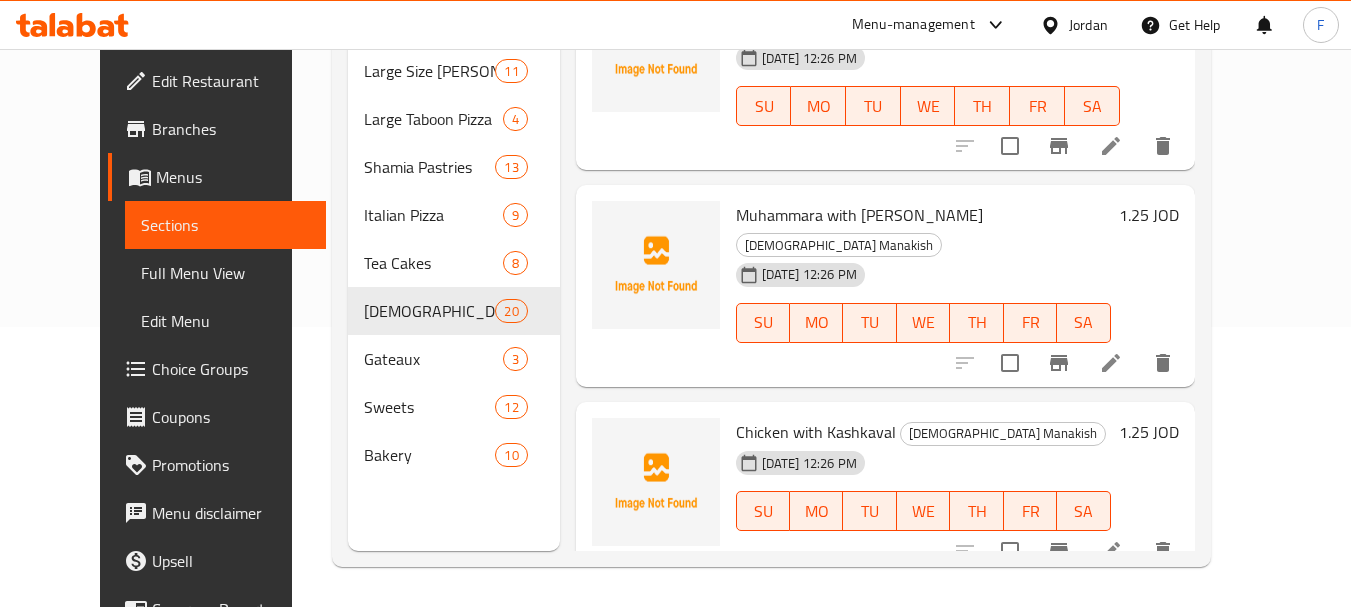 click on "Chicken with Kashkaval" at bounding box center (816, 432) 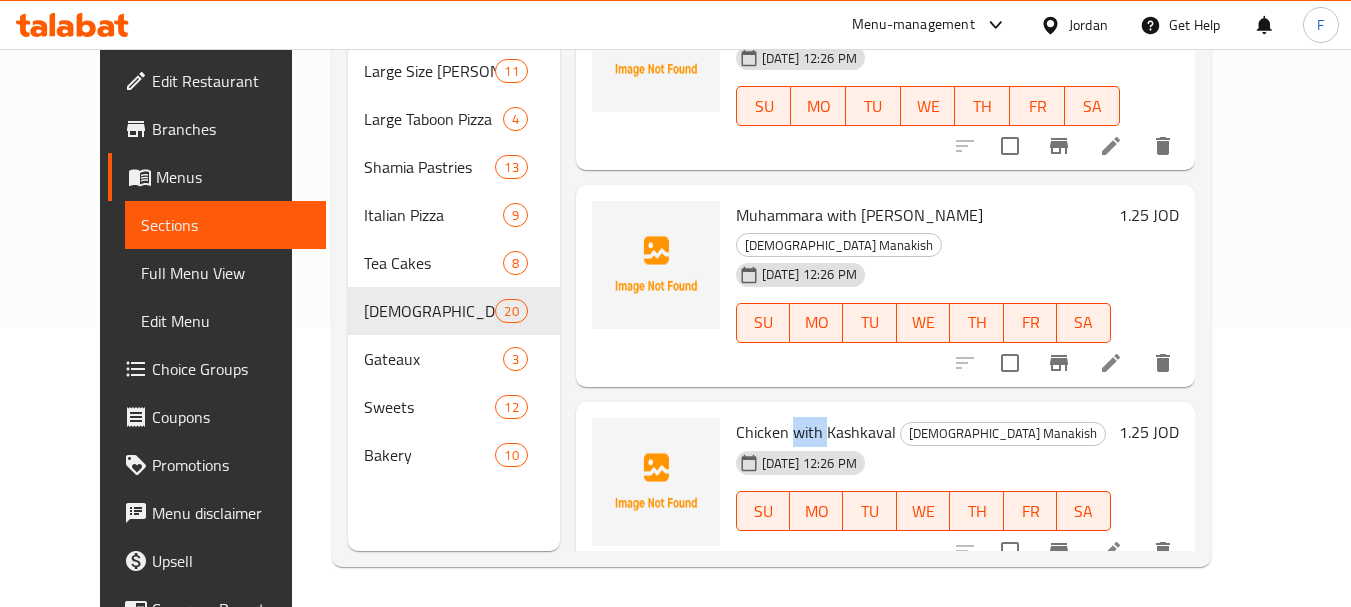 click on "Chicken with Kashkaval" at bounding box center [816, 432] 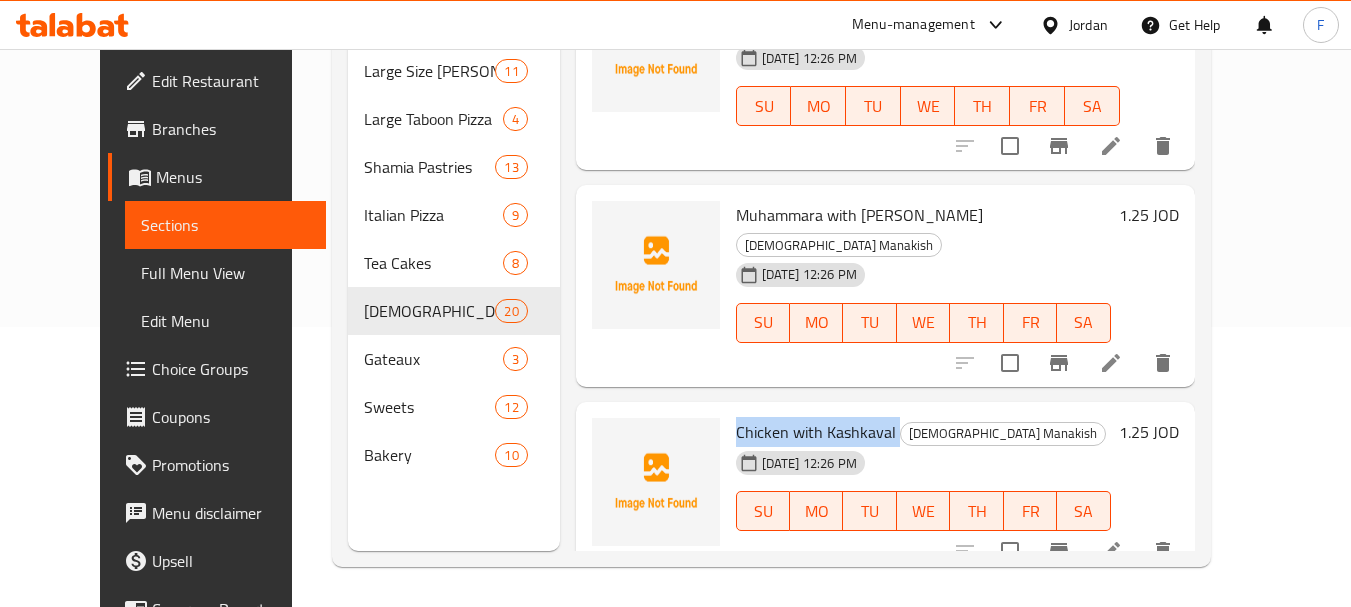 click on "Chicken with Kashkaval" at bounding box center (816, 432) 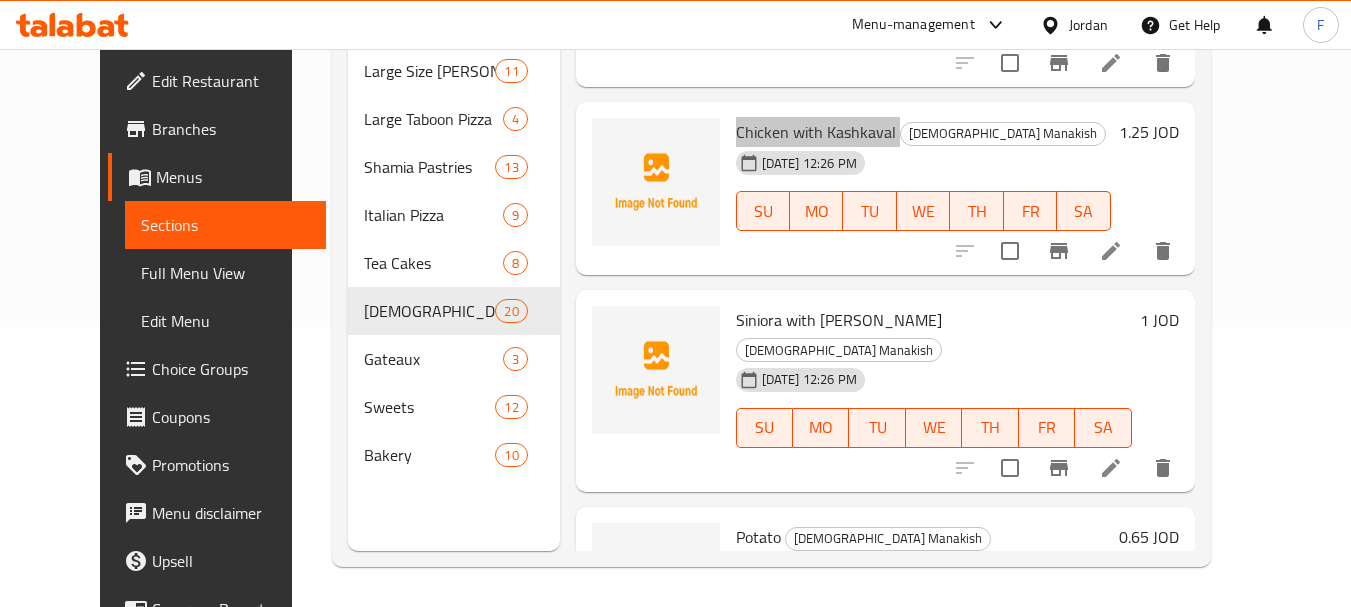 scroll, scrollTop: 2345, scrollLeft: 0, axis: vertical 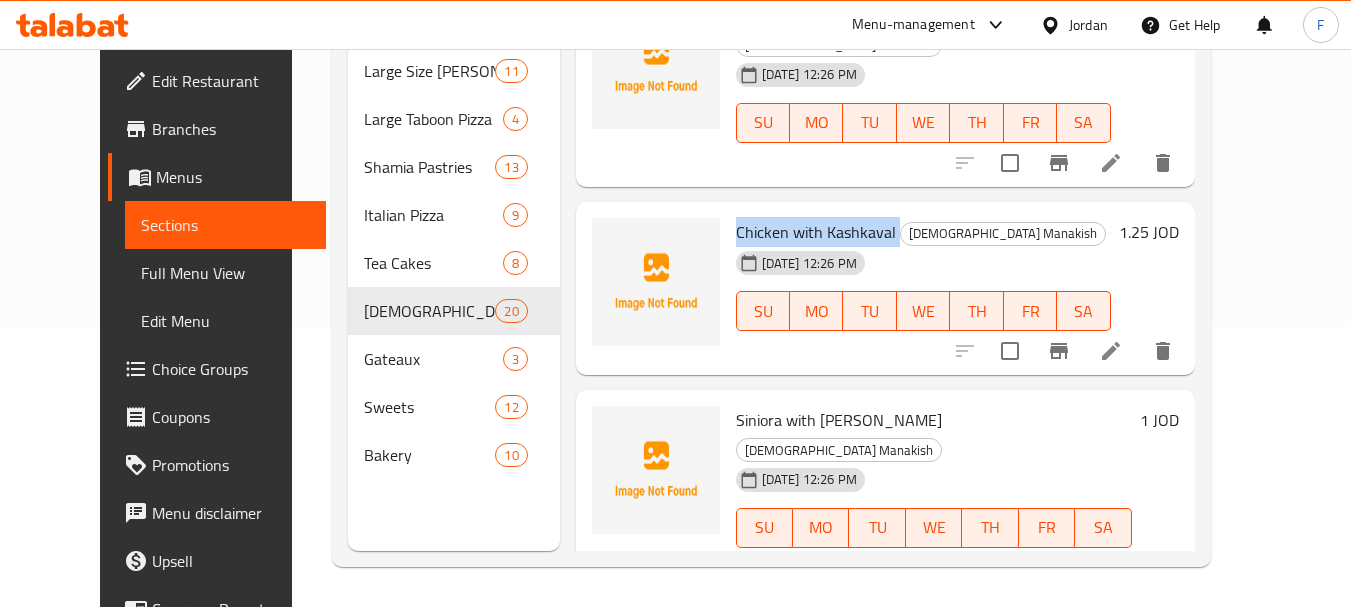 copy on "Chicken with Kashkaval" 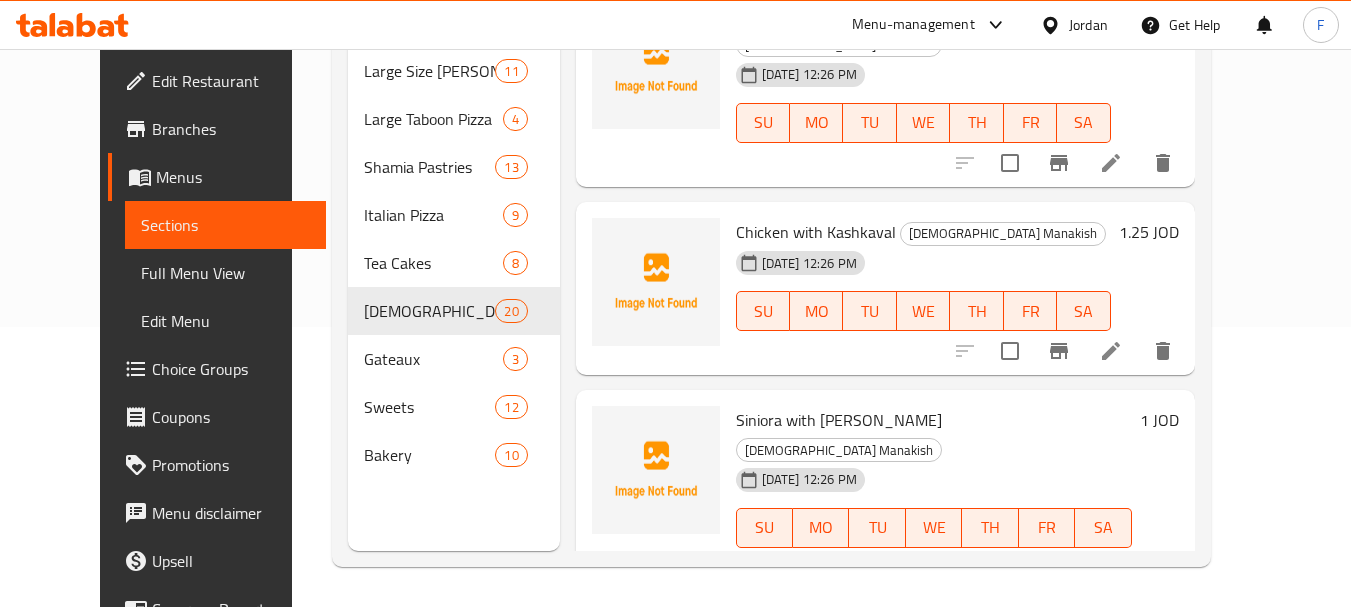 click on "Siniora with Kashkawan" at bounding box center [839, 420] 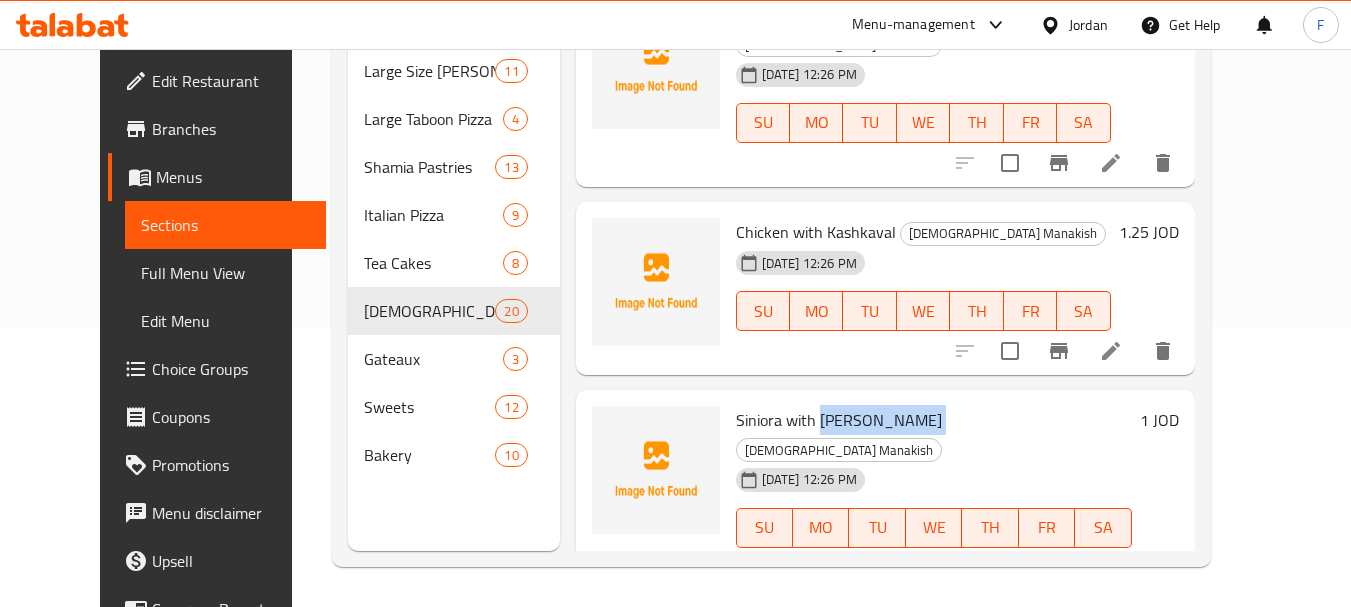 click on "Siniora with Kashkawan" at bounding box center [839, 420] 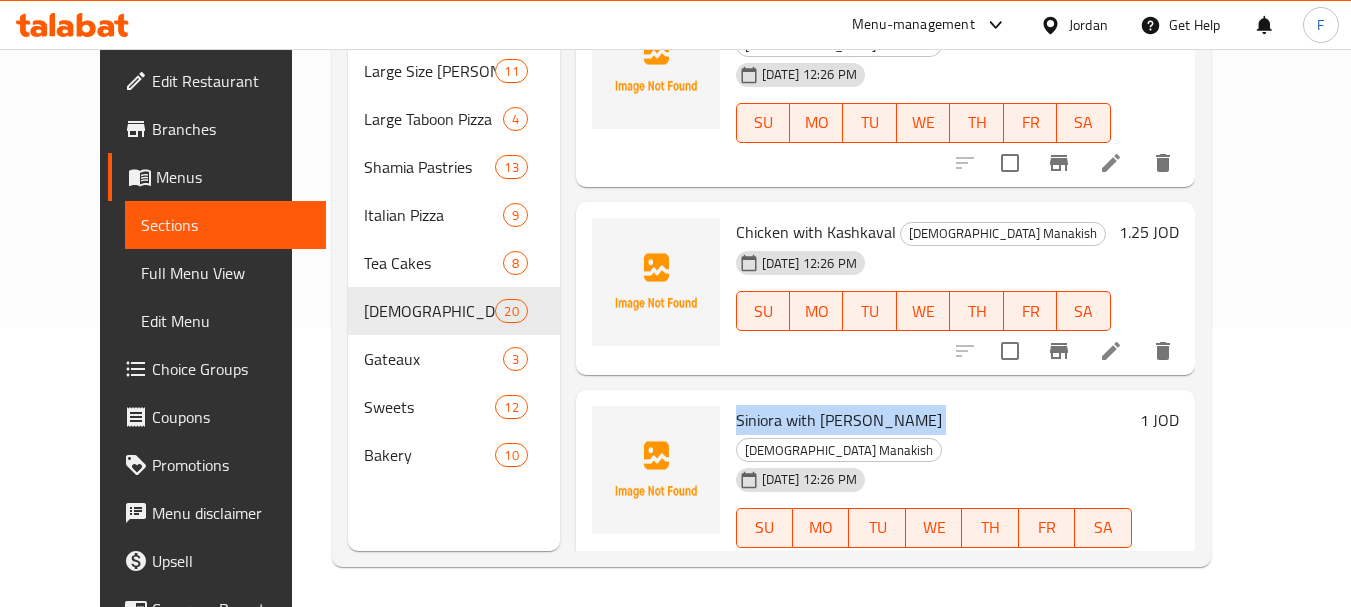 click on "Siniora with Kashkawan" at bounding box center [839, 420] 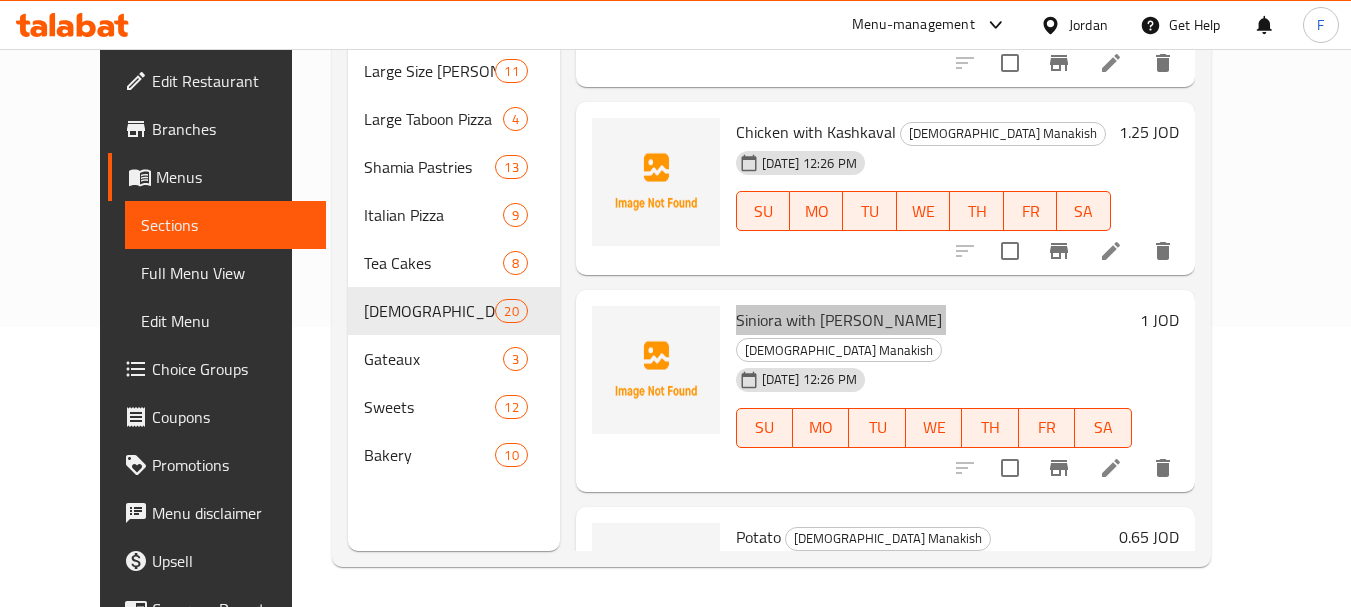scroll, scrollTop: 2545, scrollLeft: 0, axis: vertical 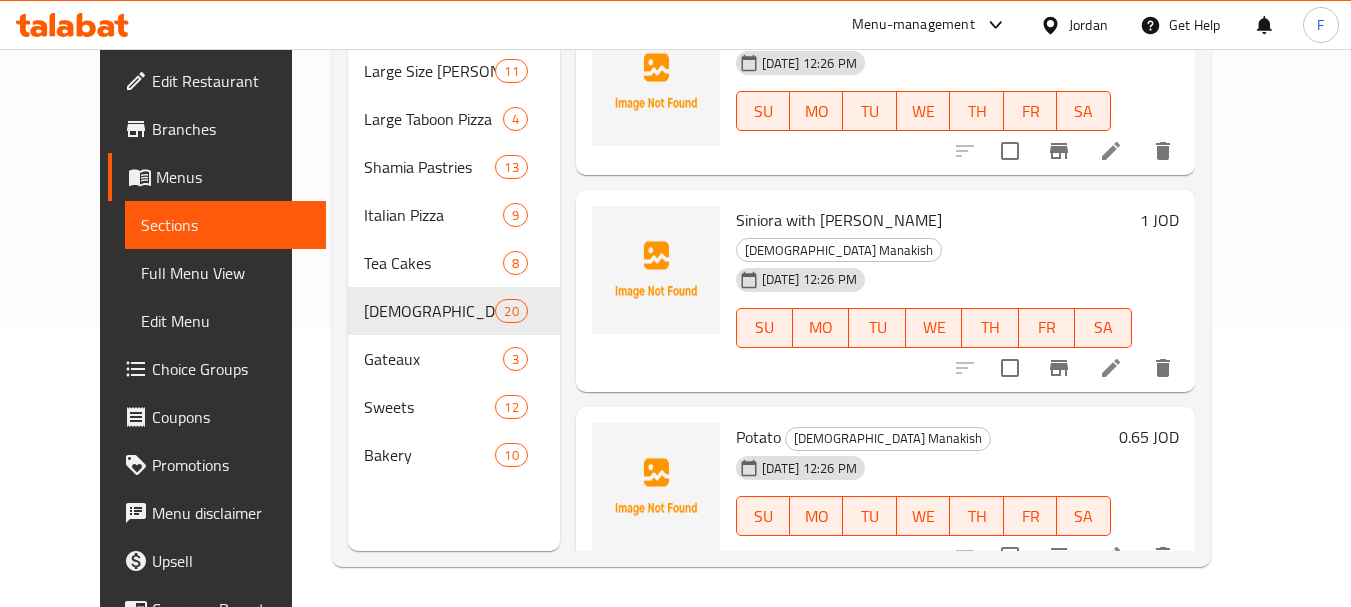 click on "Potato" at bounding box center [758, 437] 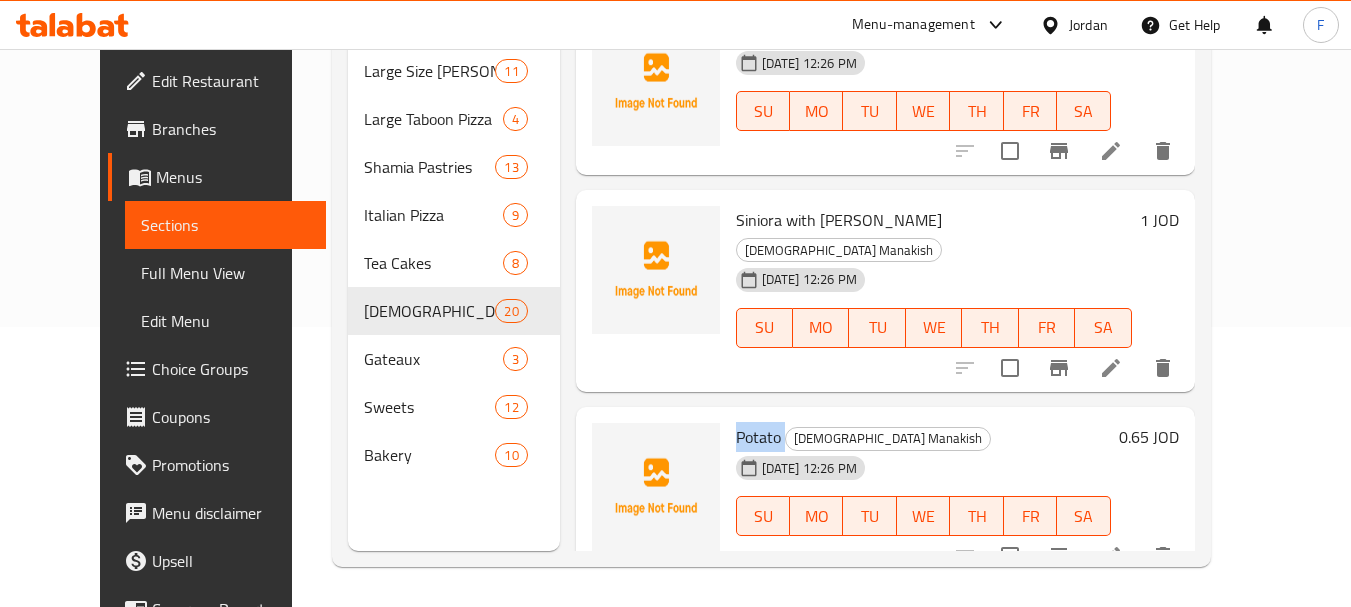 click on "Potato" at bounding box center [758, 437] 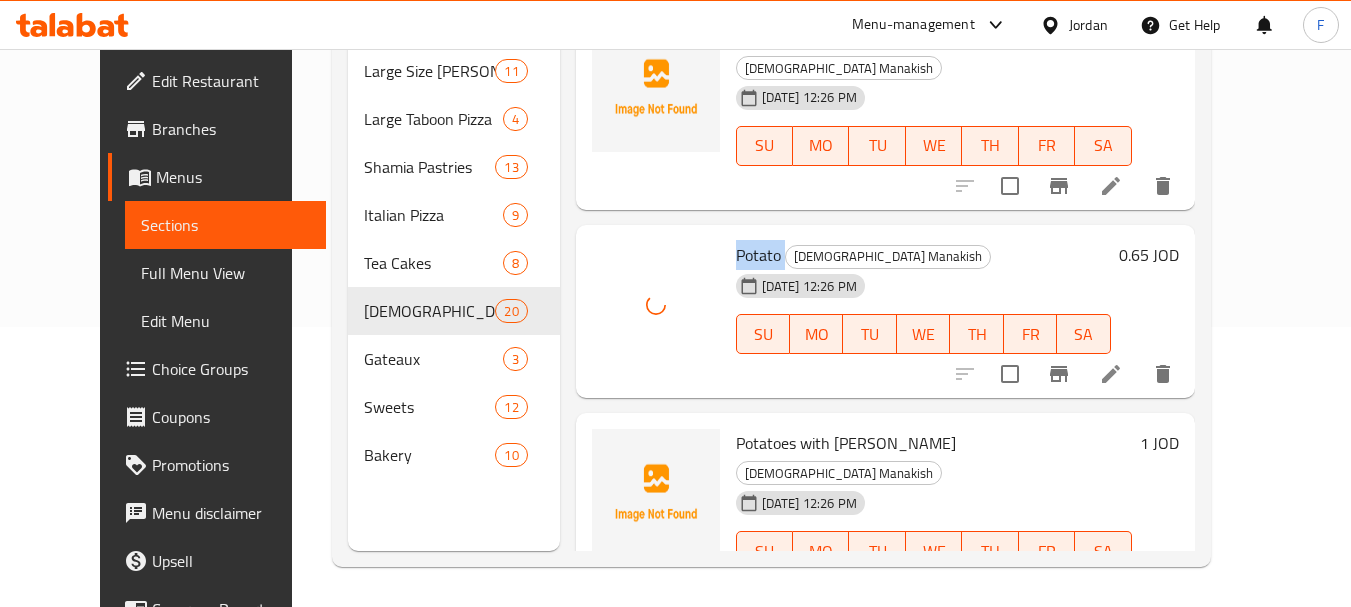 scroll, scrollTop: 2745, scrollLeft: 0, axis: vertical 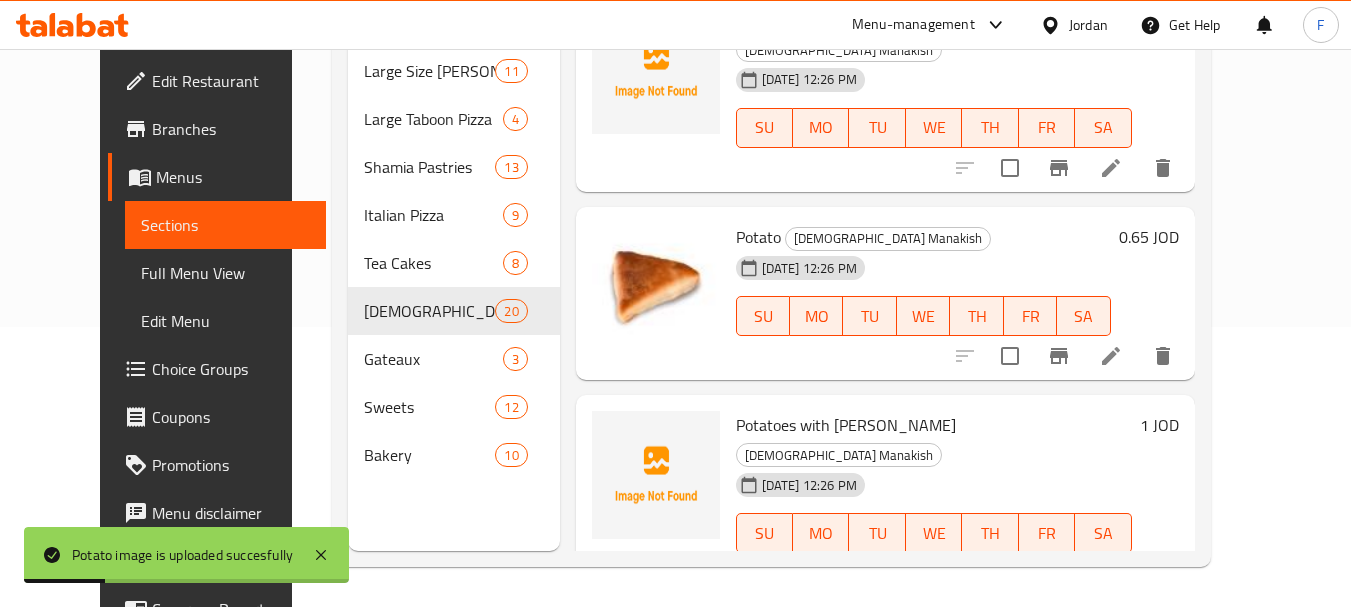 click on "Potatoes with Kashkawan" at bounding box center (846, 425) 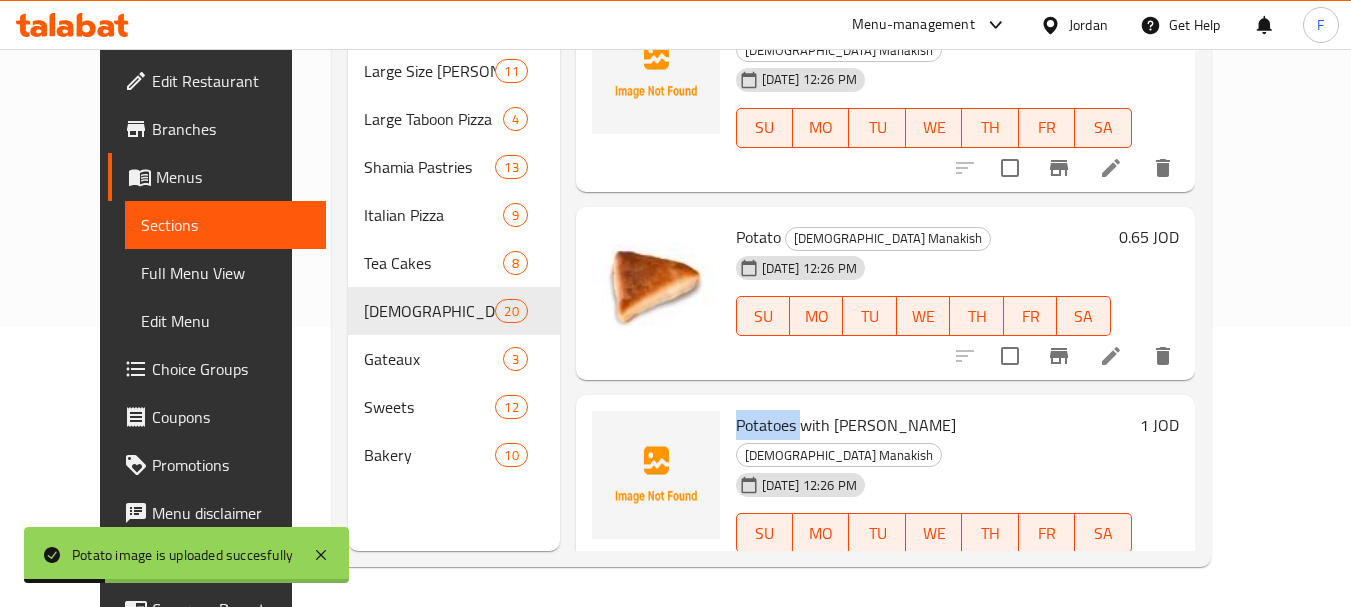 click on "Potatoes with Kashkawan" at bounding box center (846, 425) 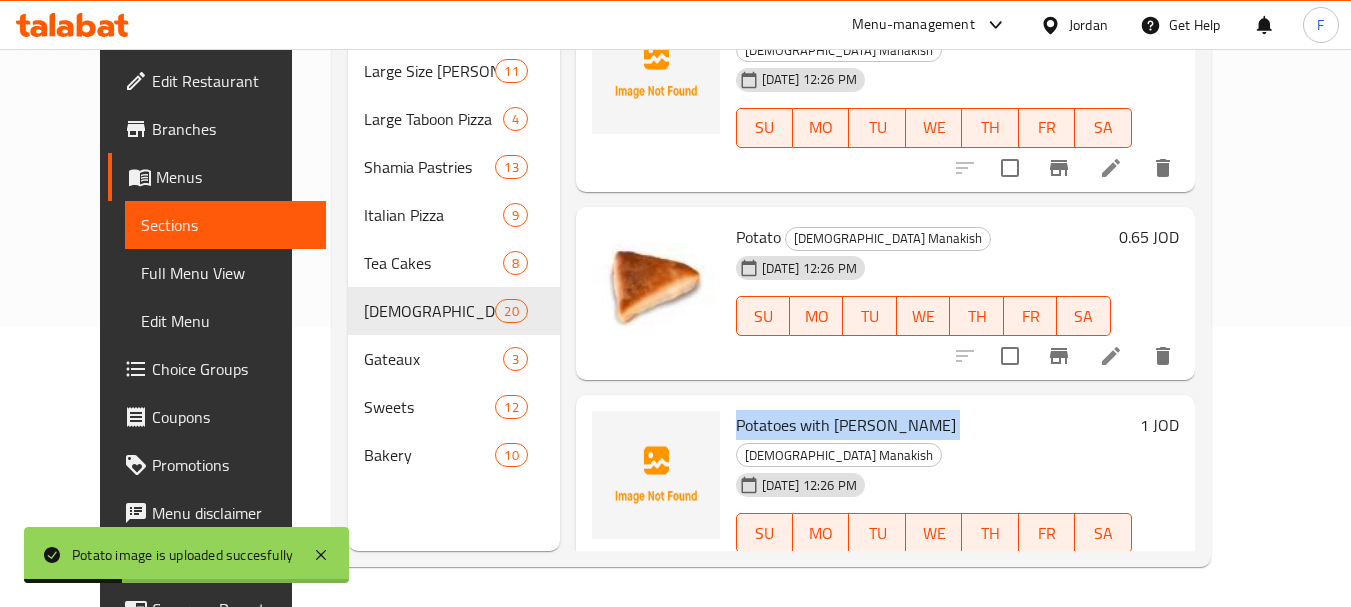 click on "Potatoes with Kashkawan" at bounding box center [846, 425] 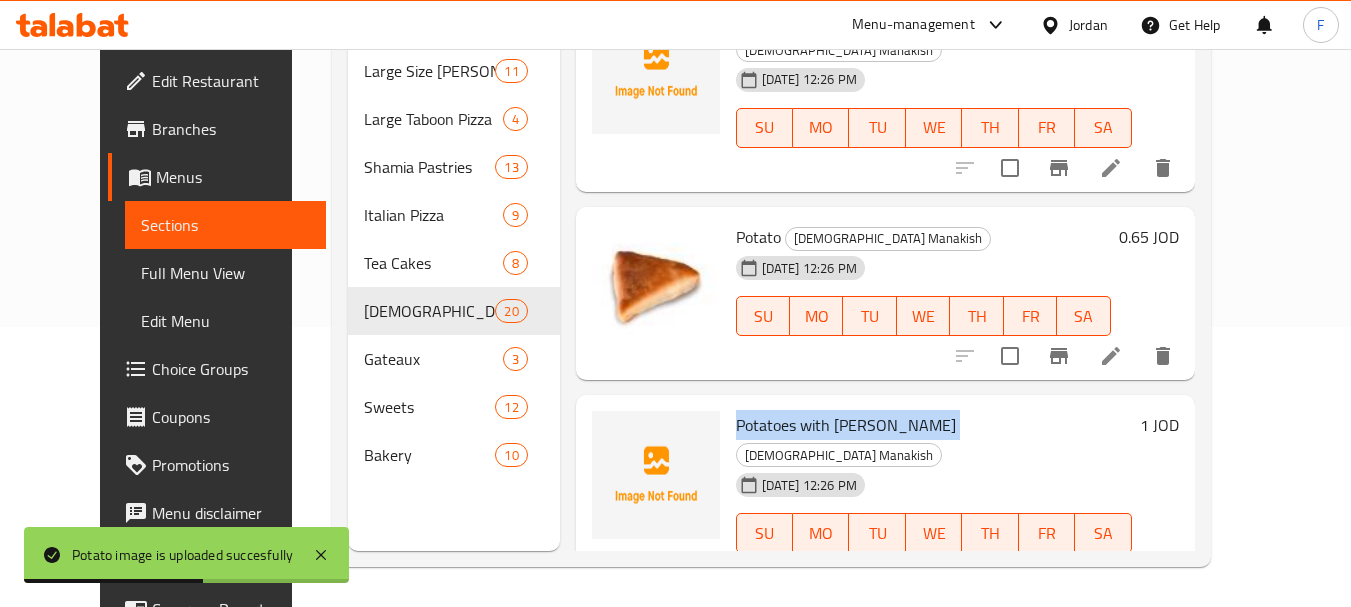 copy on "Potatoes with Kashkawan" 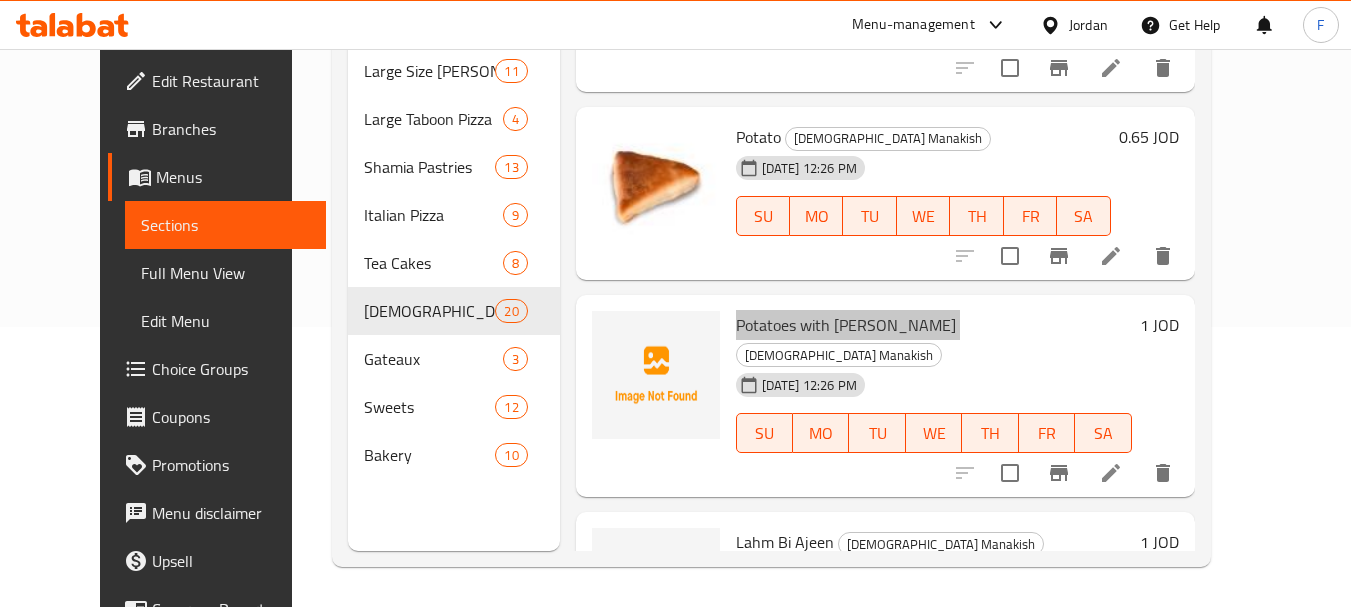 scroll, scrollTop: 2945, scrollLeft: 0, axis: vertical 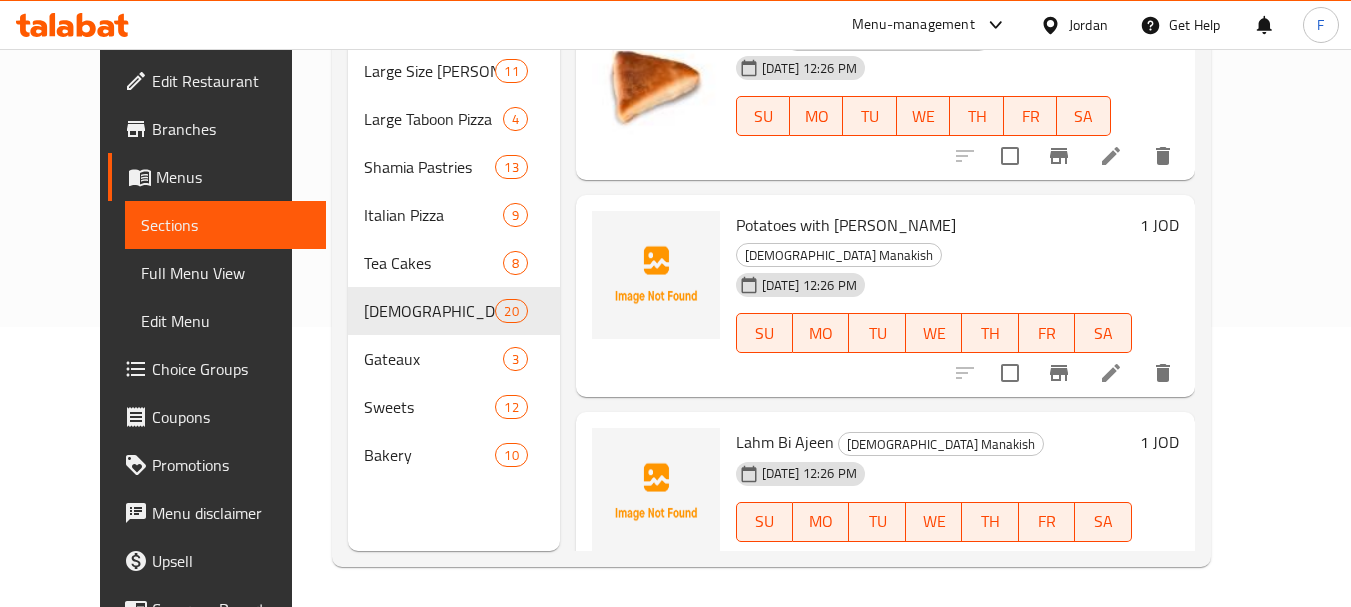 click on "Lahm Bi Ajeen" at bounding box center [785, 442] 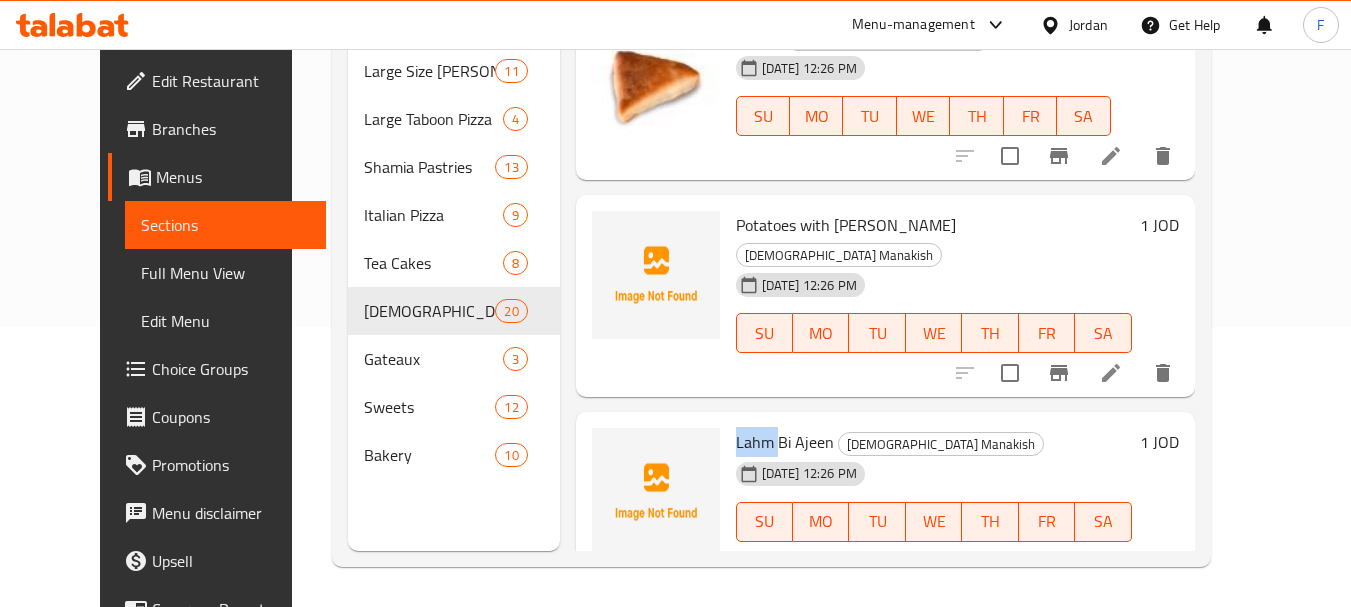click on "Lahm Bi Ajeen" at bounding box center (785, 442) 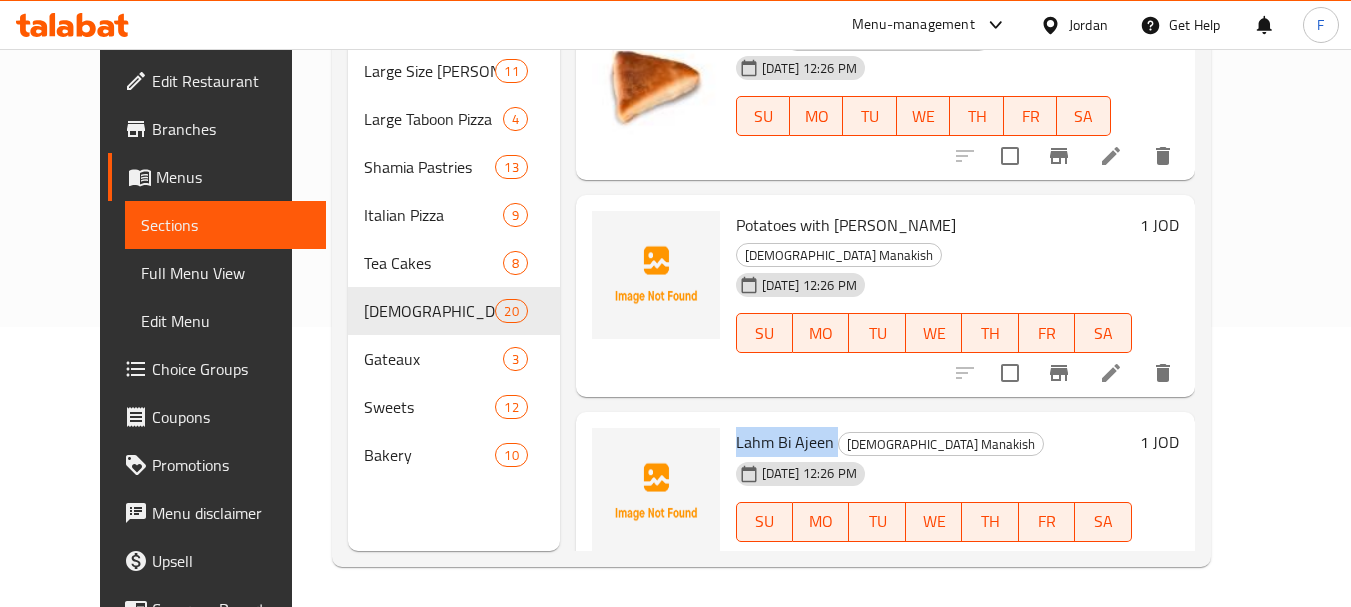 click on "Lahm Bi Ajeen" at bounding box center (785, 442) 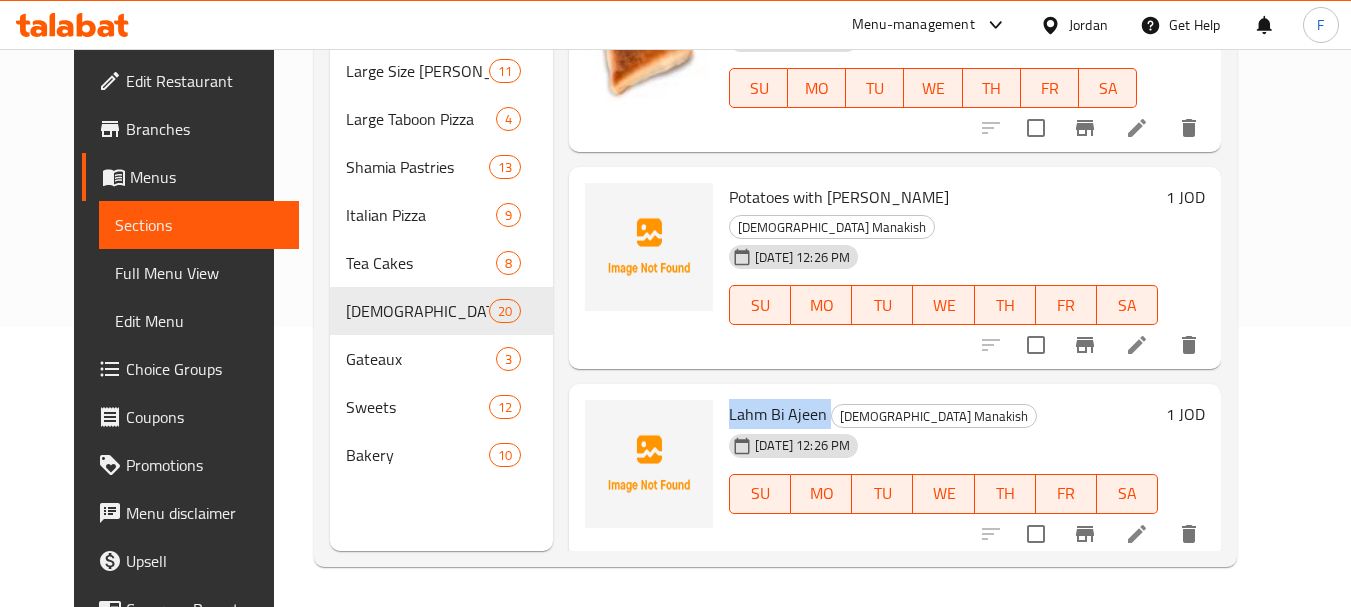 copy on "Lahm Bi Ajeen" 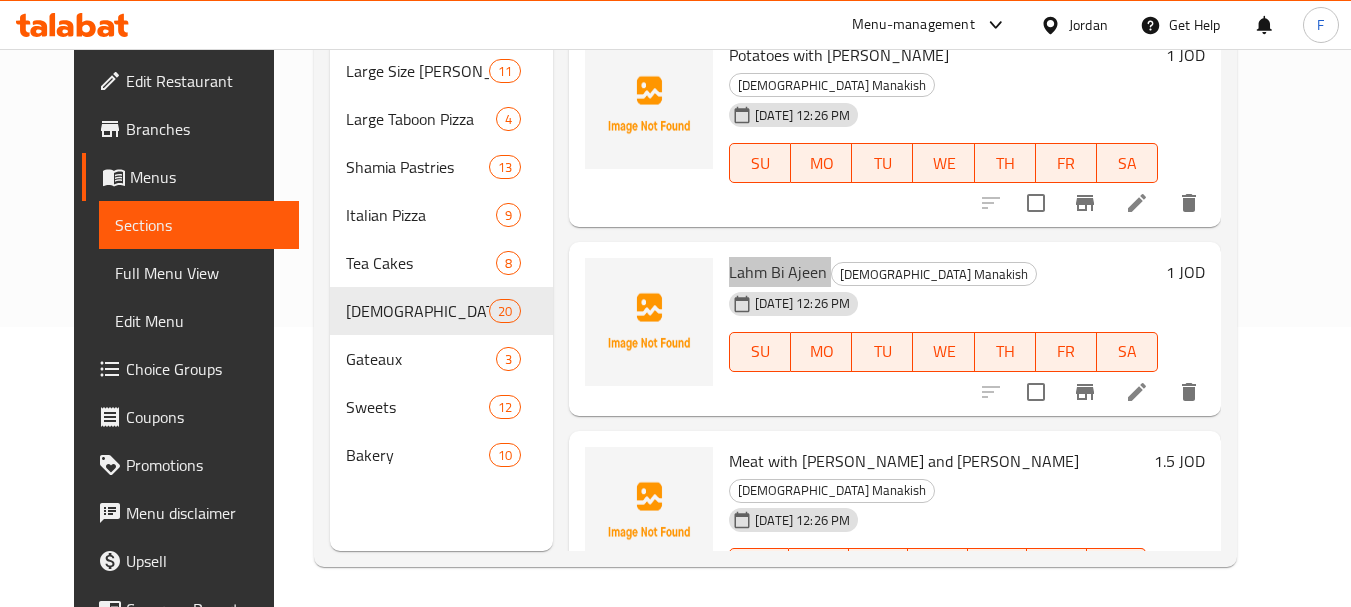 scroll, scrollTop: 3145, scrollLeft: 0, axis: vertical 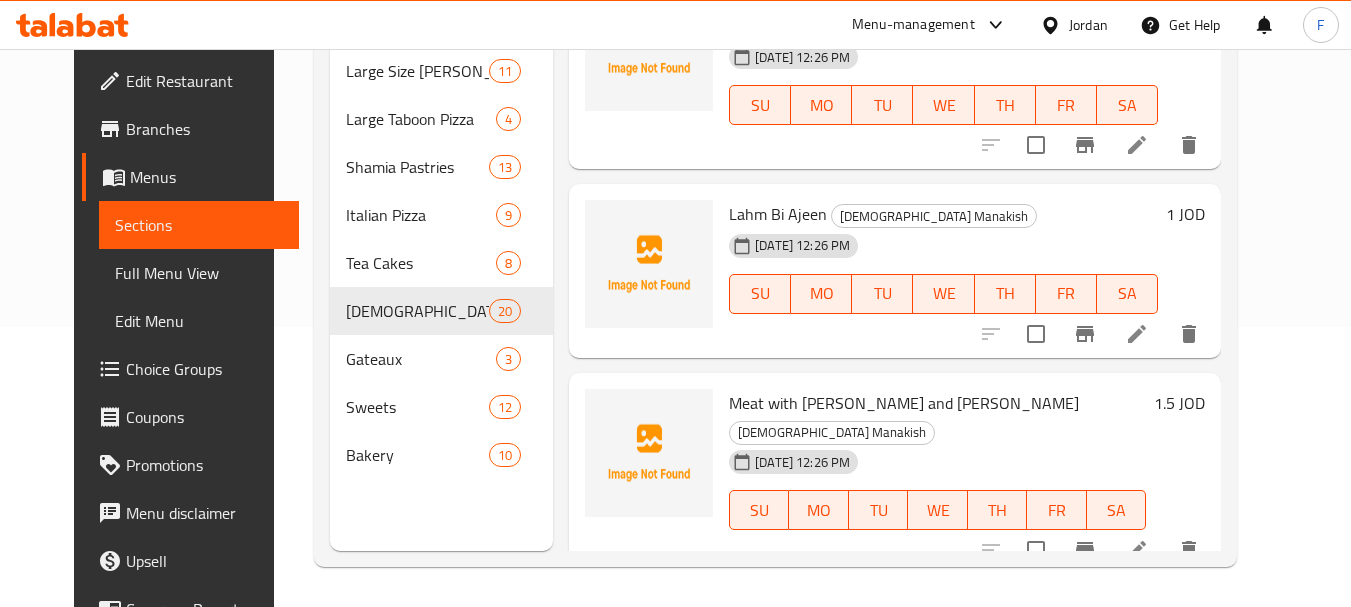 click on "Meat with Dough and Kashkawan" at bounding box center (904, 403) 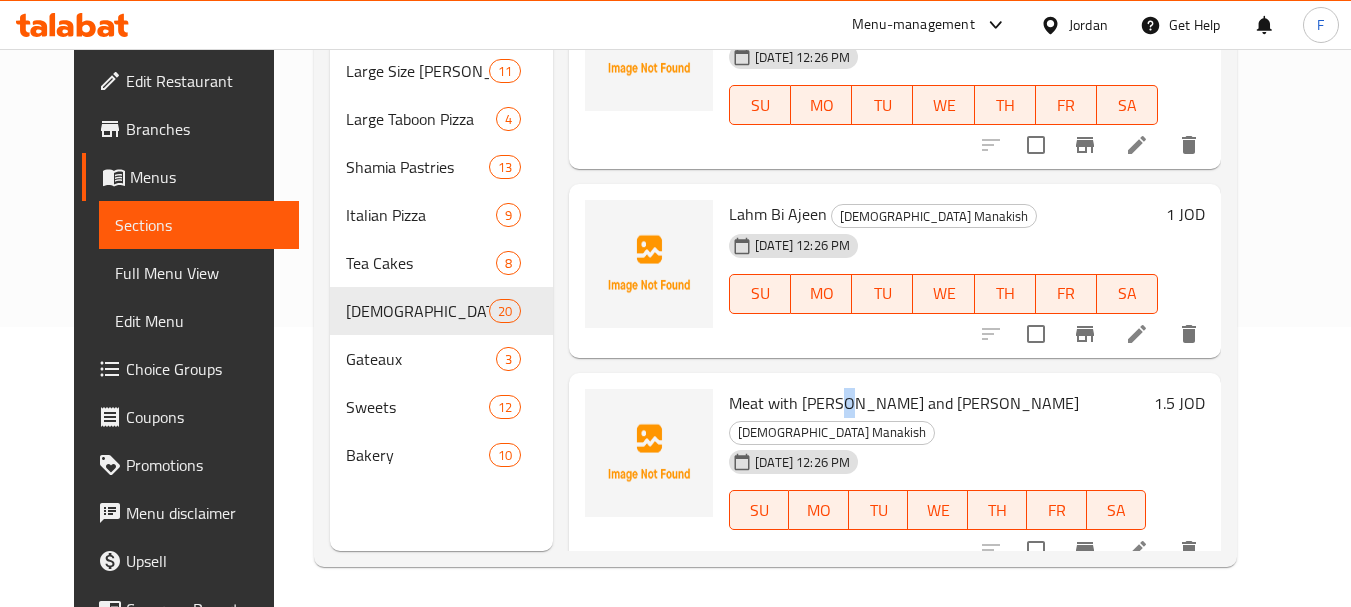 click on "Meat with Dough and Kashkawan" at bounding box center (904, 403) 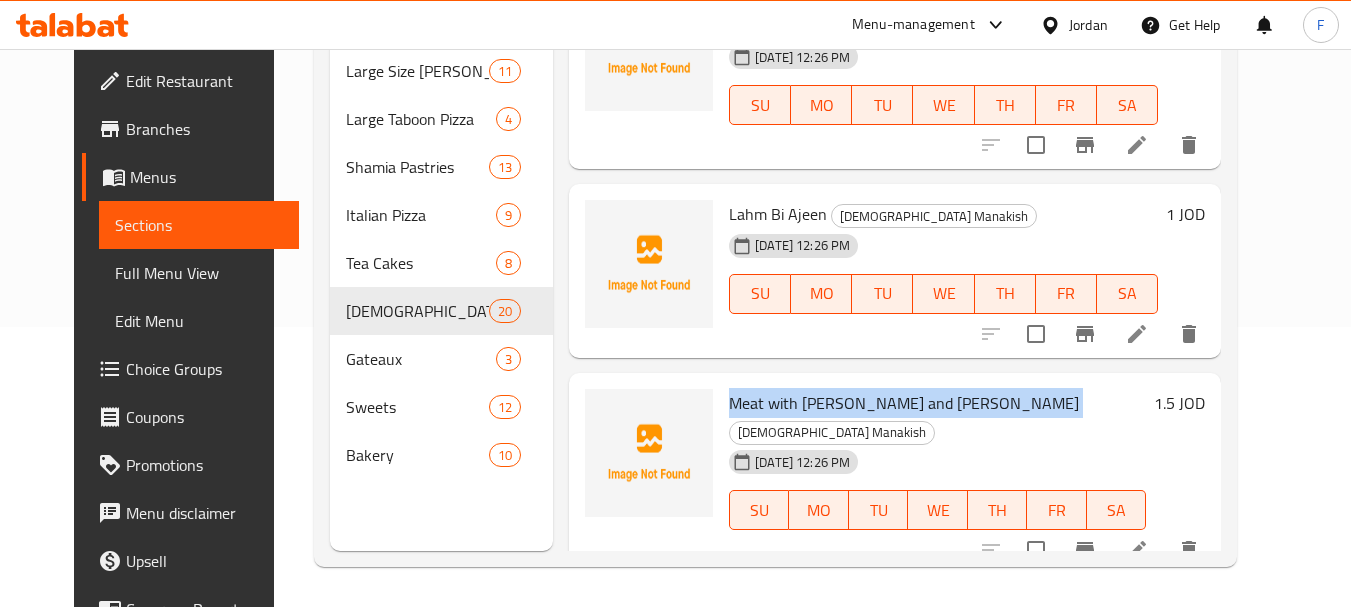 click on "Meat with Dough and Kashkawan" at bounding box center (904, 403) 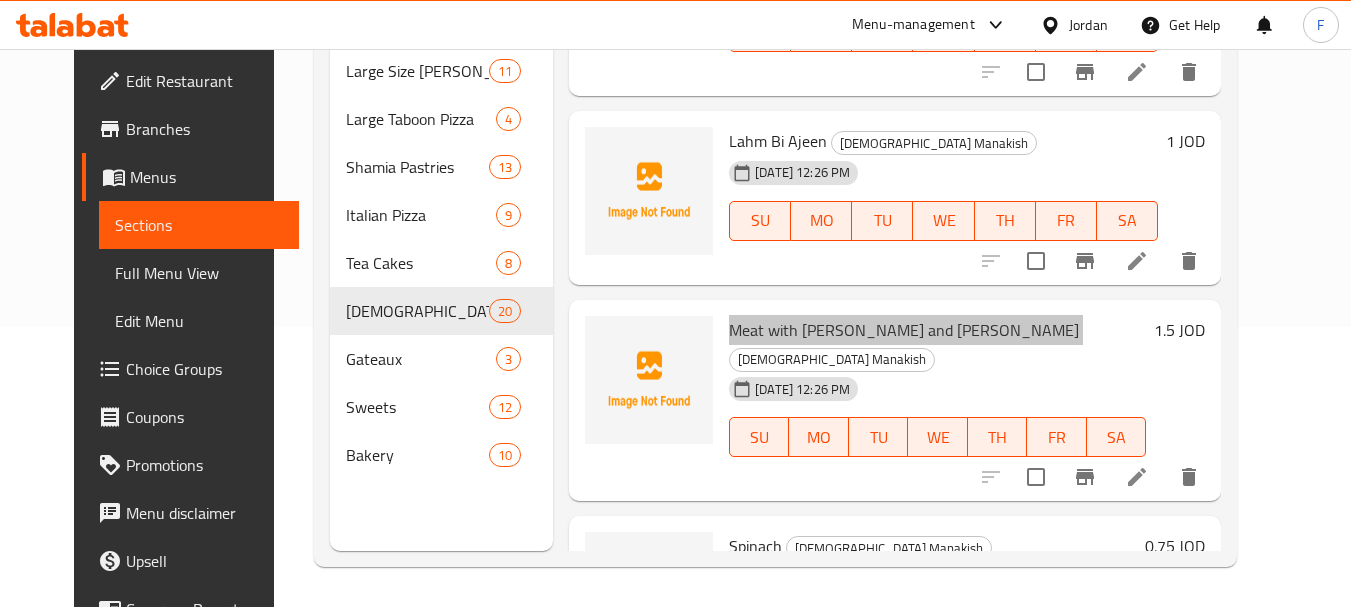 scroll, scrollTop: 3245, scrollLeft: 0, axis: vertical 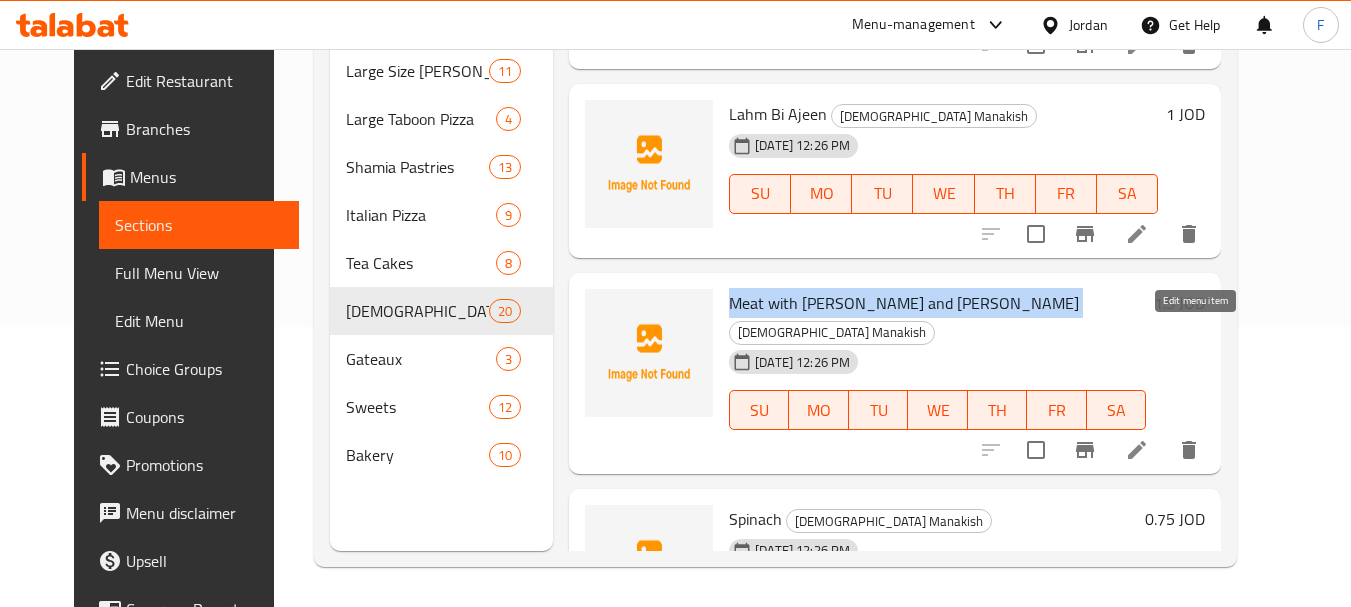 click 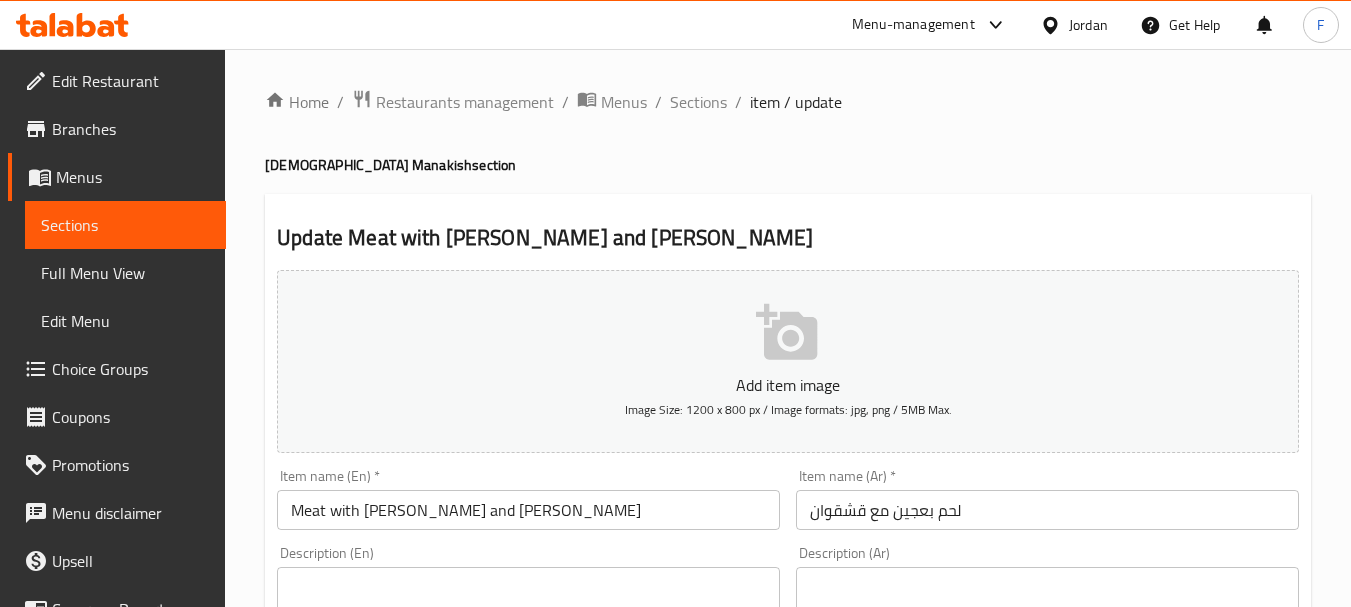 scroll, scrollTop: 100, scrollLeft: 0, axis: vertical 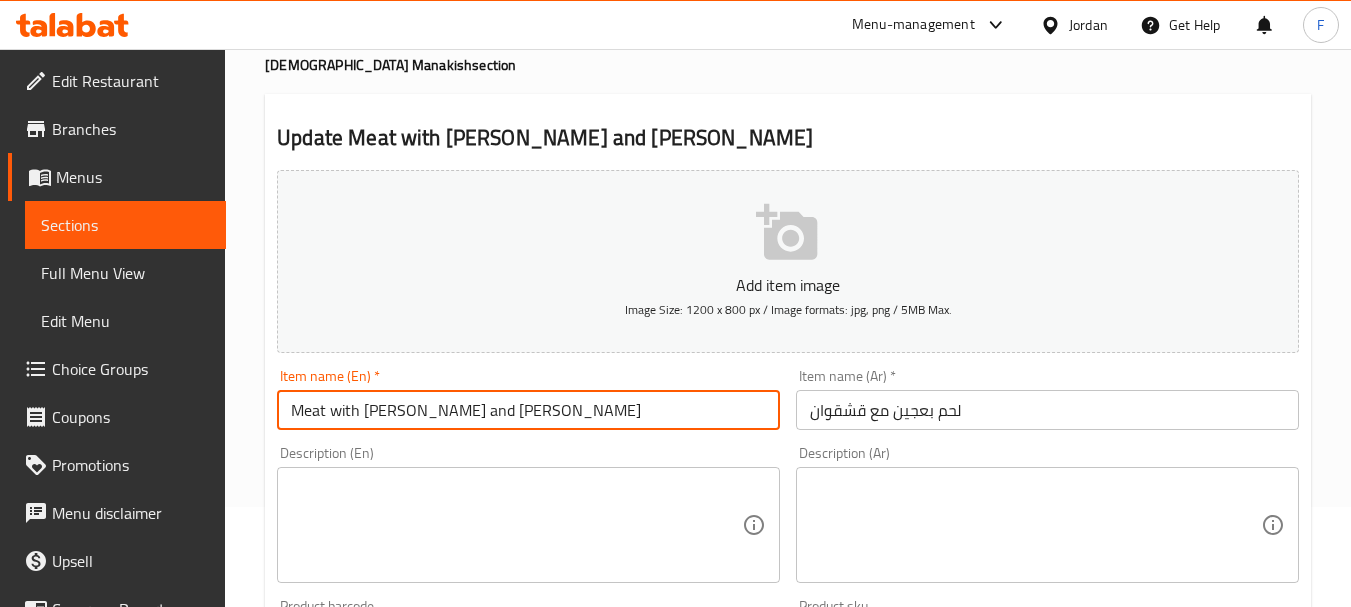 drag, startPoint x: 622, startPoint y: 415, endPoint x: 360, endPoint y: 413, distance: 262.00763 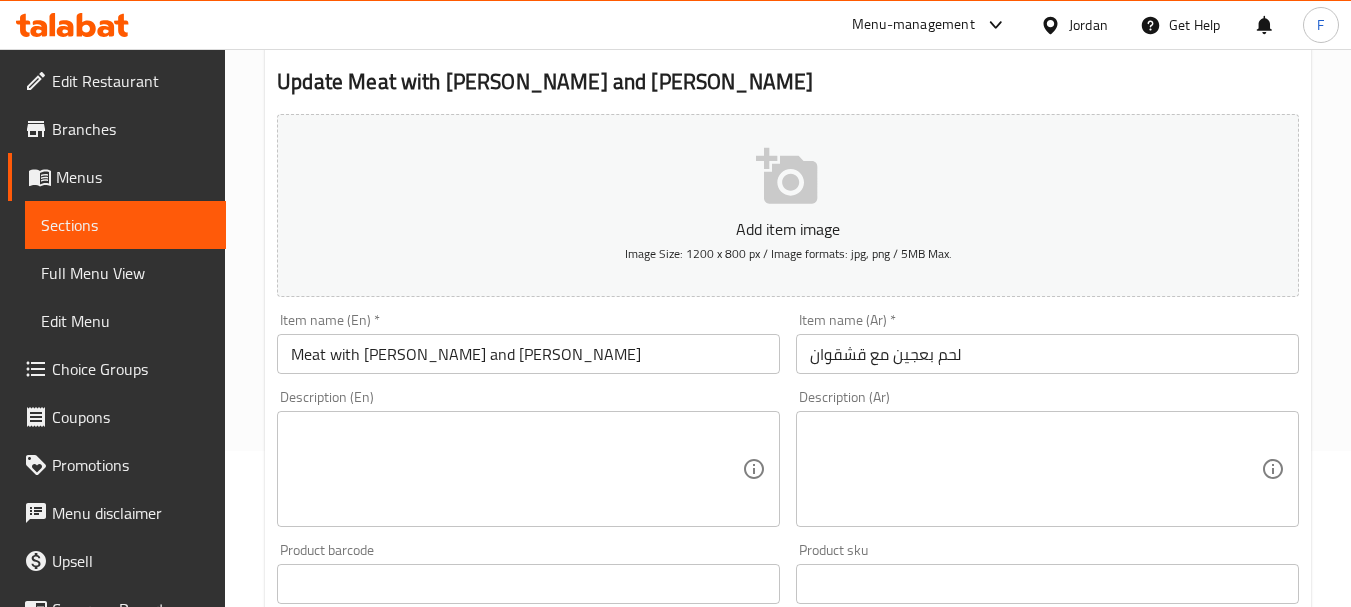 scroll, scrollTop: 200, scrollLeft: 0, axis: vertical 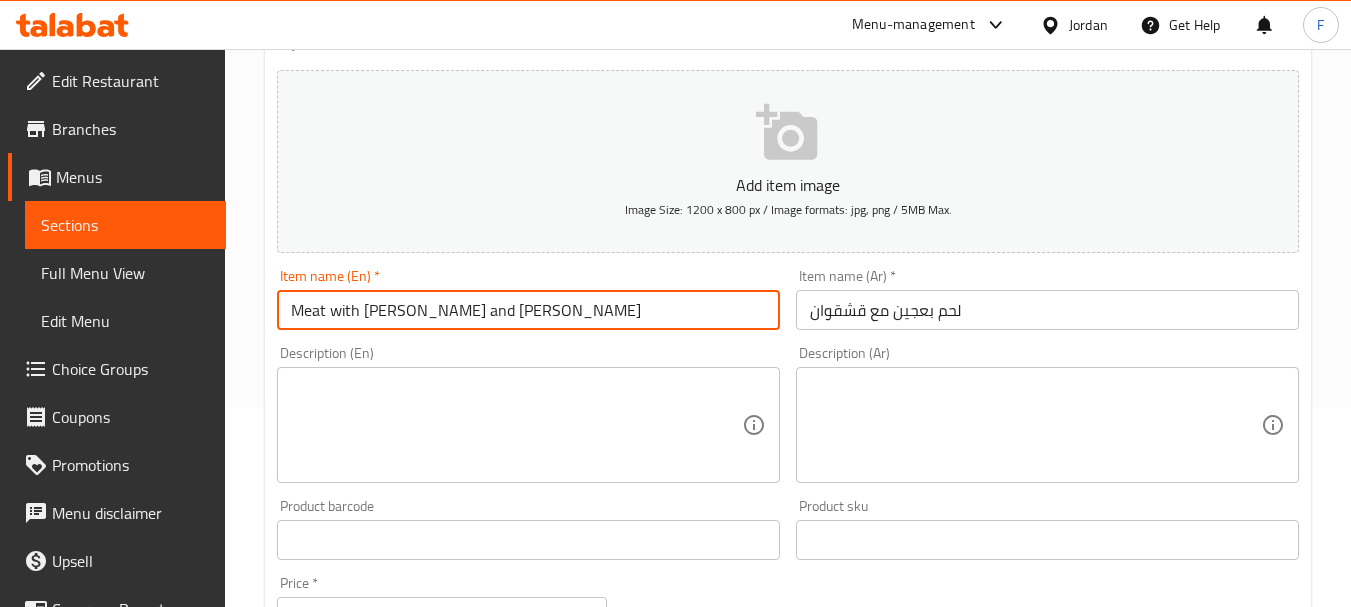 drag, startPoint x: 407, startPoint y: 307, endPoint x: 285, endPoint y: 299, distance: 122.26202 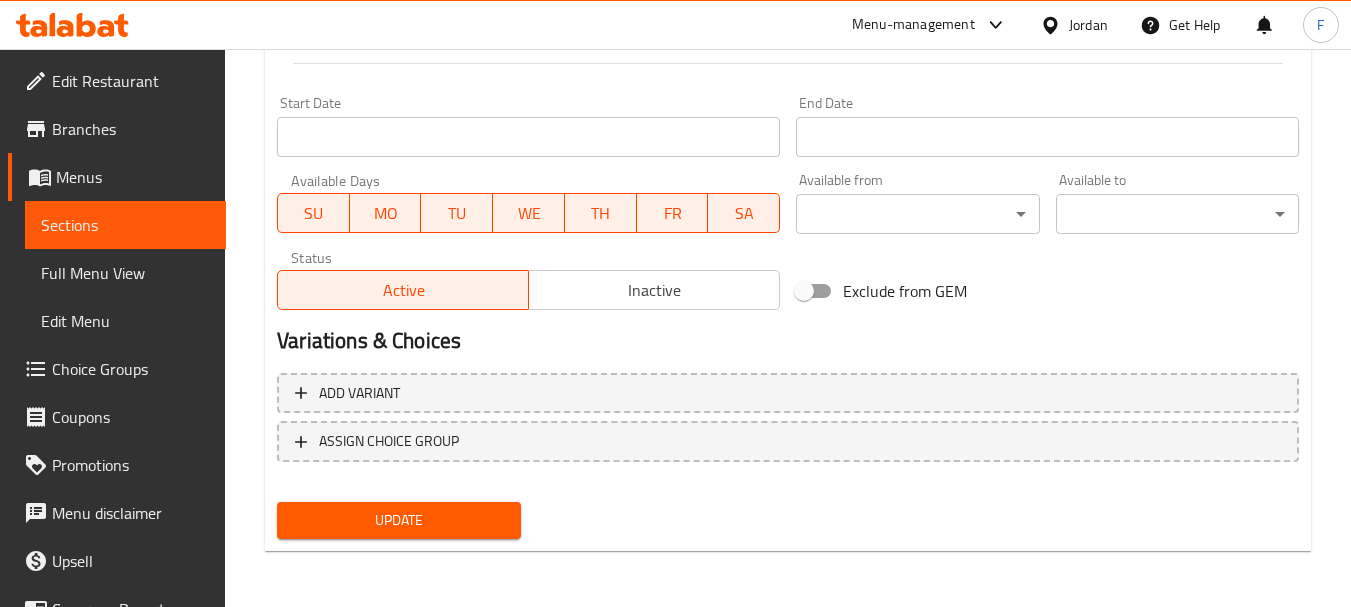 type on "Lahm Bi Ajeen and Kashkawan" 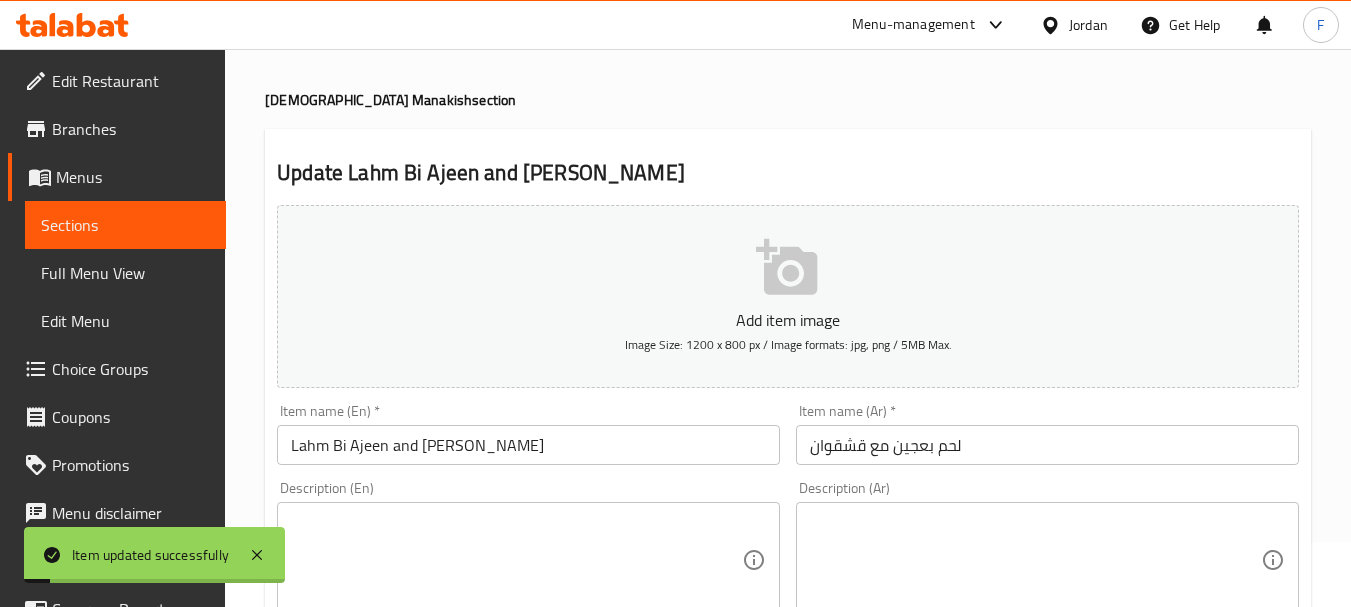 scroll, scrollTop: 100, scrollLeft: 0, axis: vertical 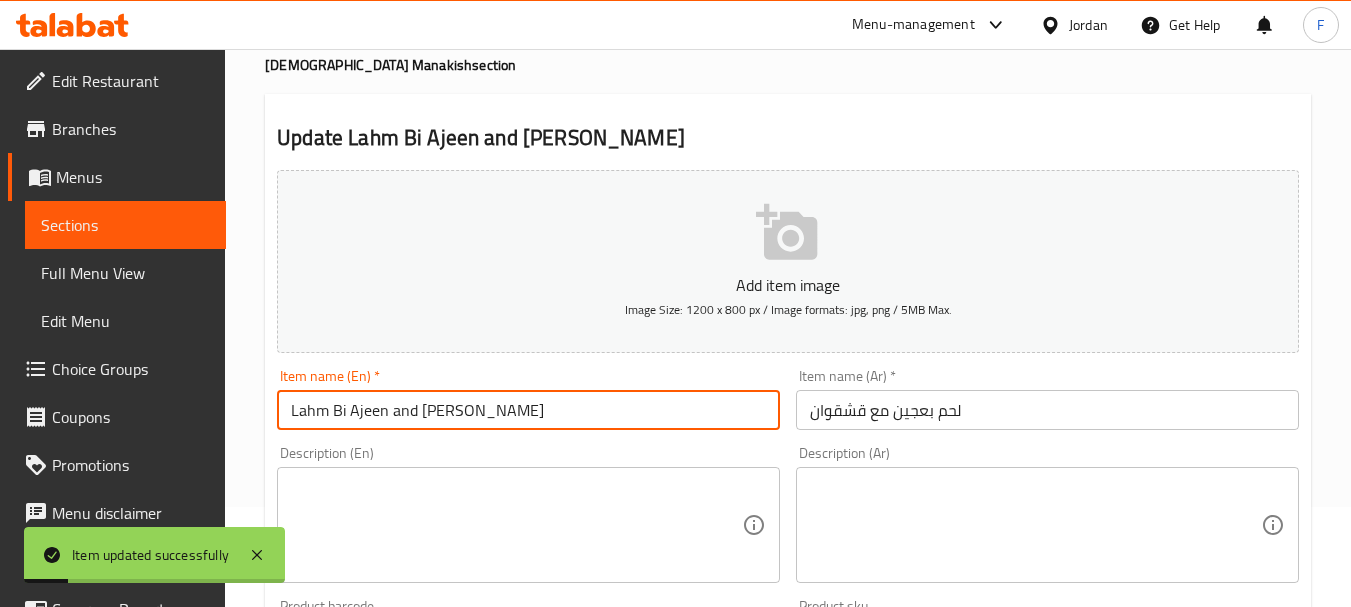 click on "Lahm Bi Ajeen and Kashkawan" at bounding box center [528, 410] 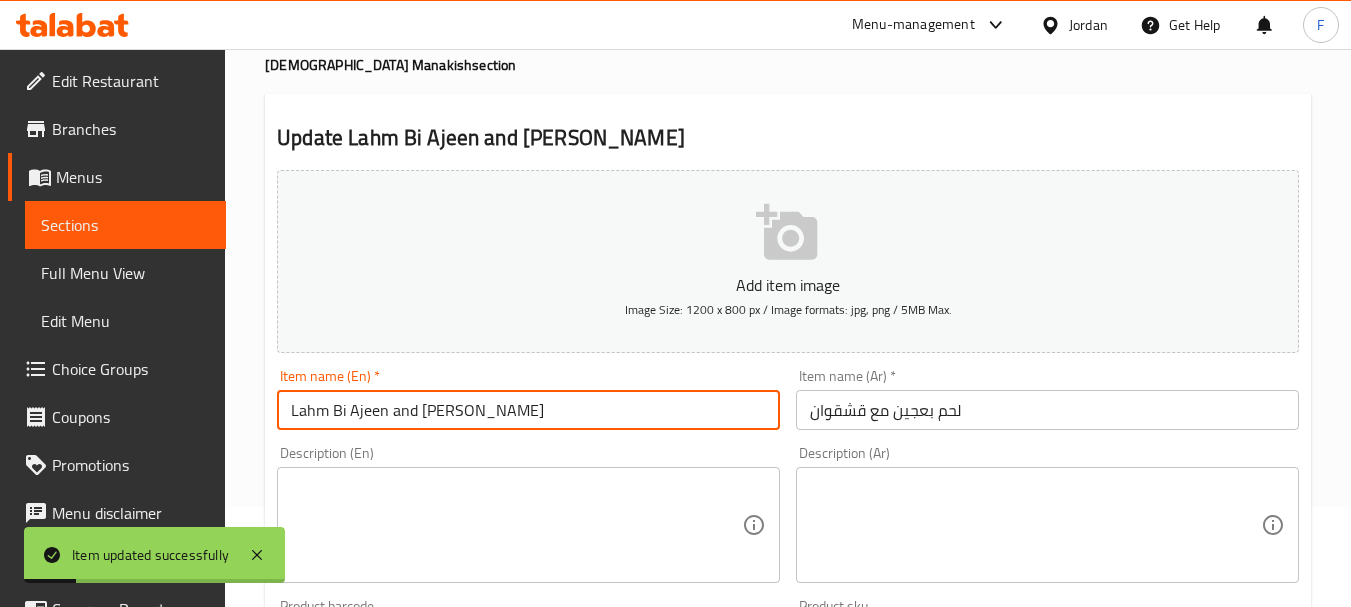 click on "Lahm Bi Ajeen and Kashkawan" at bounding box center (528, 410) 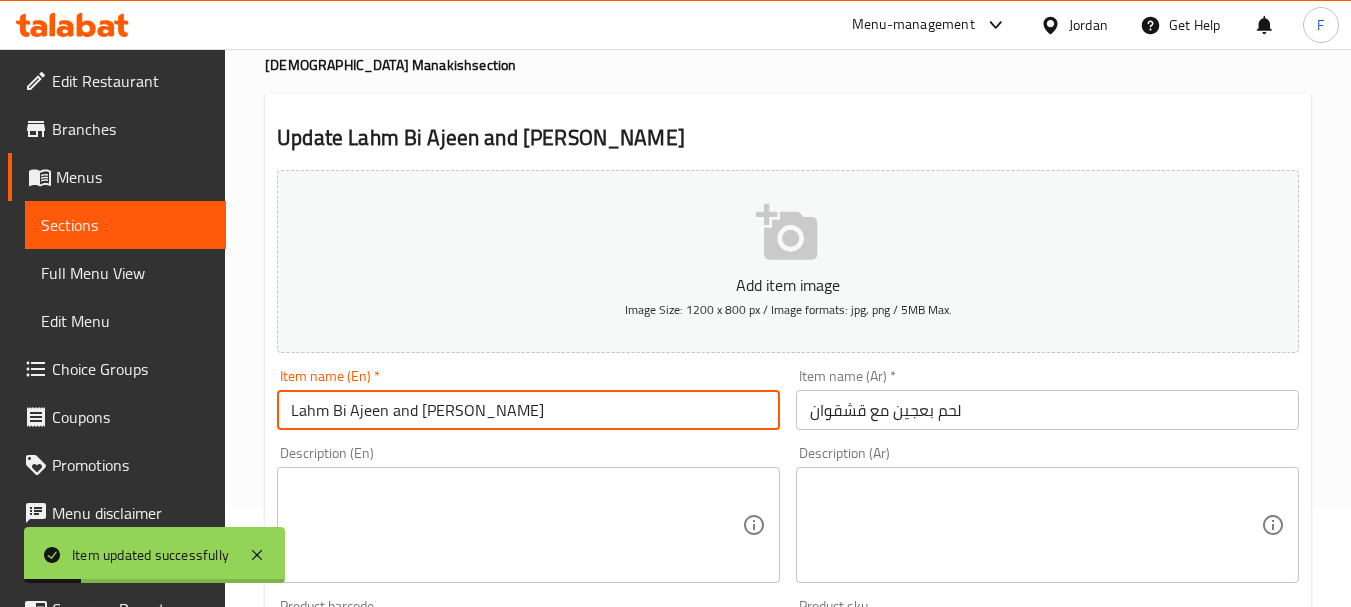 click on "Lahm Bi Ajeen and Kashkawan" at bounding box center [528, 410] 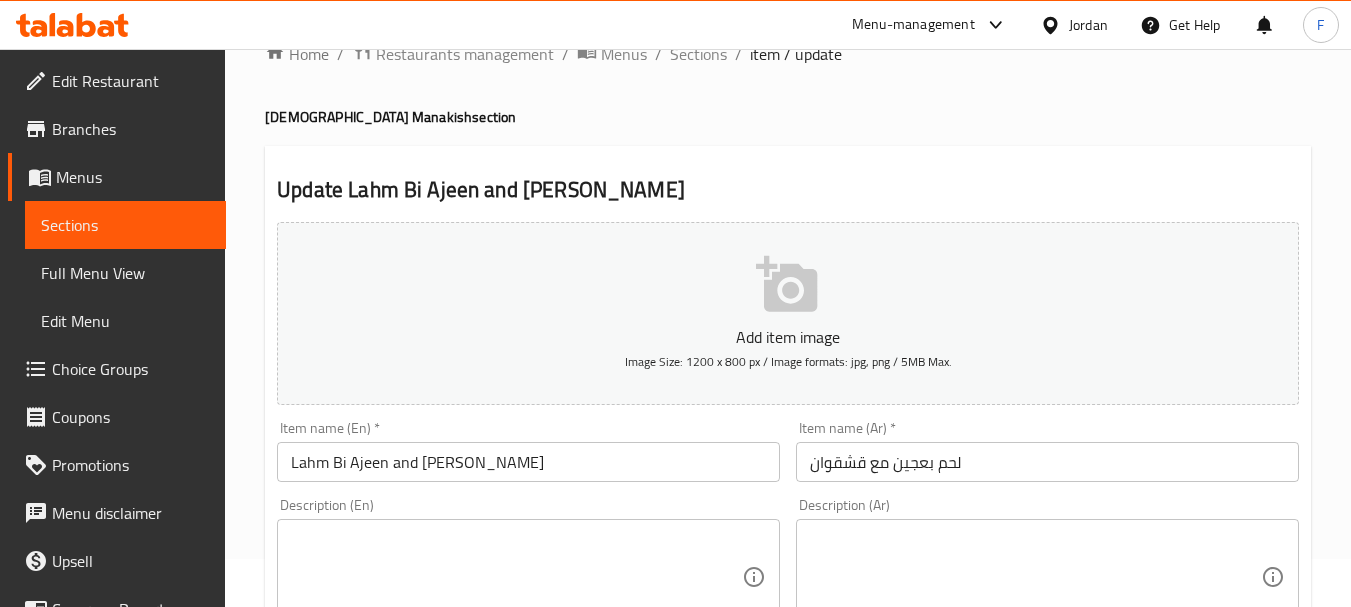 scroll, scrollTop: 0, scrollLeft: 0, axis: both 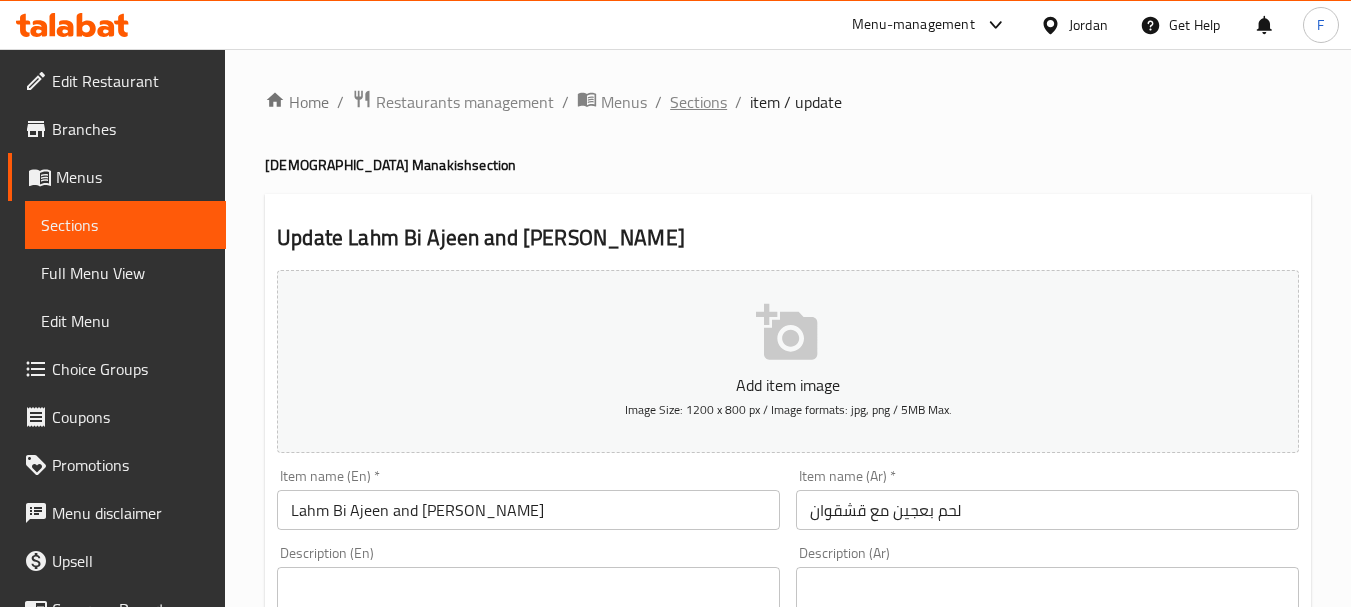 click on "Sections" at bounding box center (698, 102) 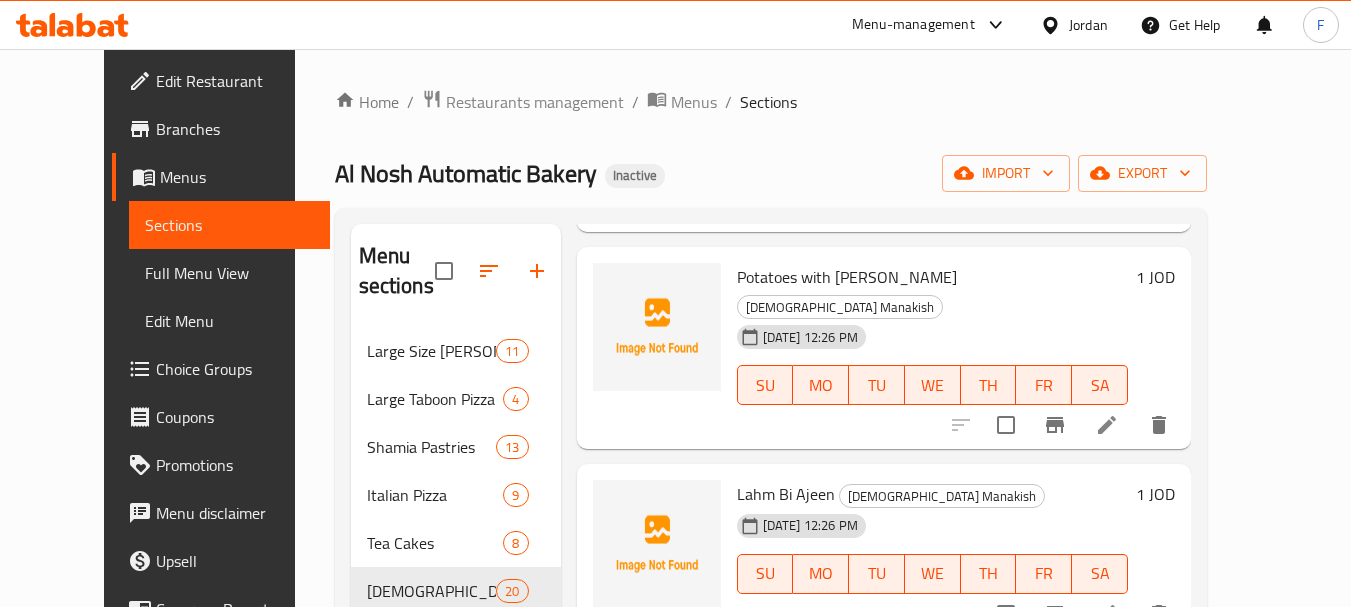 scroll, scrollTop: 3245, scrollLeft: 0, axis: vertical 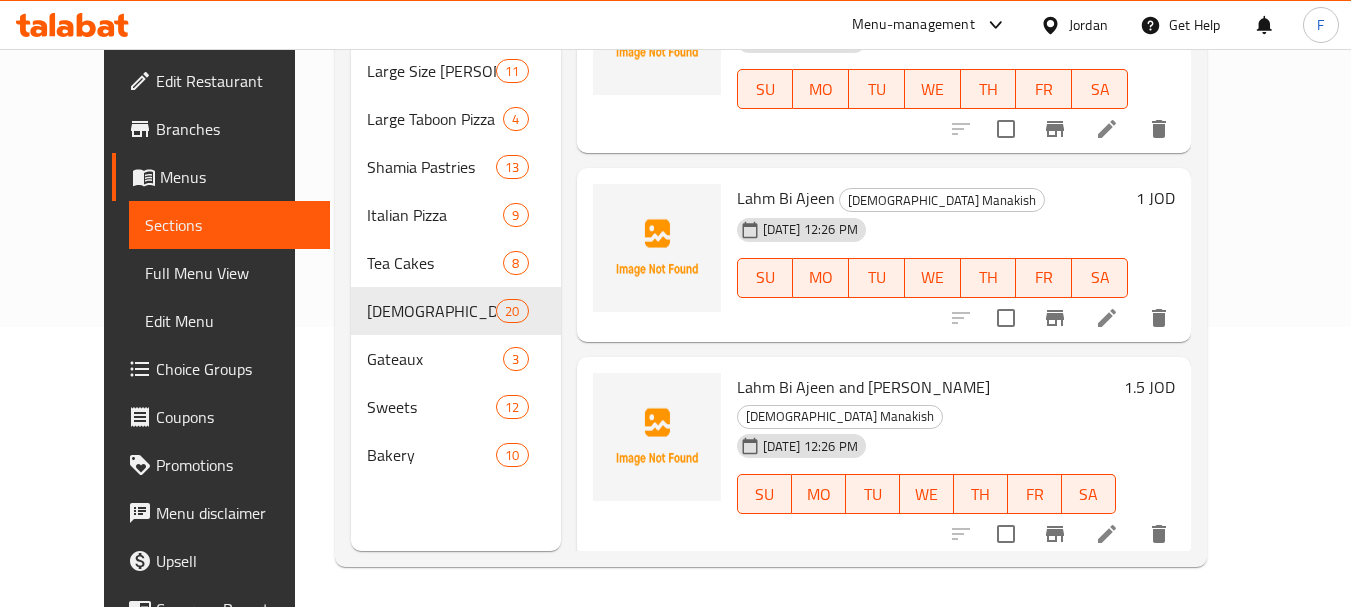 click on "Lahm Bi Ajeen and Kashkawan" at bounding box center (863, 387) 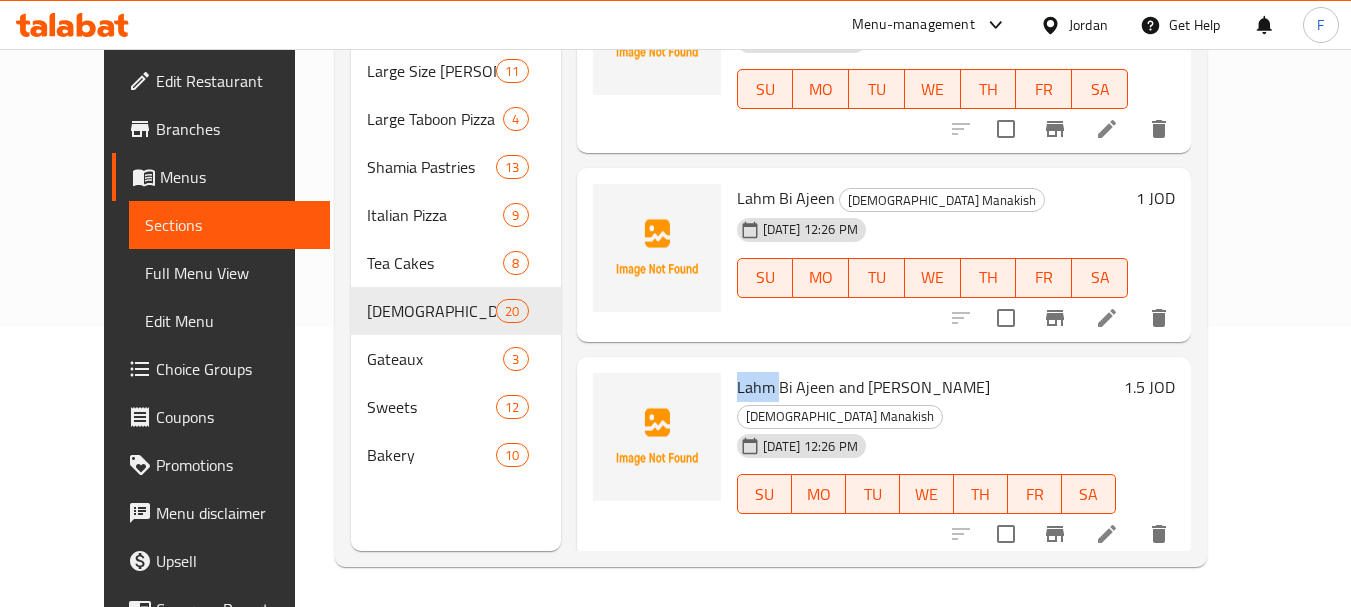 click on "Lahm Bi Ajeen and Kashkawan" at bounding box center [863, 387] 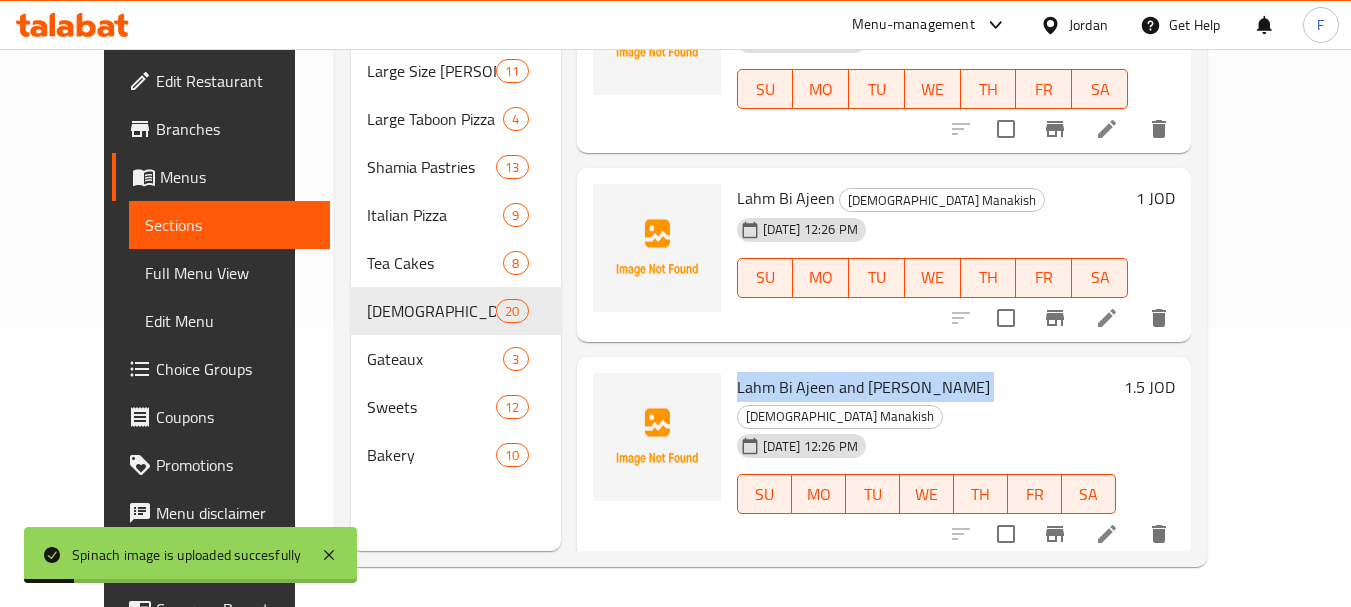 copy on "Lahm Bi Ajeen and Kashkawan" 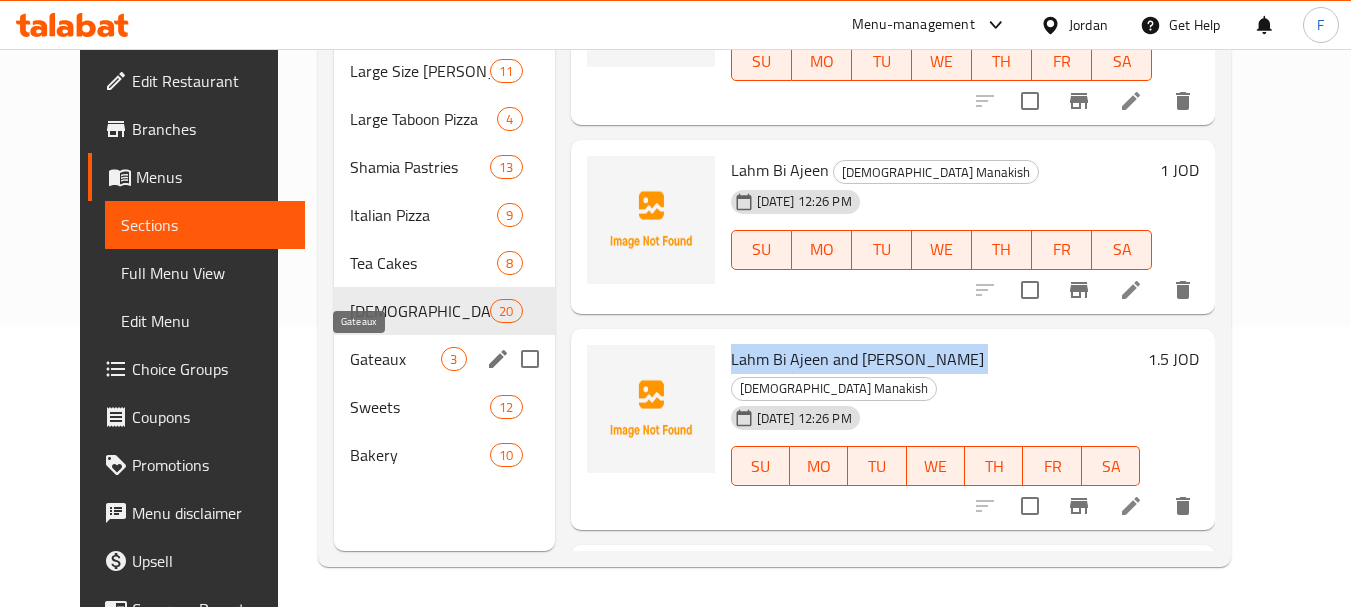 click on "Gateaux" at bounding box center (395, 359) 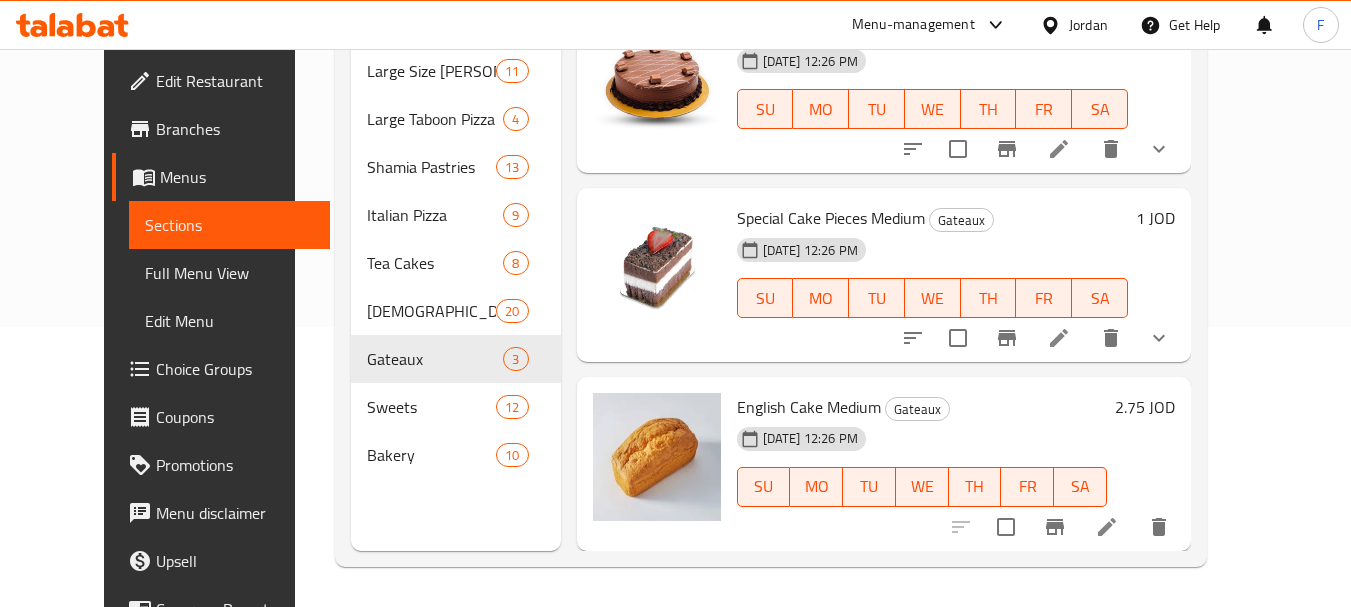 scroll, scrollTop: 0, scrollLeft: 0, axis: both 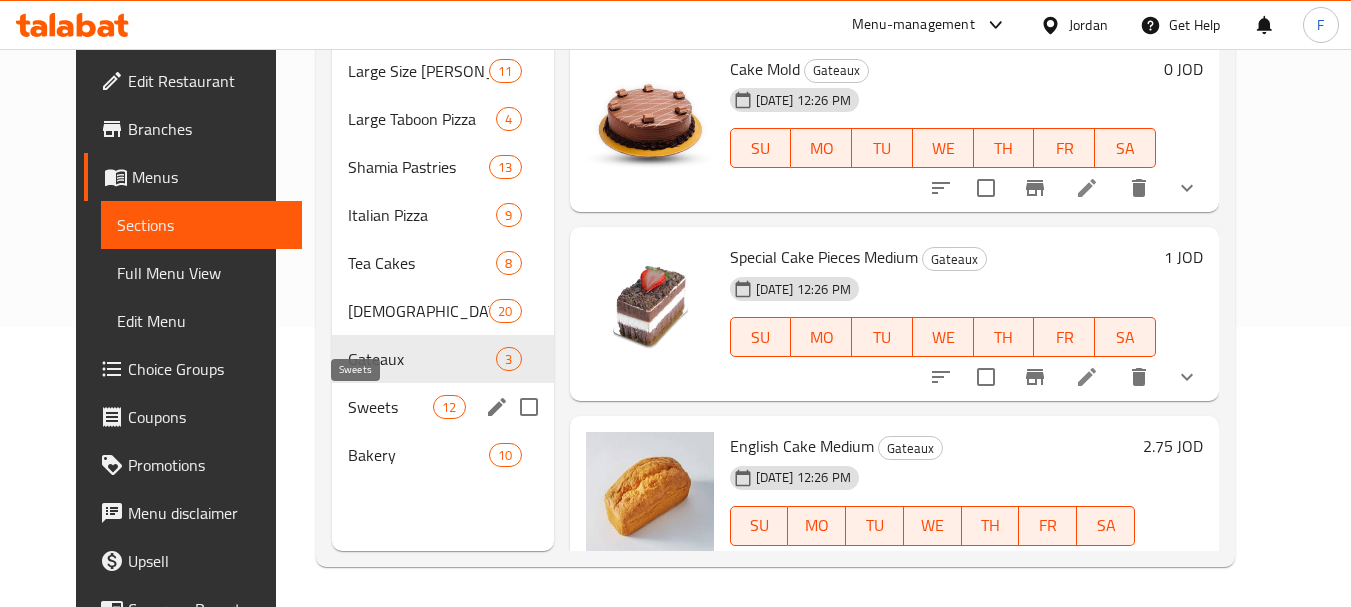 click on "Sweets" at bounding box center [390, 407] 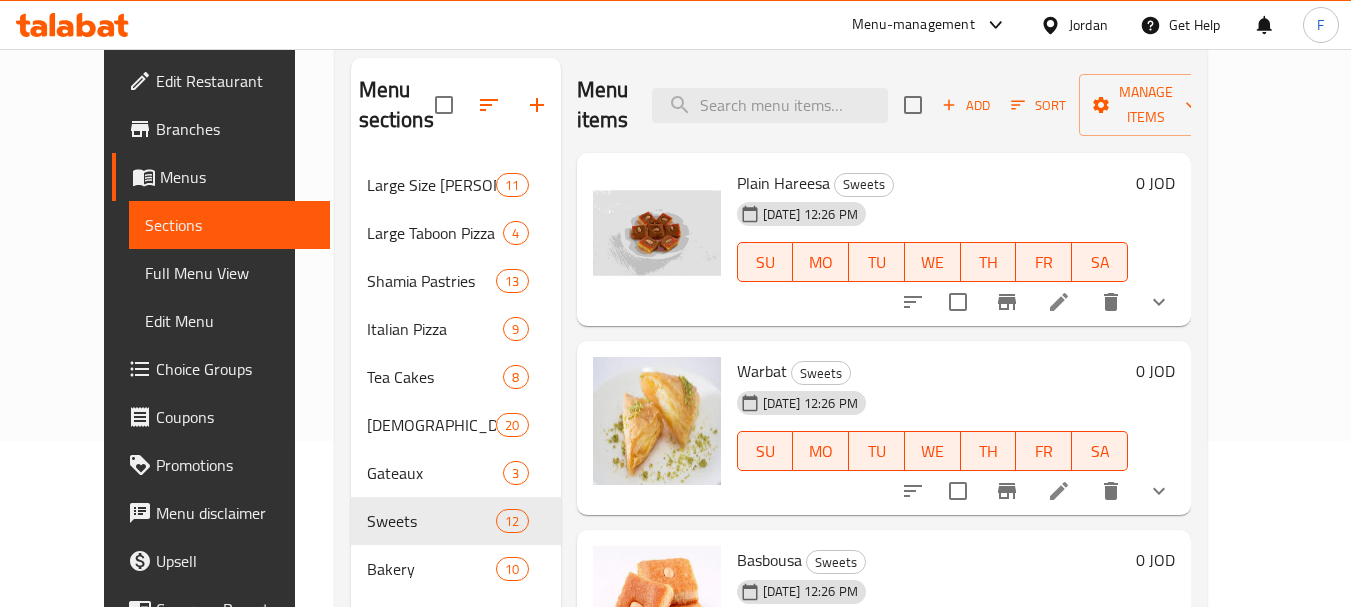 scroll, scrollTop: 0, scrollLeft: 0, axis: both 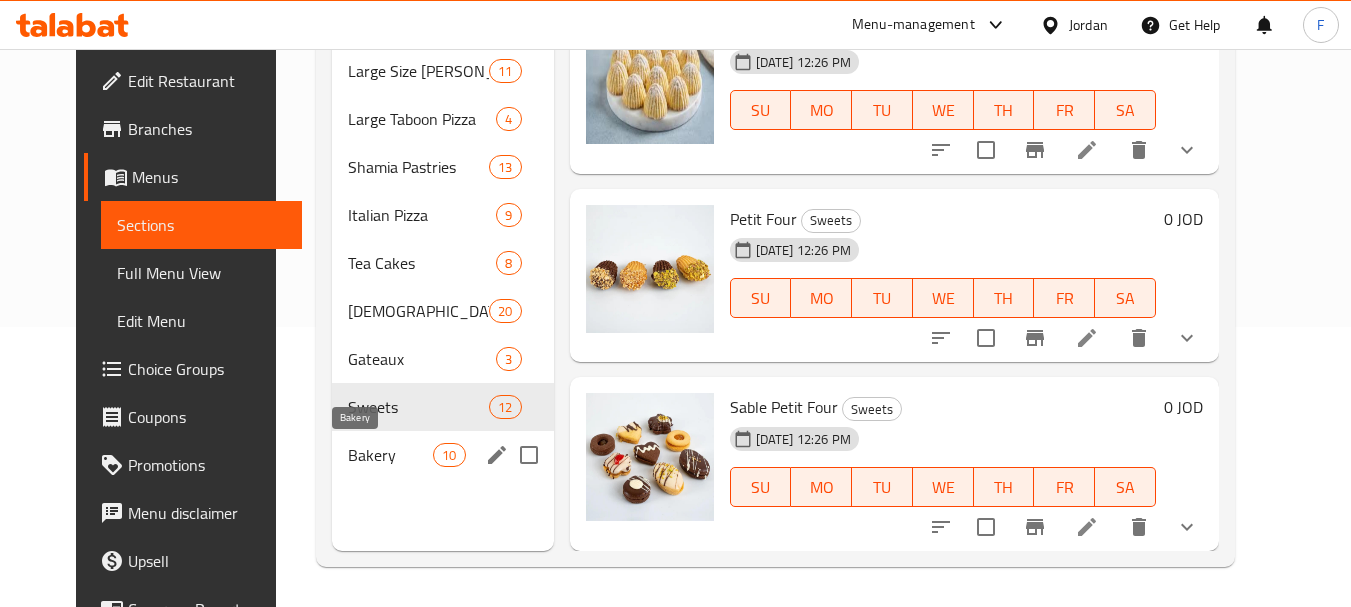 click on "Bakery" at bounding box center [390, 455] 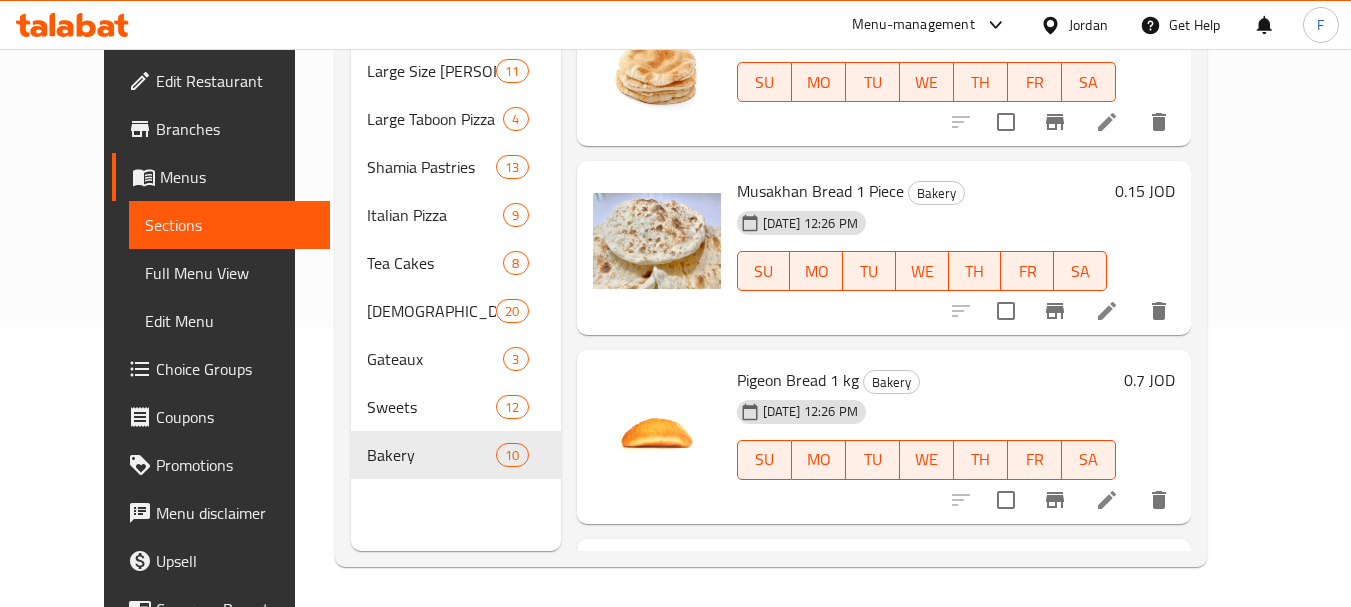 scroll, scrollTop: 0, scrollLeft: 0, axis: both 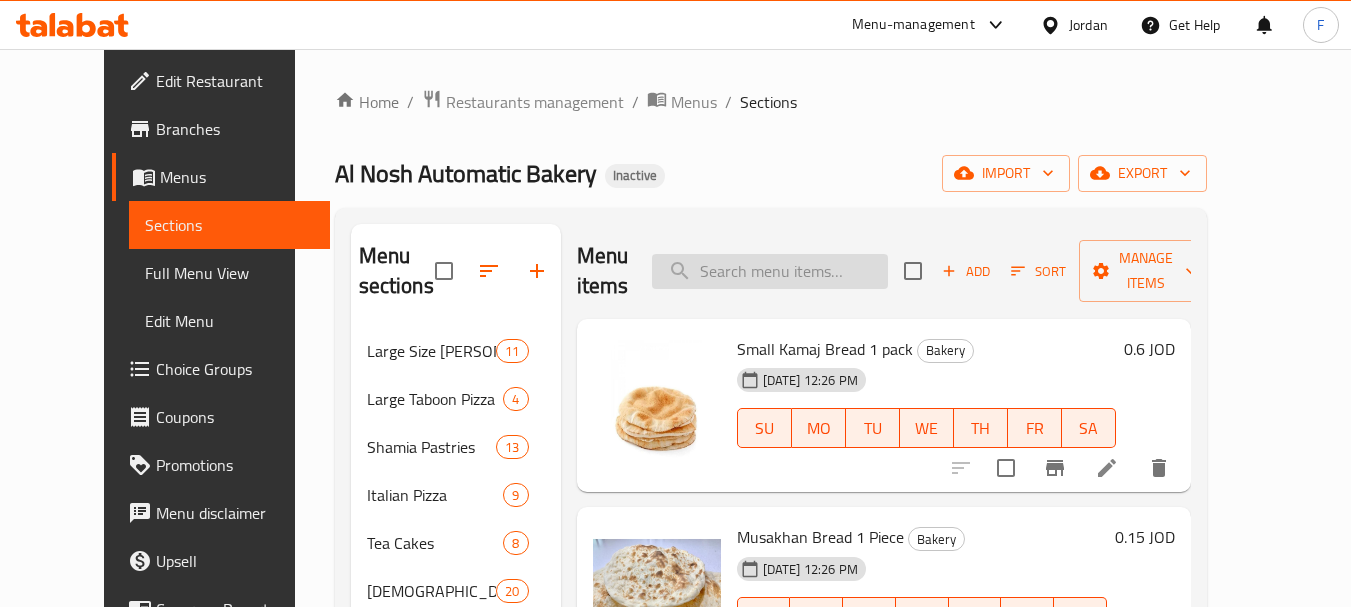 click at bounding box center (770, 271) 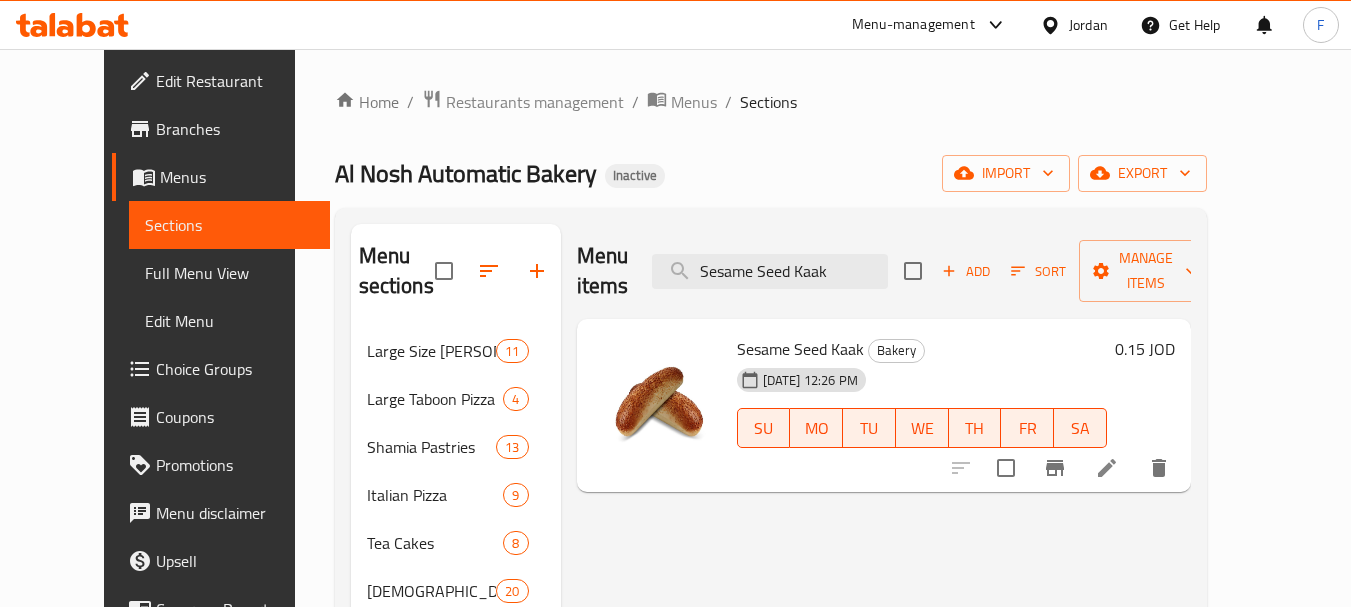 type on "Sesame Seed Kaak" 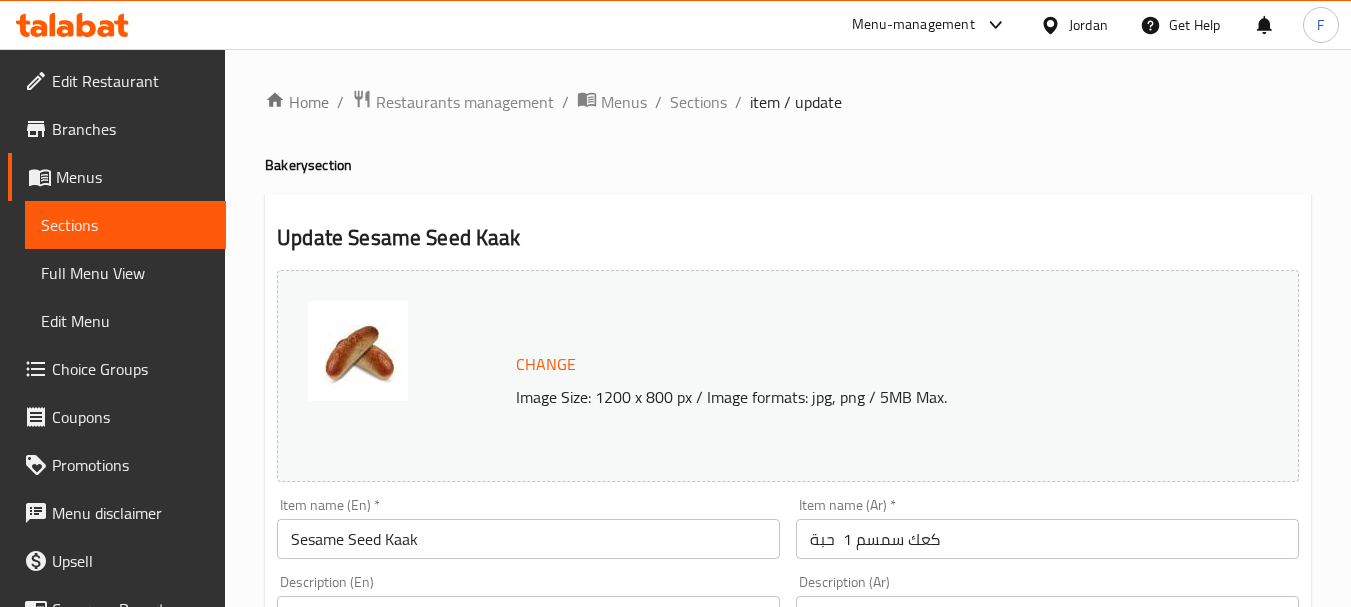 click on "Sesame Seed Kaak" at bounding box center (528, 539) 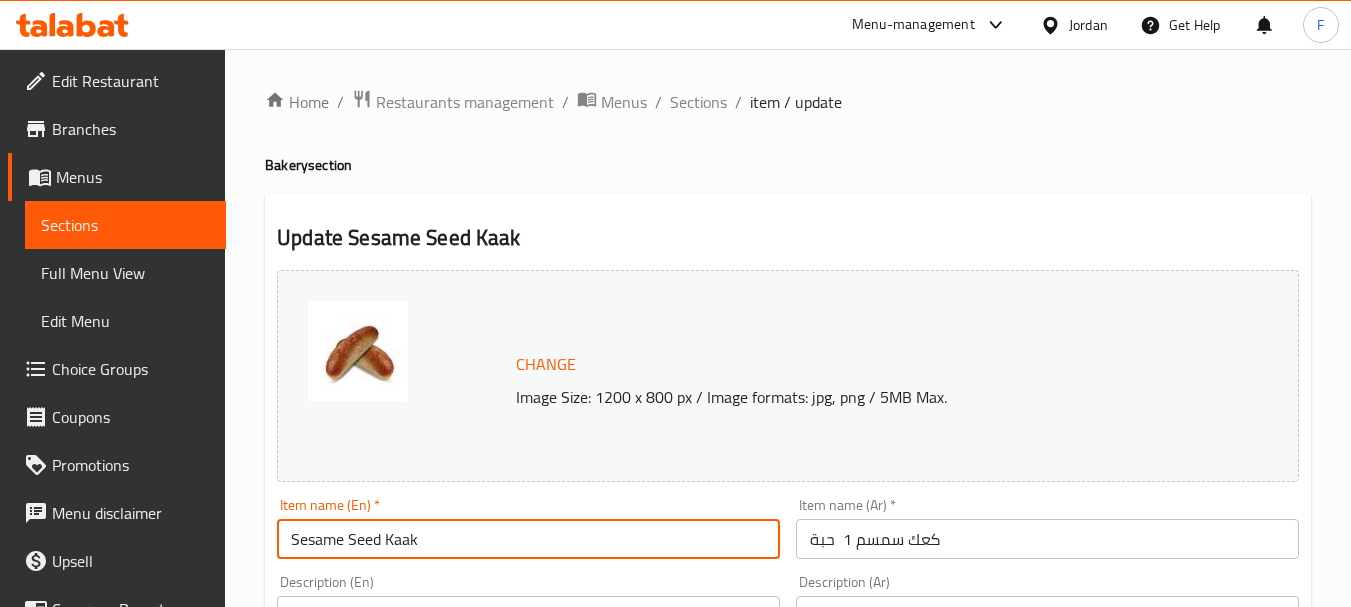 paste on "1 Piece" 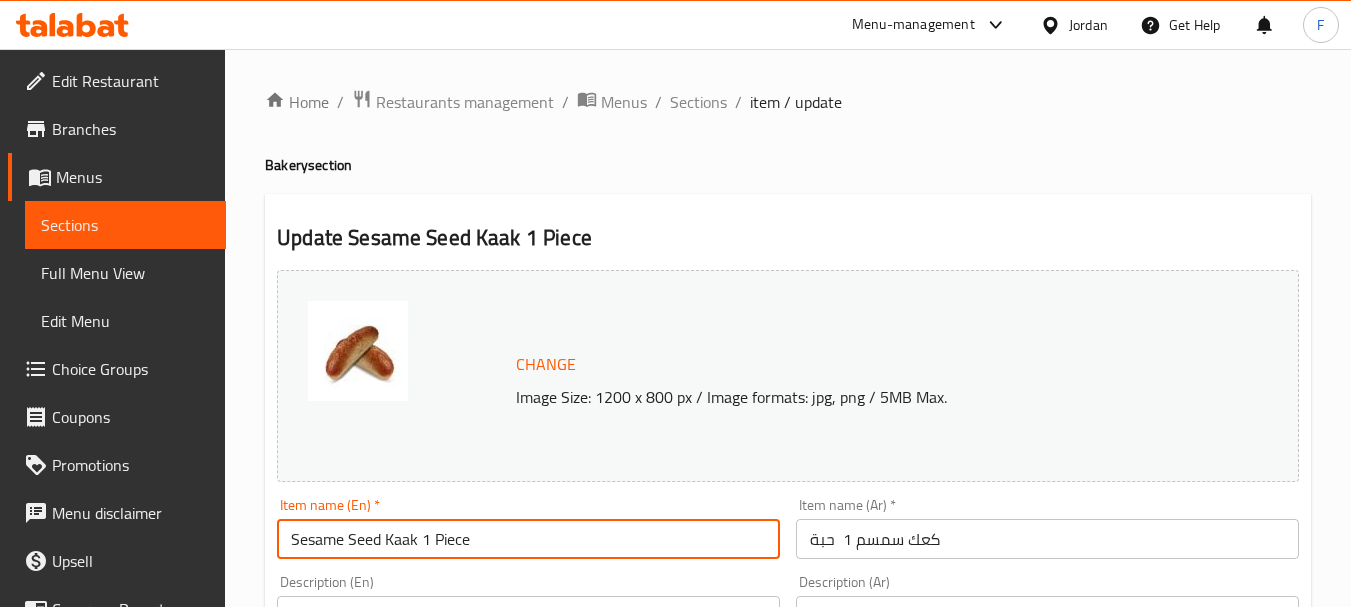 click on "Sesame Seed Kaak 1 Piece" at bounding box center [528, 539] 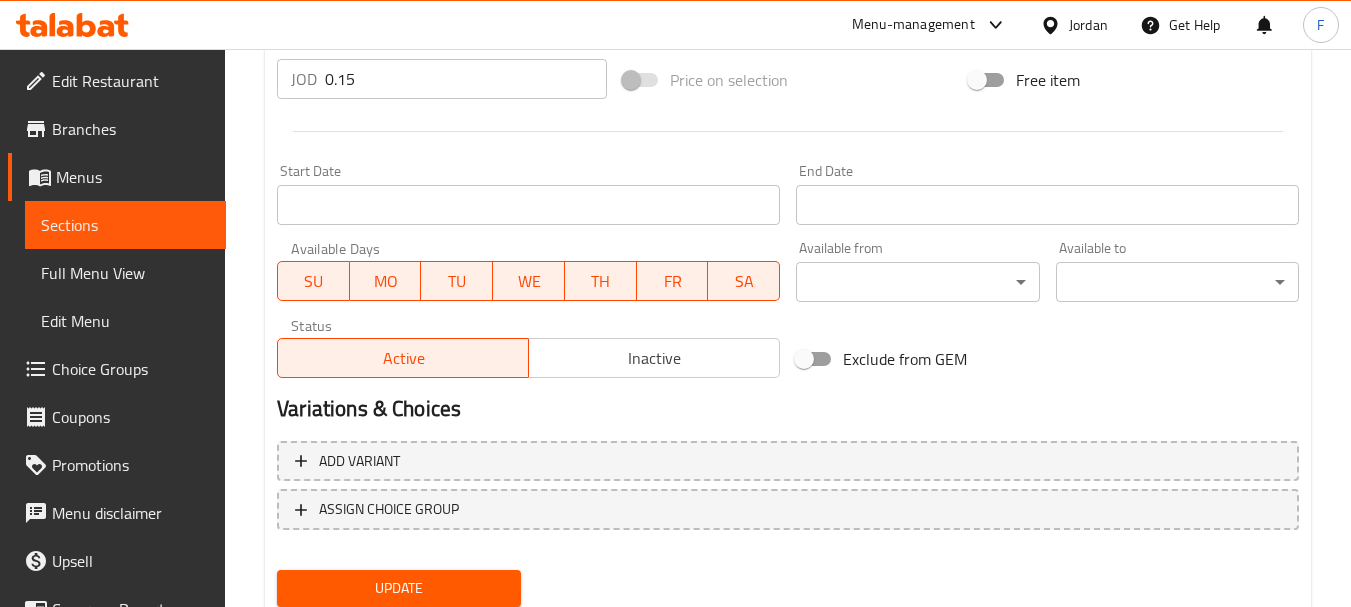 scroll, scrollTop: 835, scrollLeft: 0, axis: vertical 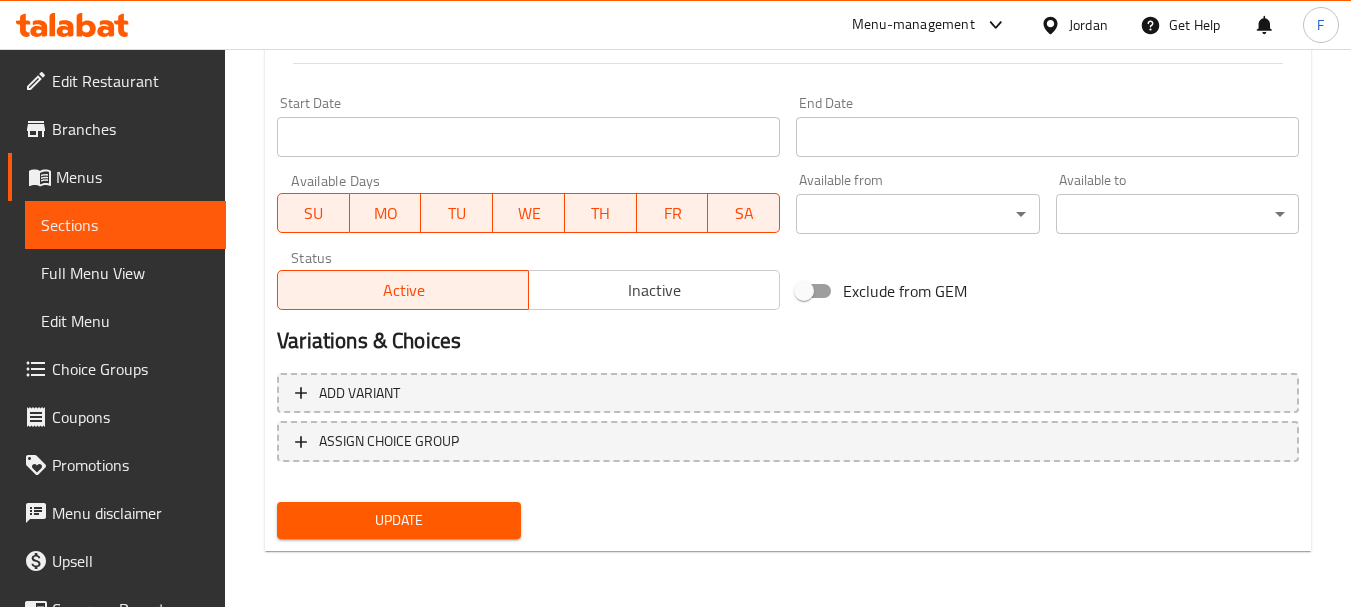 type on "Sesame Kaak 1 Piece" 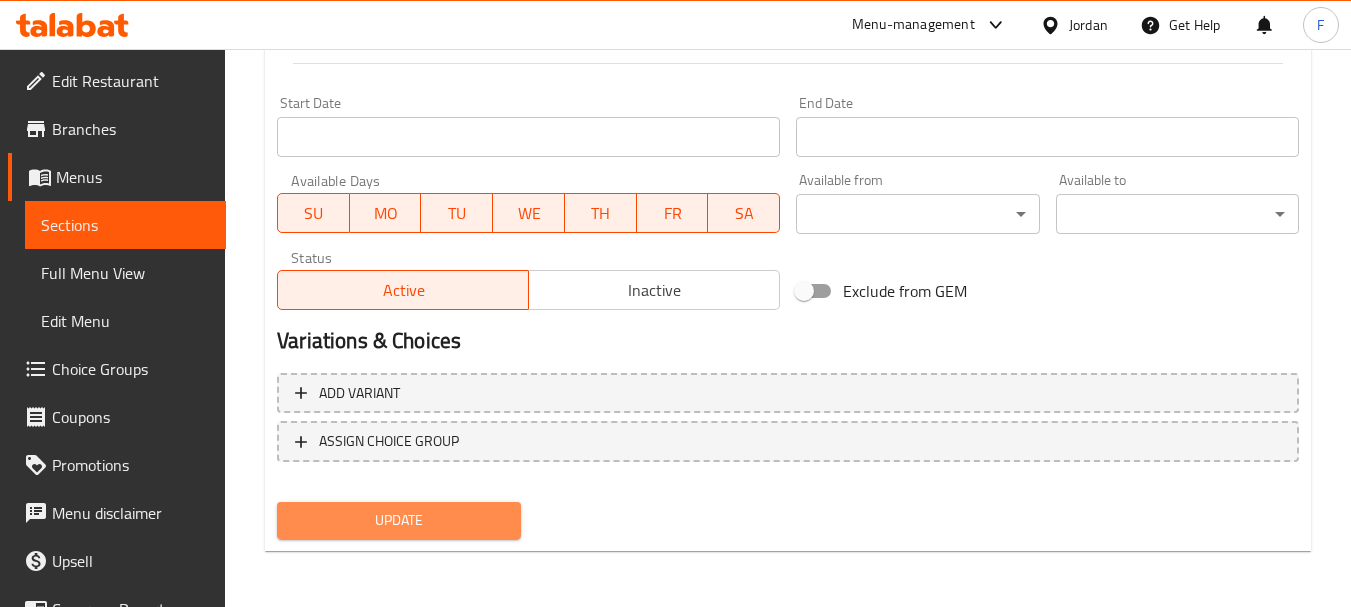 click on "Update" at bounding box center [398, 520] 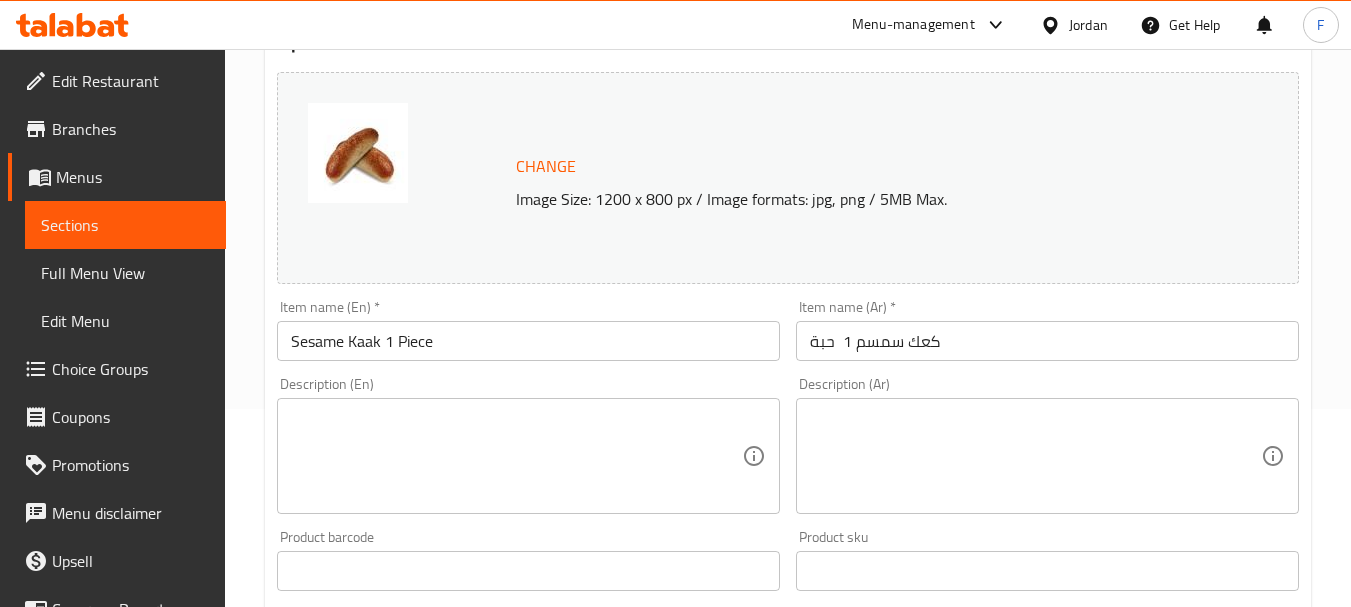 scroll, scrollTop: 200, scrollLeft: 0, axis: vertical 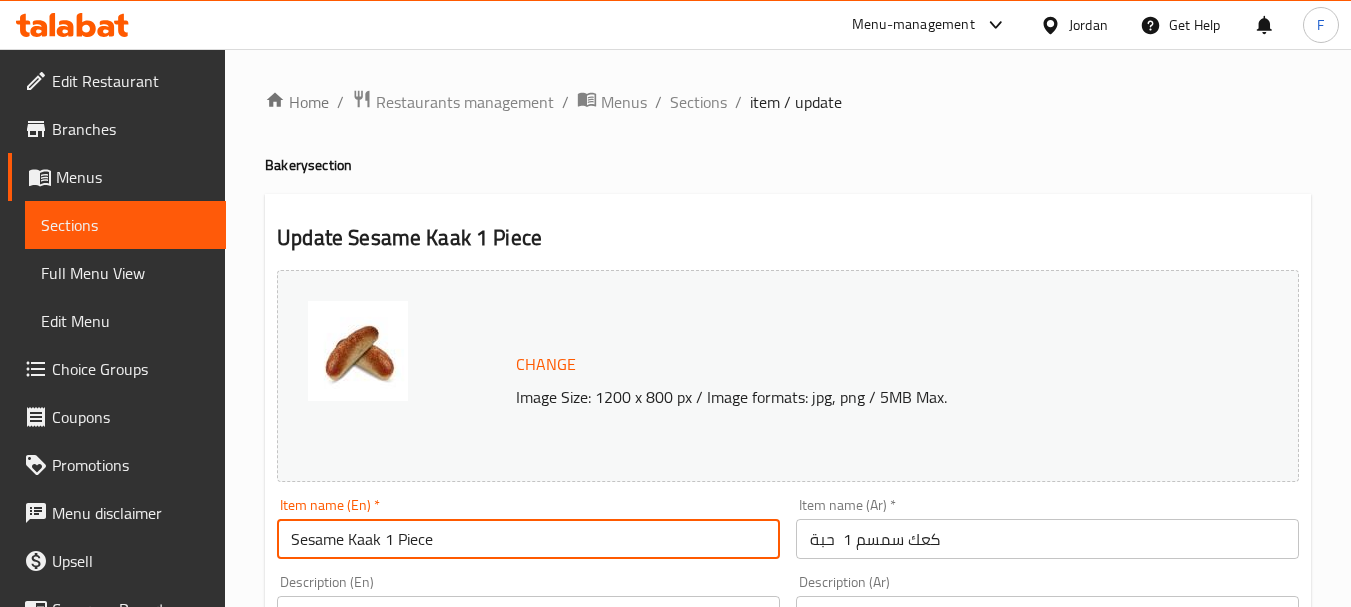 click on "Sesame Kaak 1 Piece" at bounding box center (528, 539) 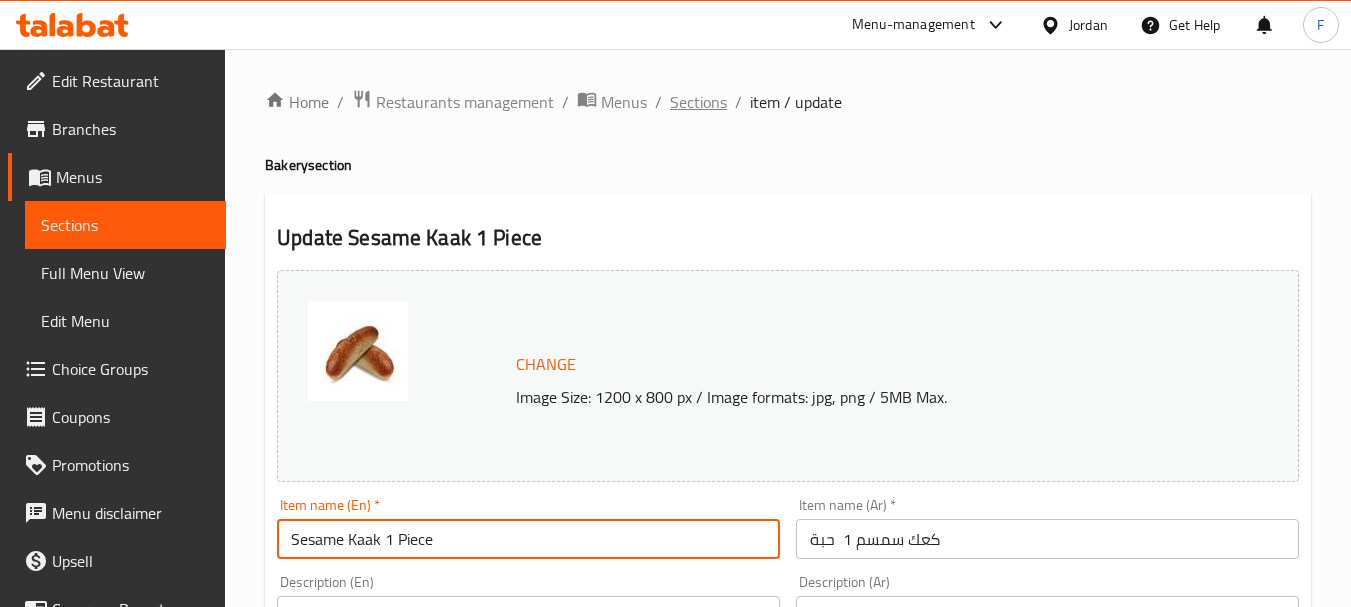click on "Sections" at bounding box center [698, 102] 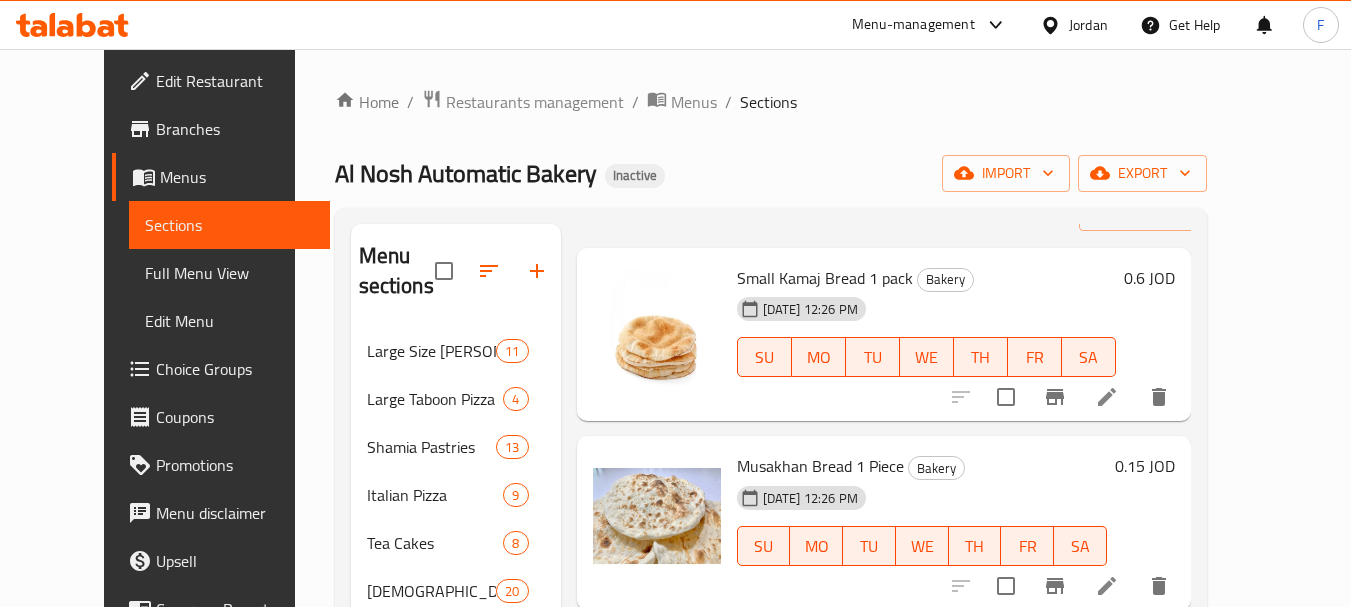 scroll, scrollTop: 100, scrollLeft: 0, axis: vertical 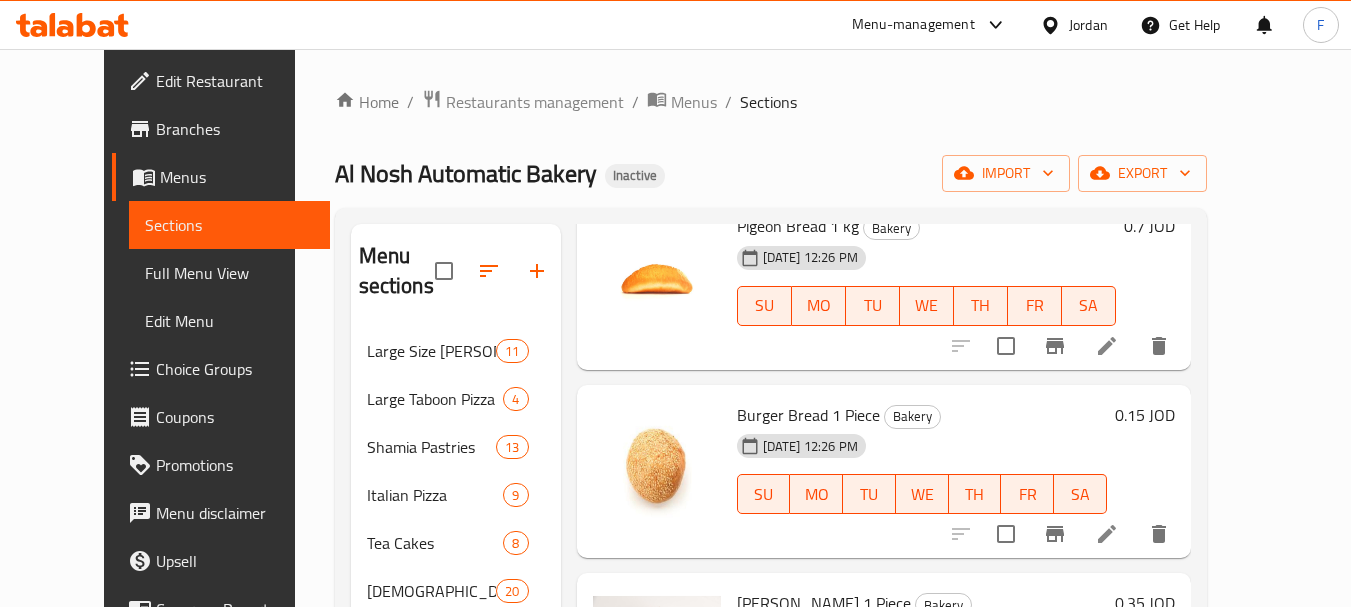 click on "Edit Restaurant" at bounding box center [235, 81] 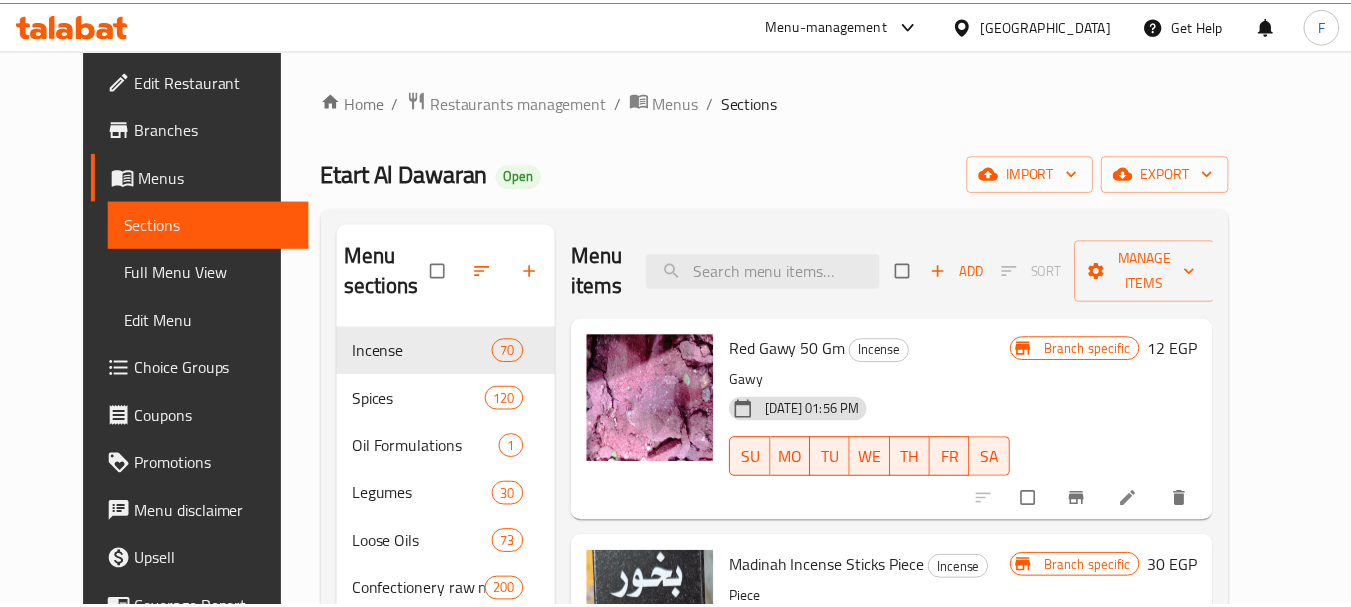 scroll, scrollTop: 0, scrollLeft: 0, axis: both 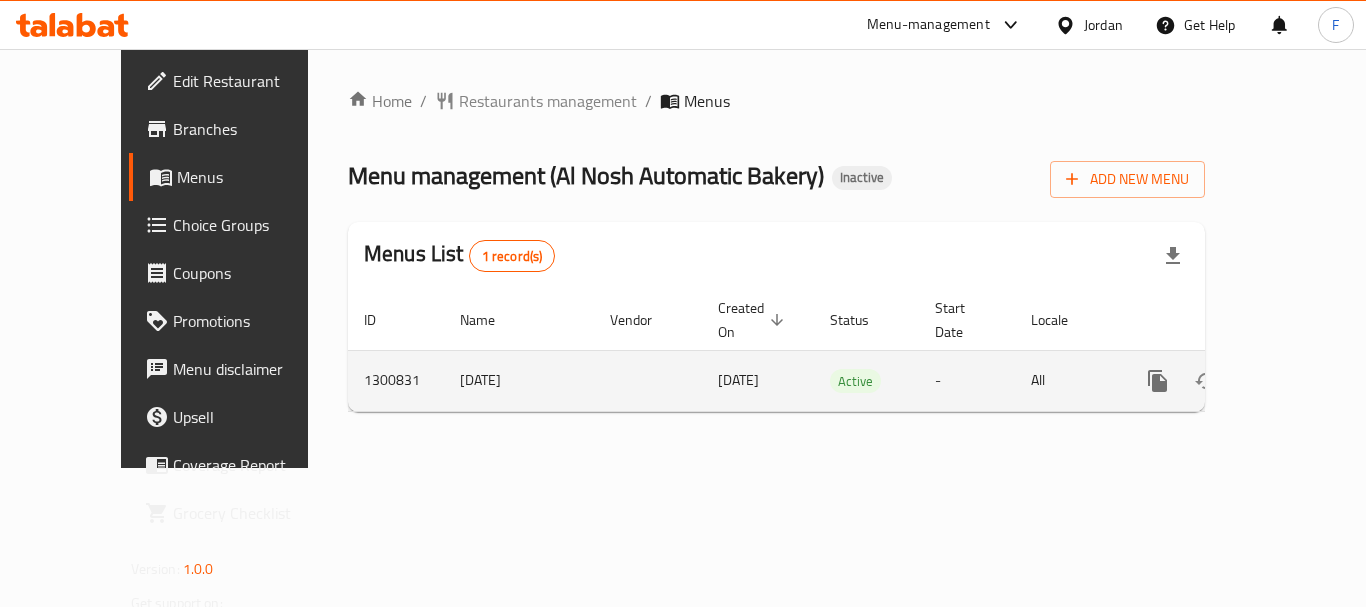 click 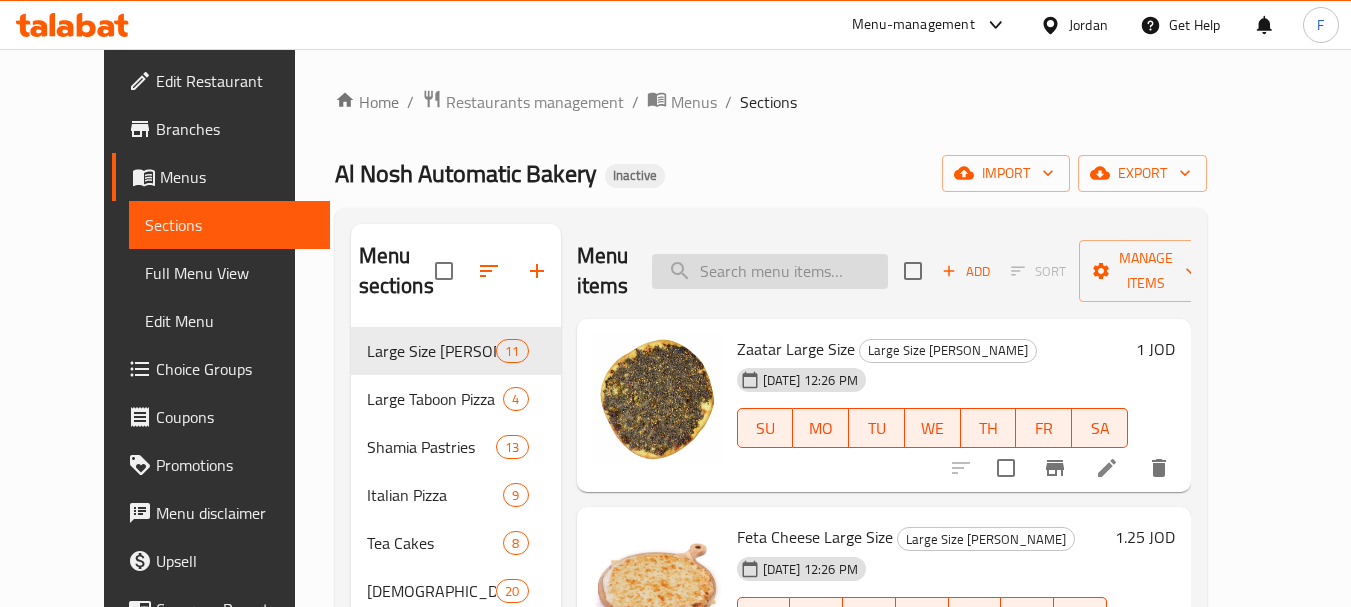 click at bounding box center [770, 271] 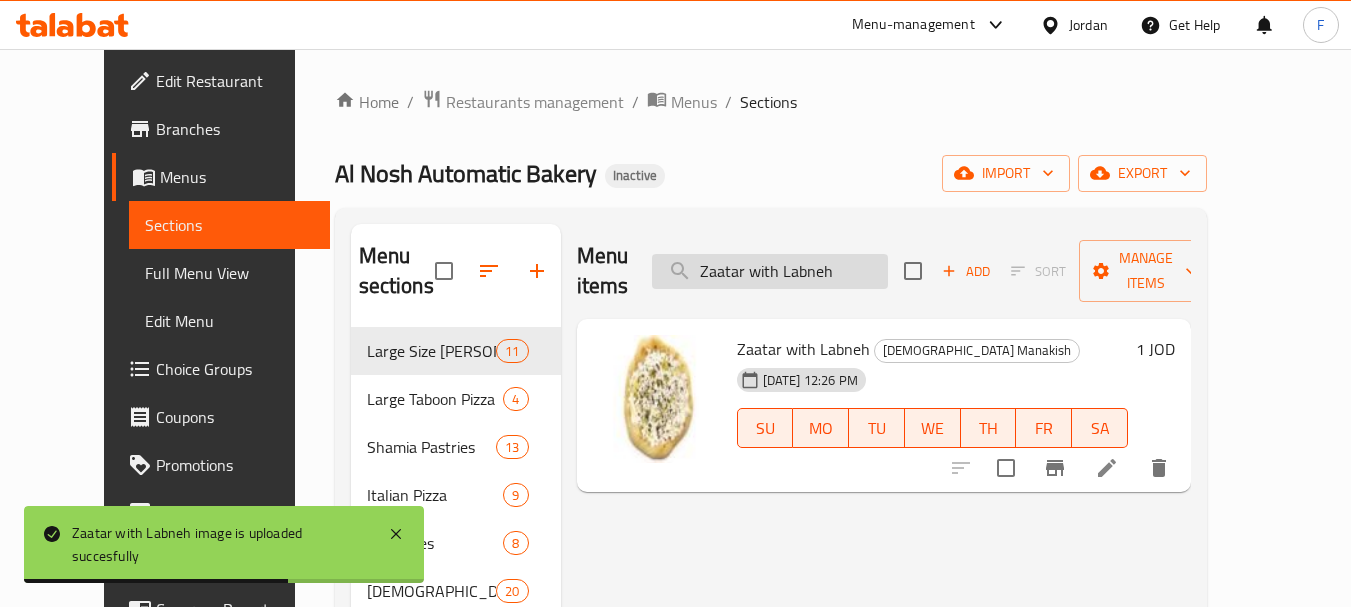 click on "Zaatar with Labneh" at bounding box center [770, 271] 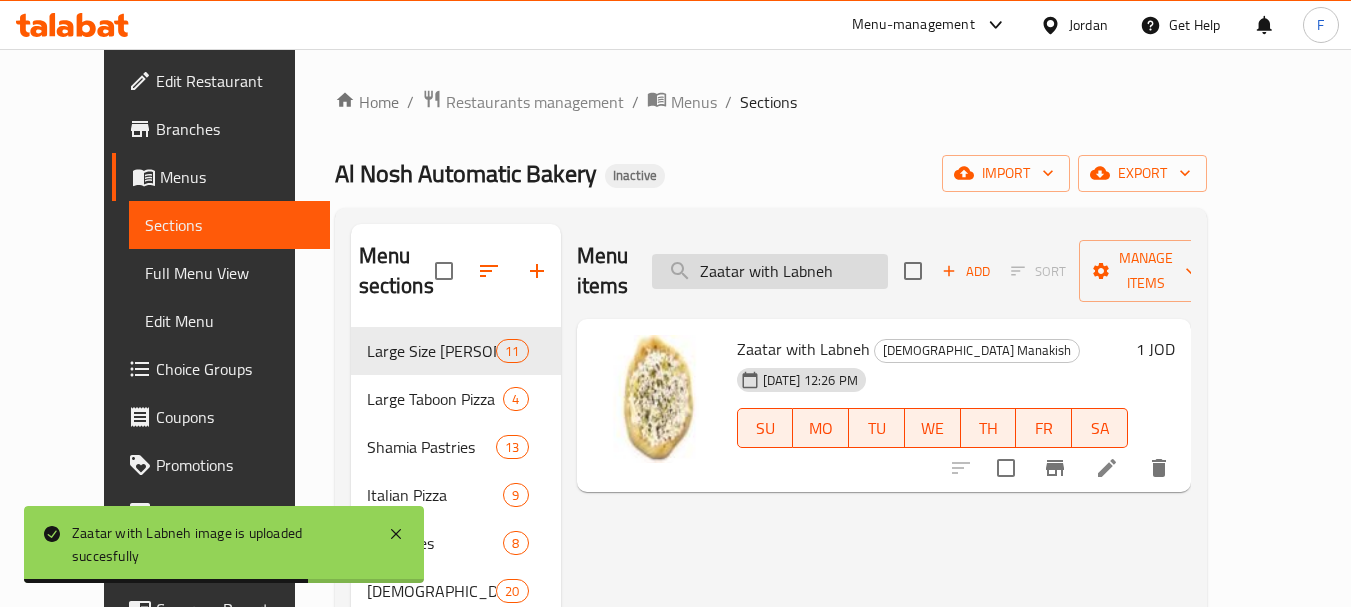 click on "Zaatar with Labneh" at bounding box center (770, 271) 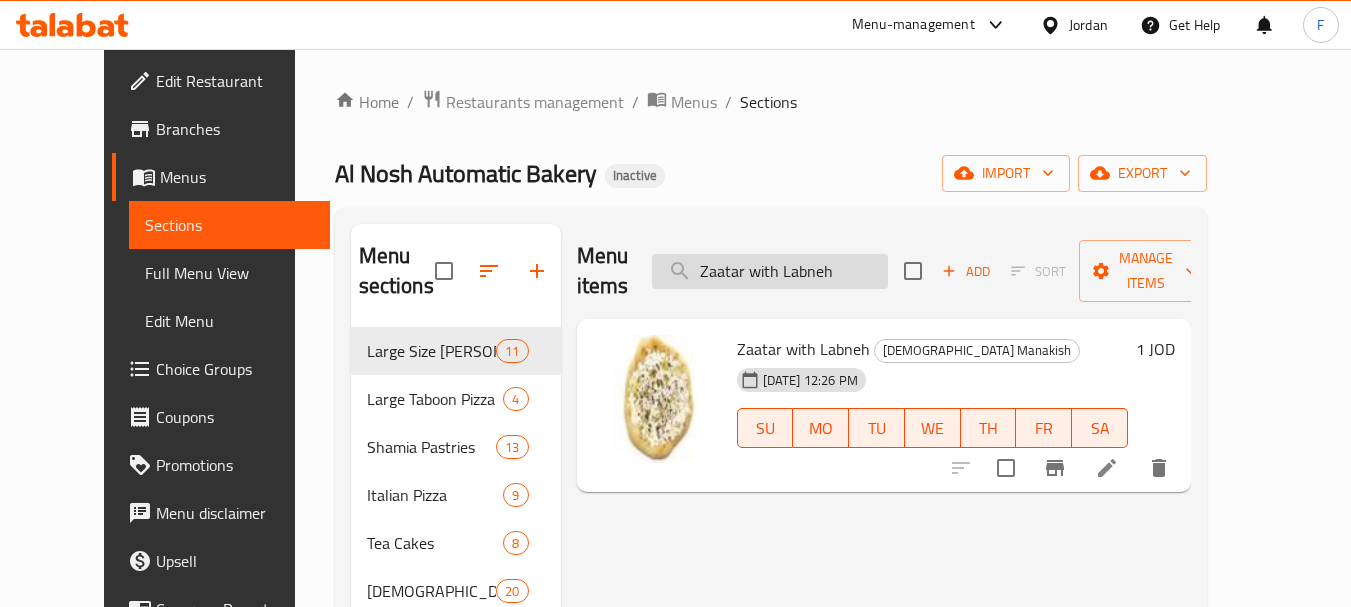 paste on "Toasted Toast" 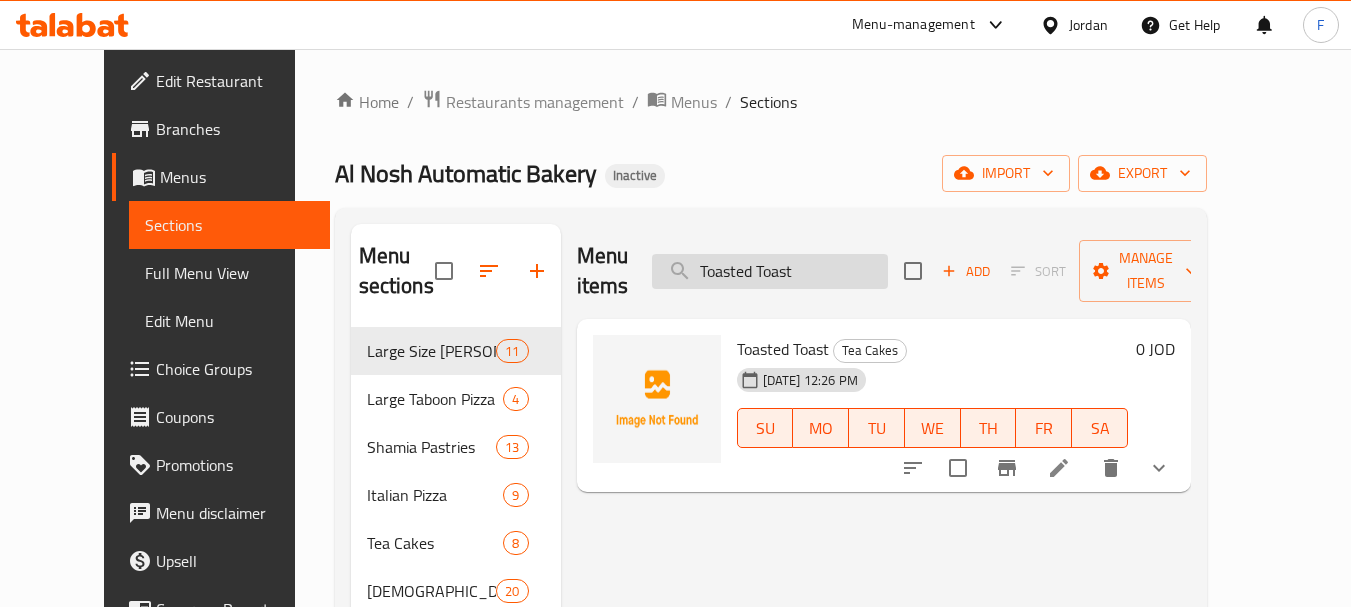 click on "Toasted Toast" at bounding box center (770, 271) 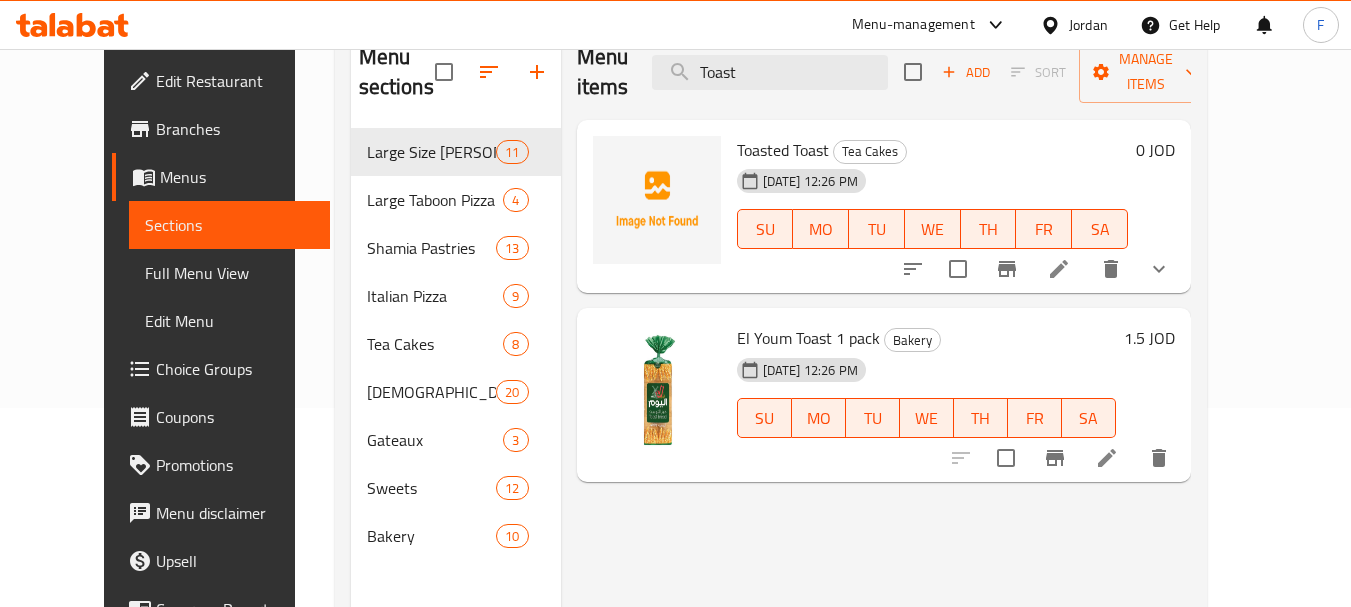scroll, scrollTop: 200, scrollLeft: 0, axis: vertical 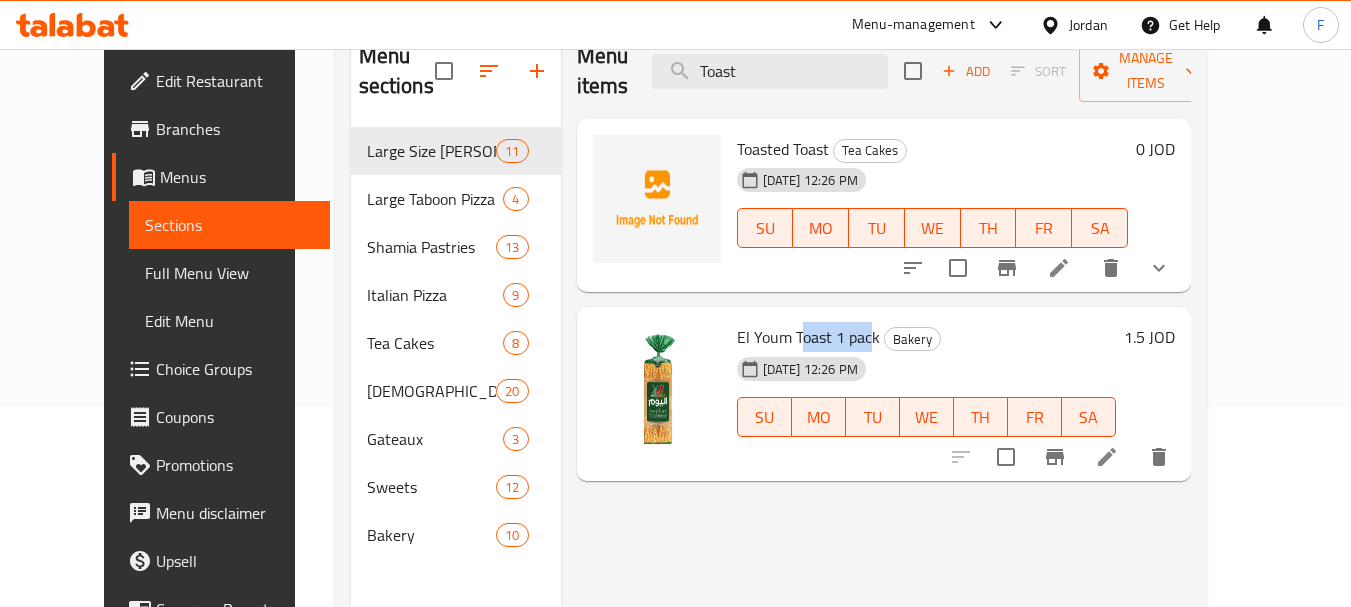 drag, startPoint x: 777, startPoint y: 303, endPoint x: 842, endPoint y: 293, distance: 65.76473 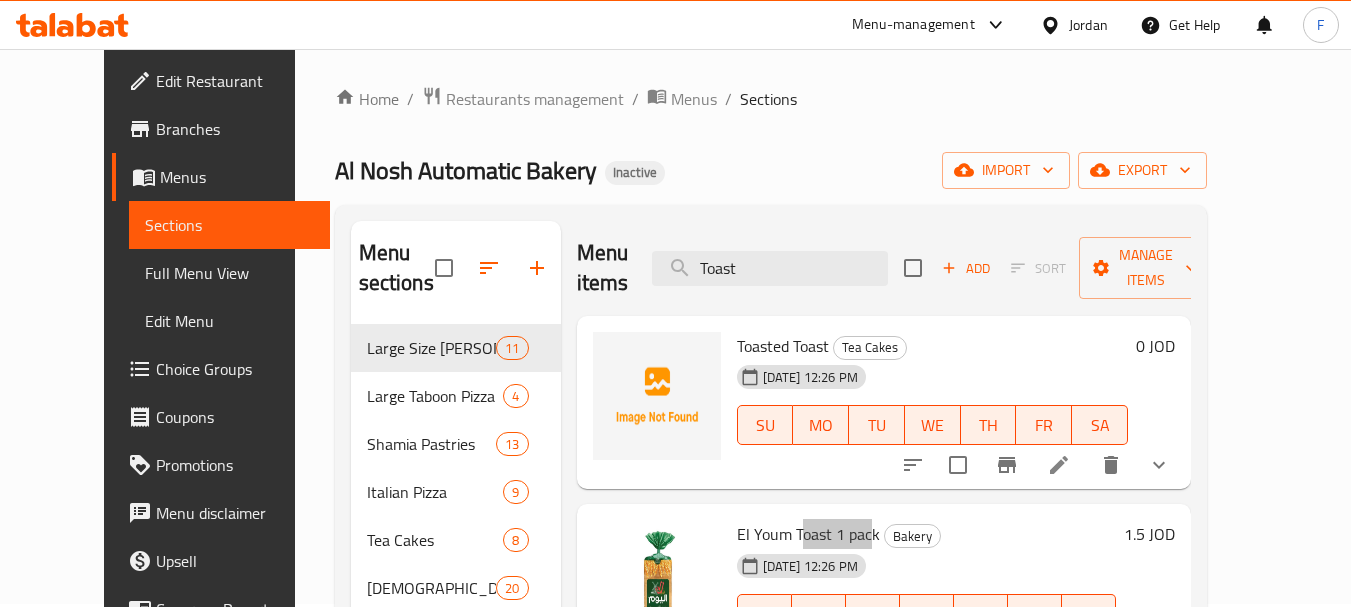 scroll, scrollTop: 0, scrollLeft: 0, axis: both 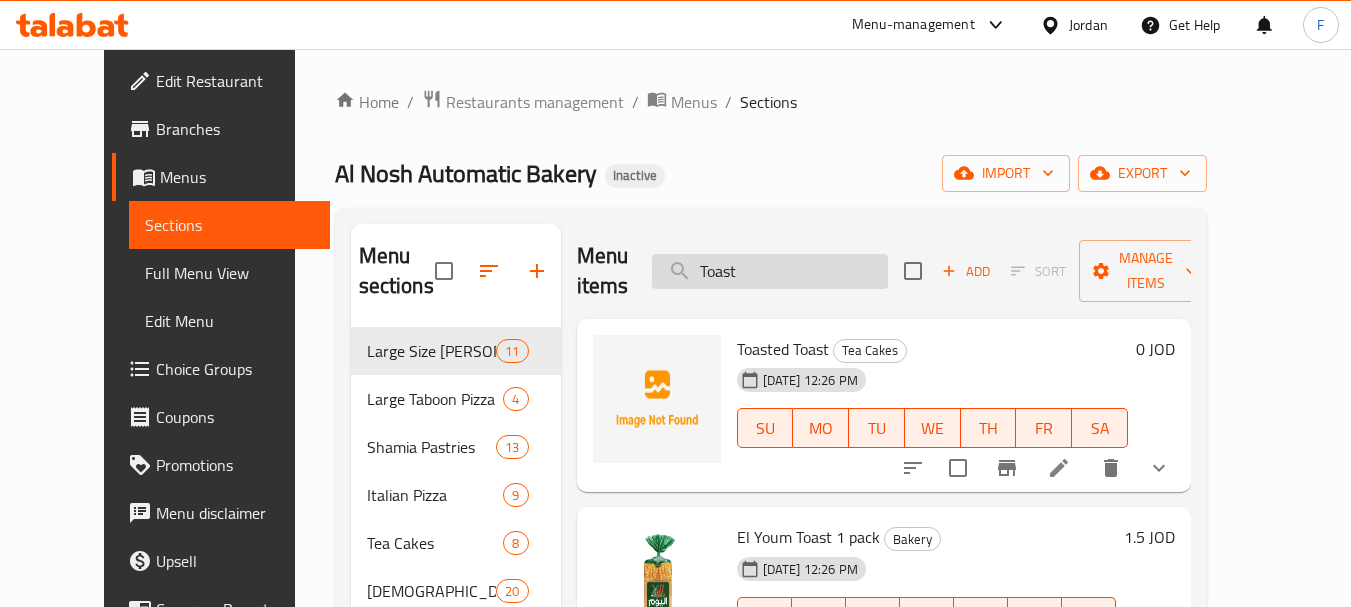 click on "Toast" at bounding box center [770, 271] 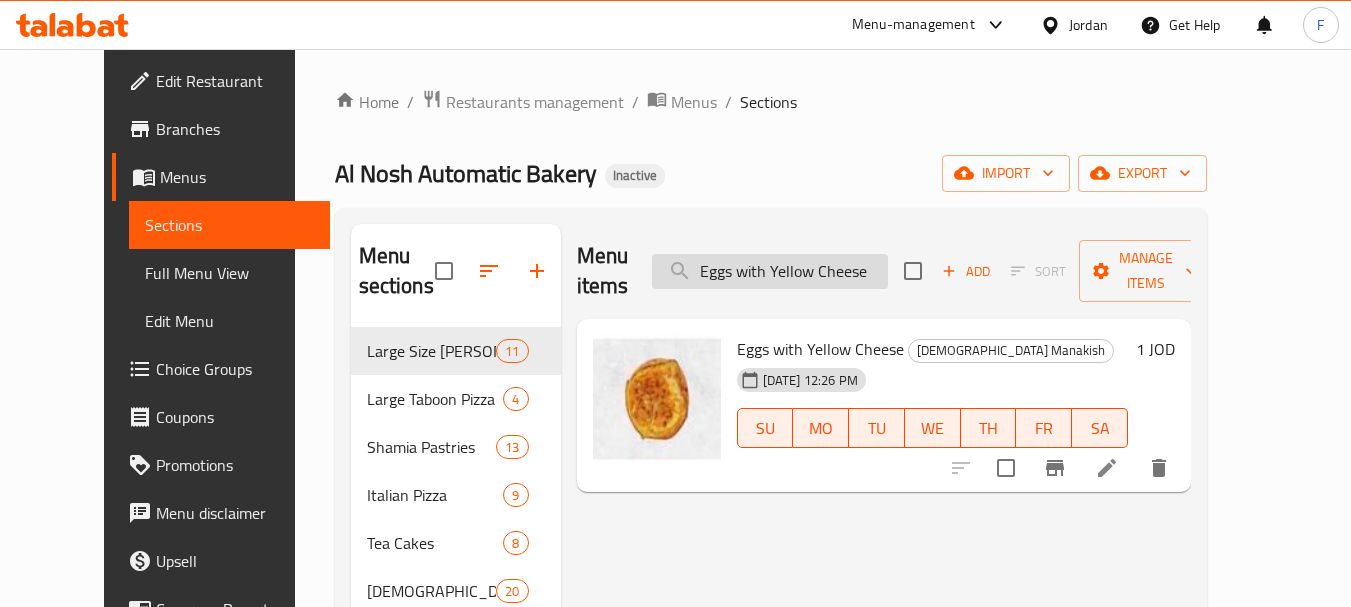 click on "Eggs with Yellow Cheese" at bounding box center (770, 271) 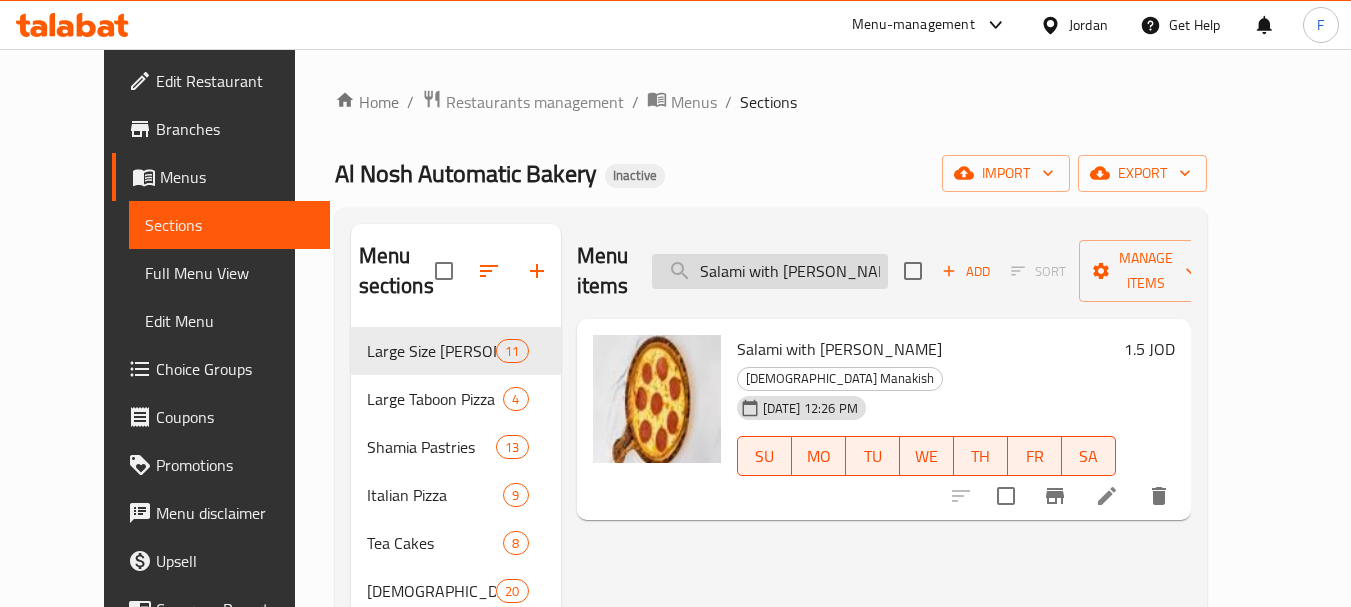 click on "Salami with Kashkawan" at bounding box center (770, 271) 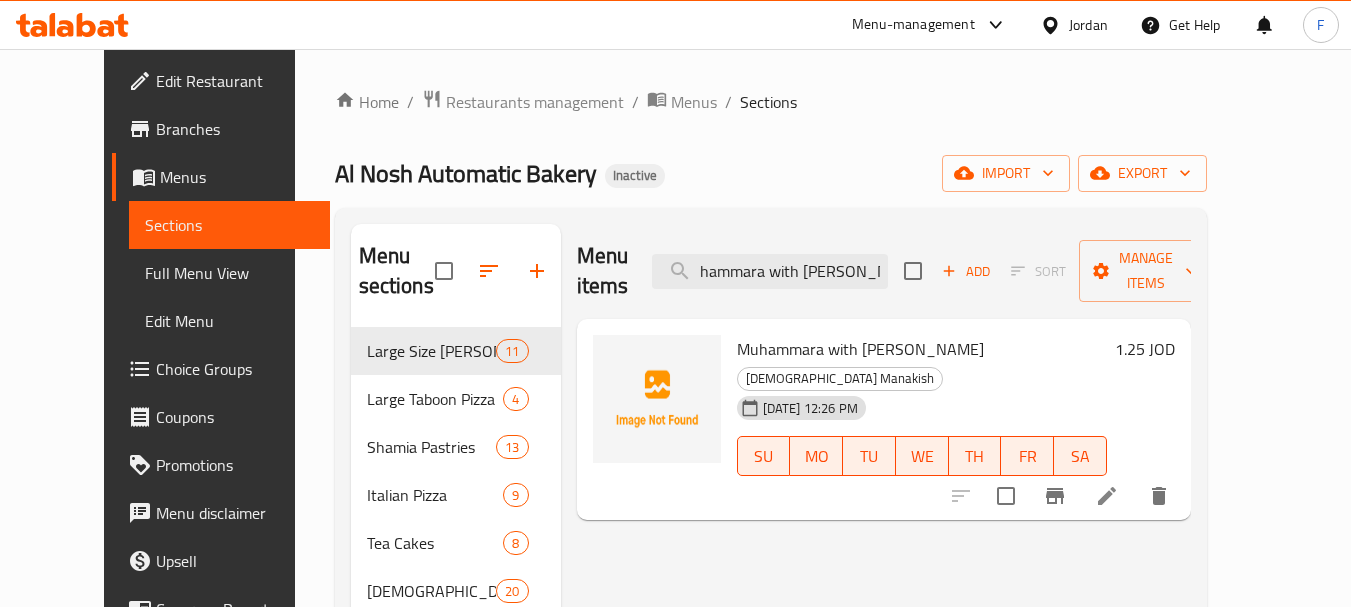 scroll, scrollTop: 0, scrollLeft: 0, axis: both 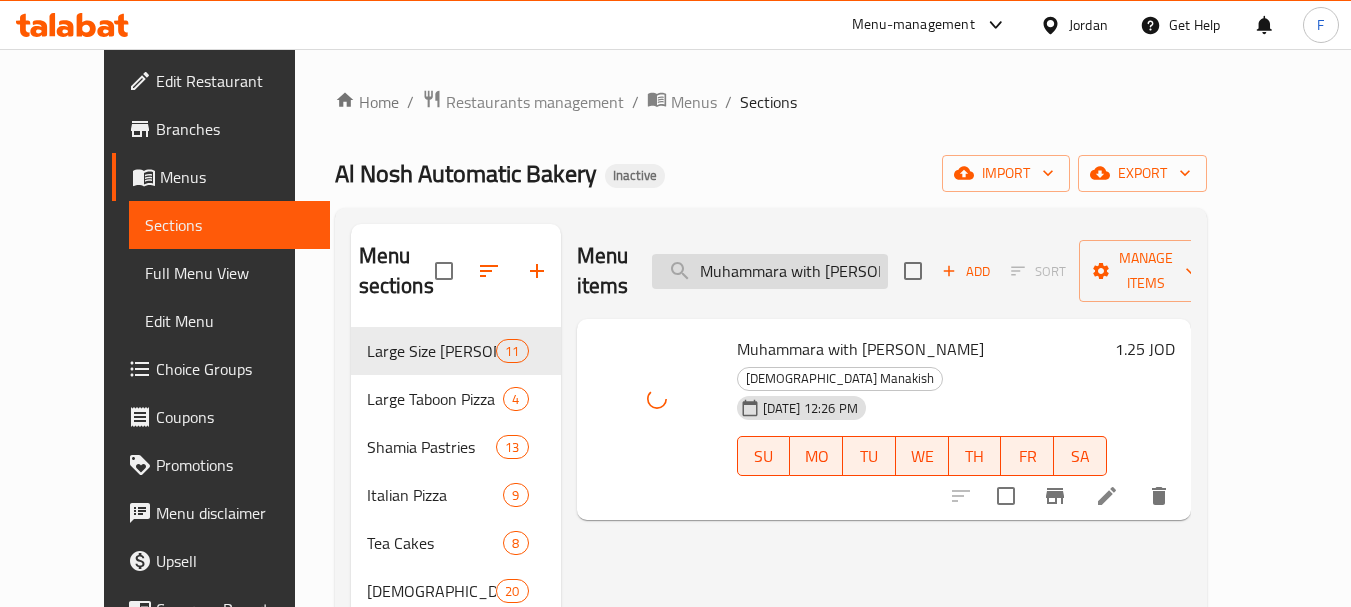 click on "Muhammara with Kashkawan" at bounding box center (770, 271) 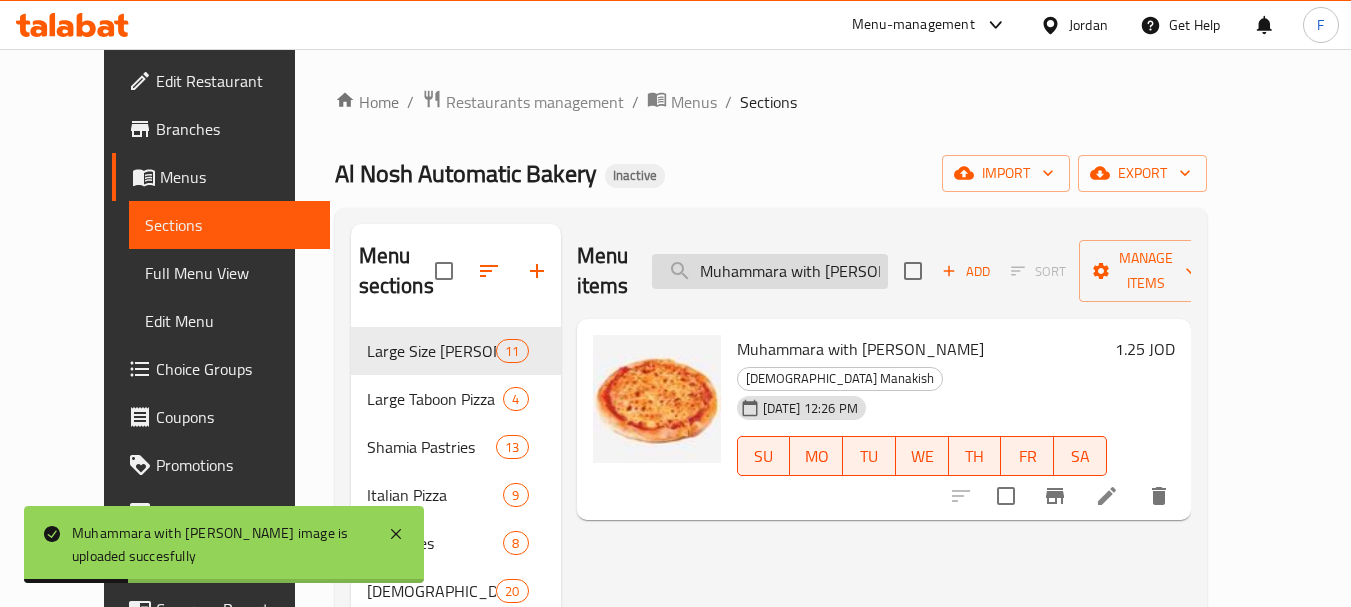 click on "Muhammara with Kashkawan" at bounding box center (770, 271) 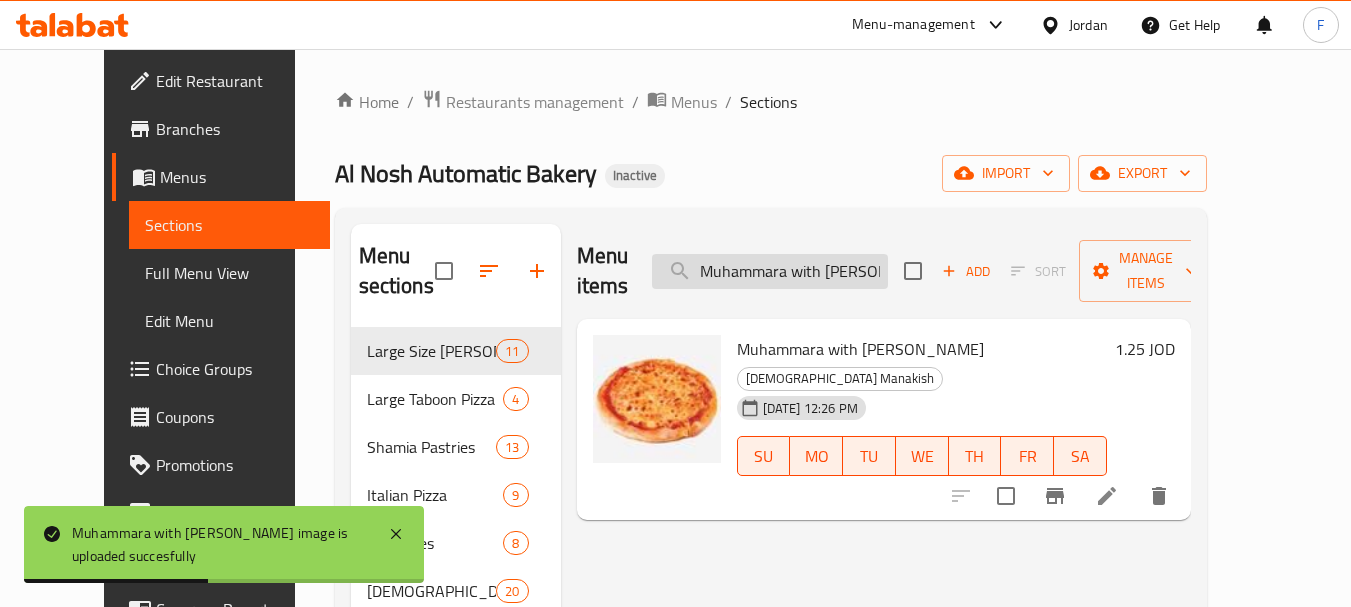 click on "Muhammara with Kashkawan" at bounding box center [770, 271] 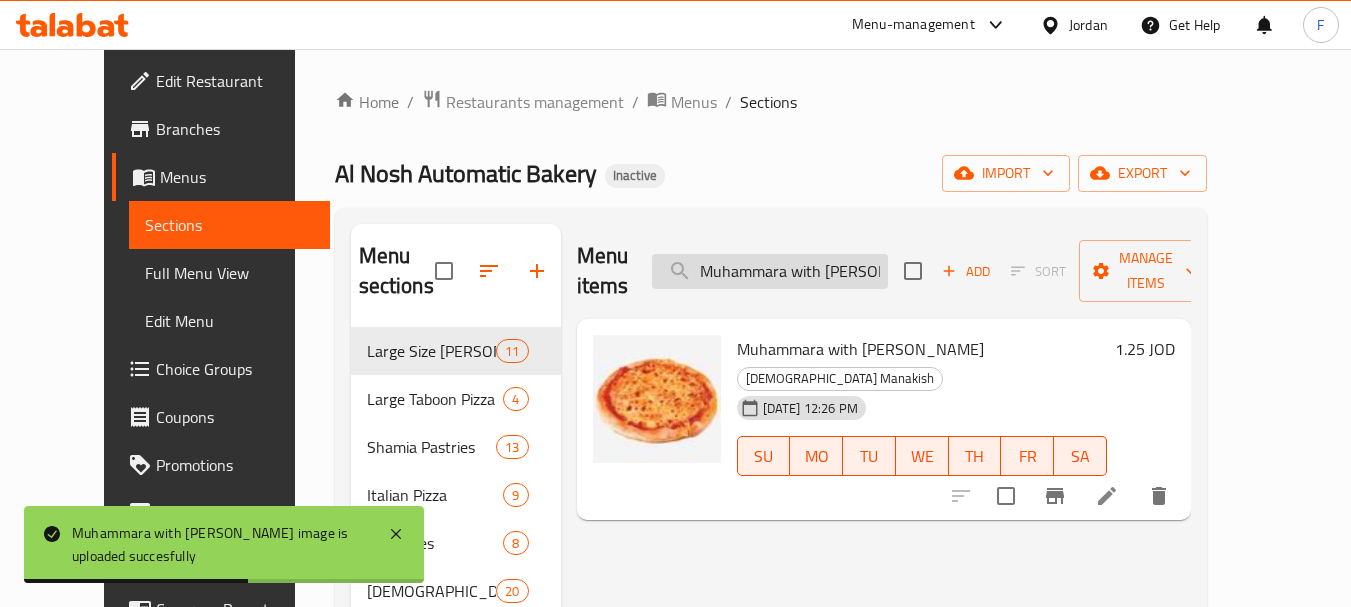 click on "Muhammara with Kashkawan" at bounding box center [770, 271] 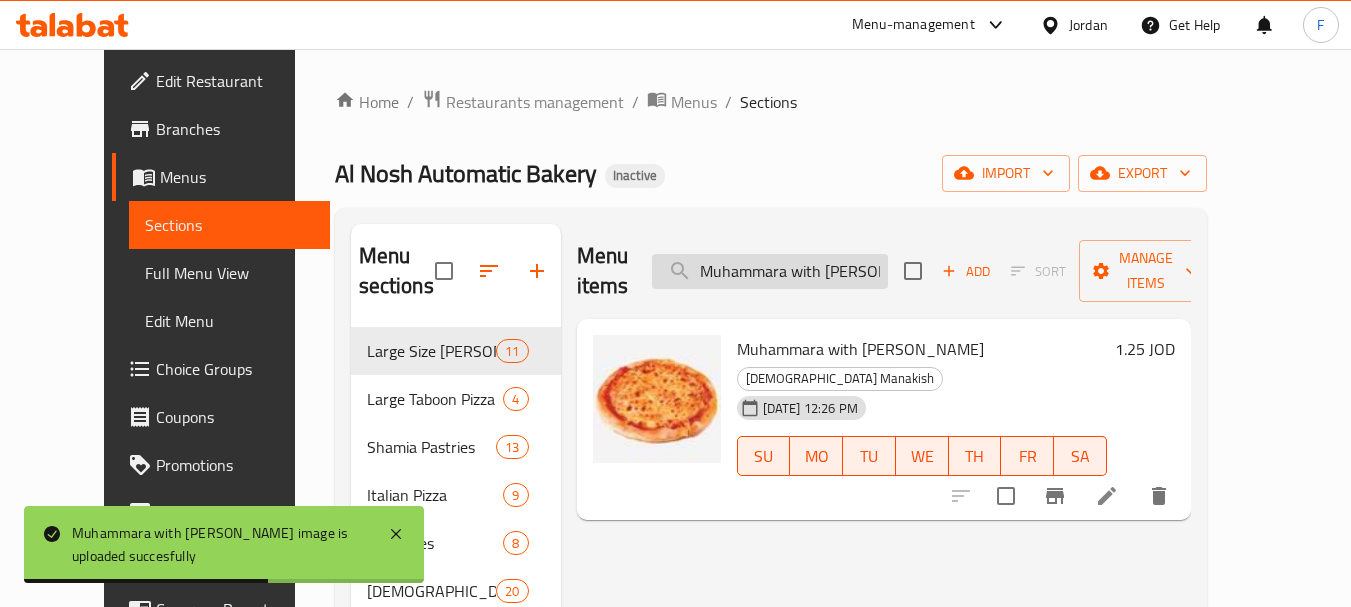 click on "Muhammara with Kashkawan" at bounding box center [770, 271] 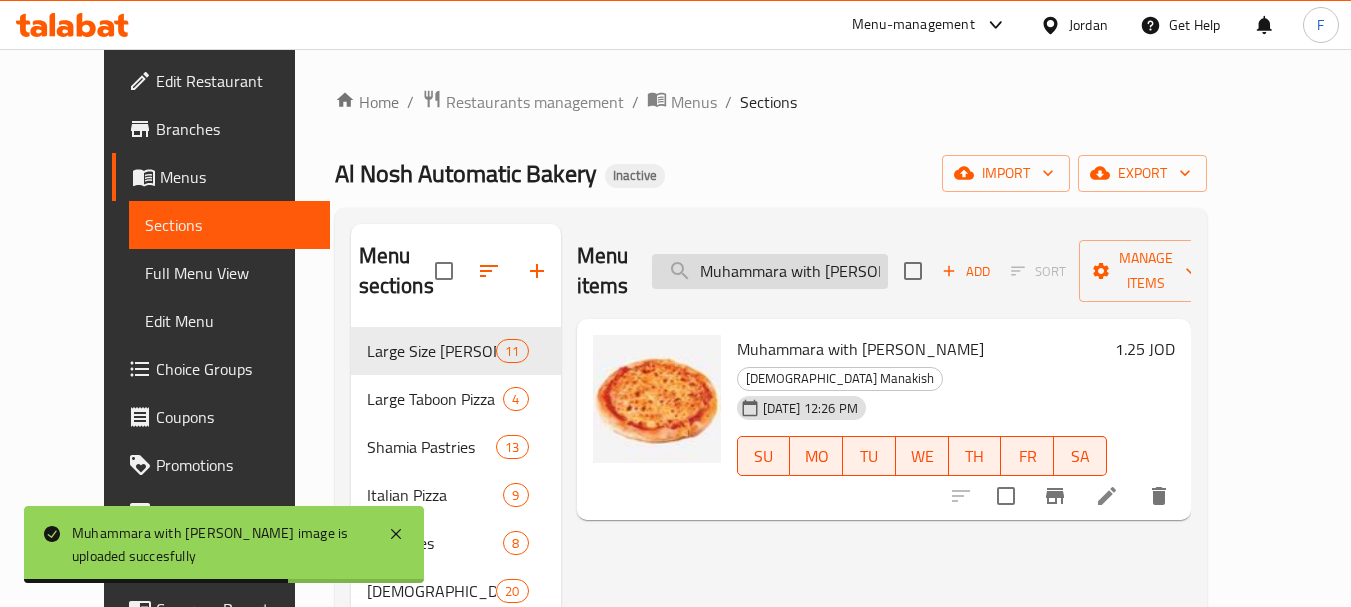 click on "Muhammara with Kashkawan" at bounding box center (770, 271) 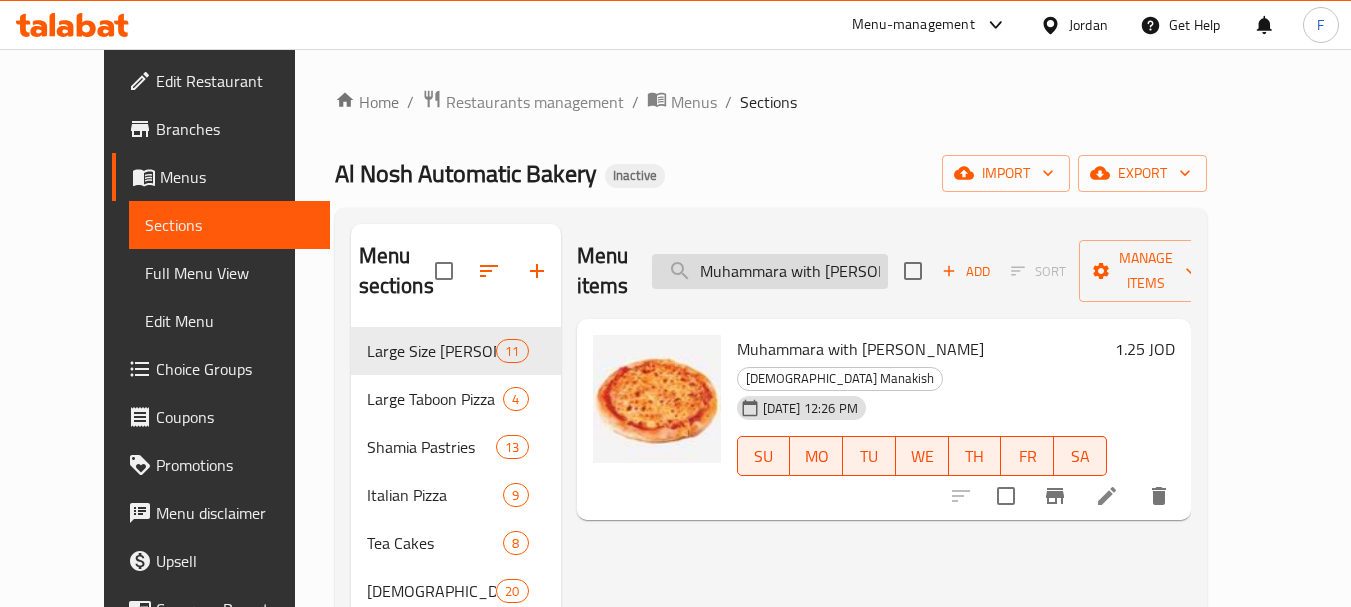 paste on "Chicken with Kashkaval" 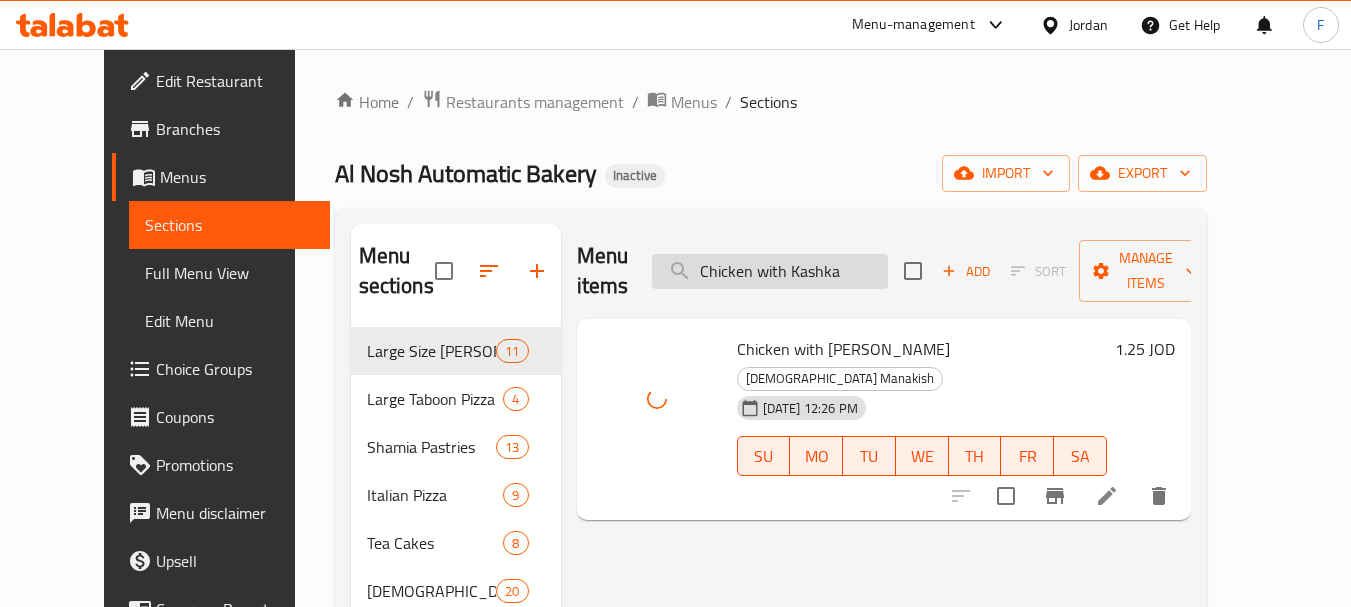 click on "Chicken with Kashka" at bounding box center (770, 271) 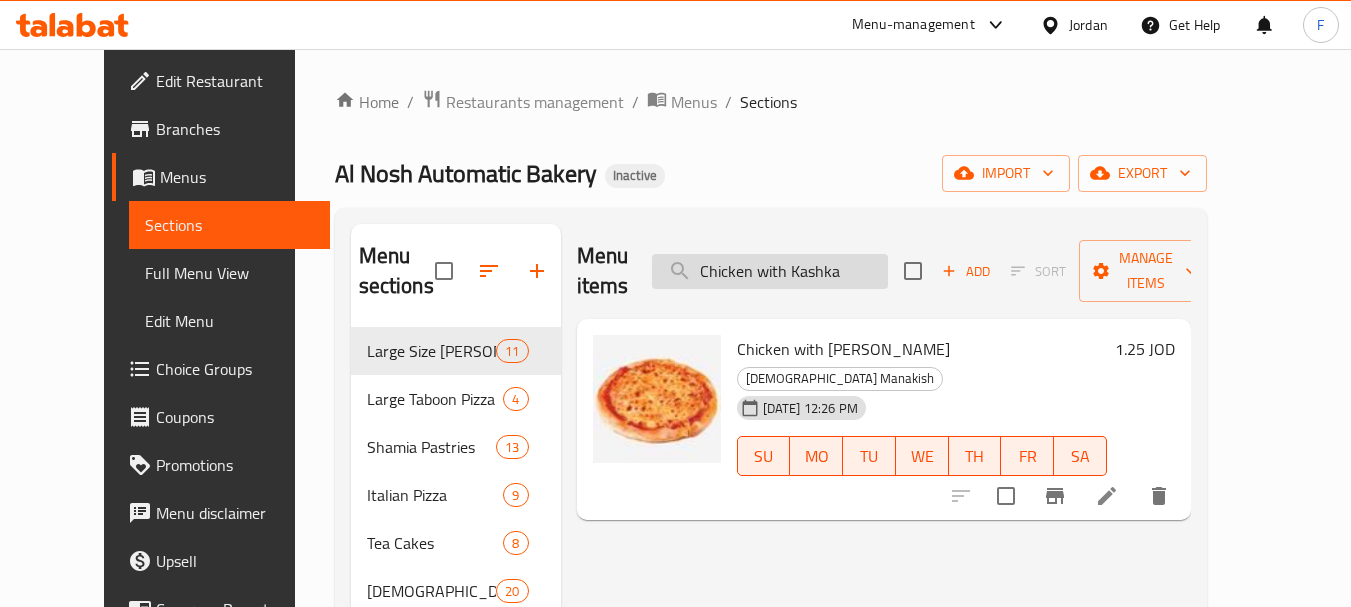 click on "Chicken with Kashka" at bounding box center (770, 271) 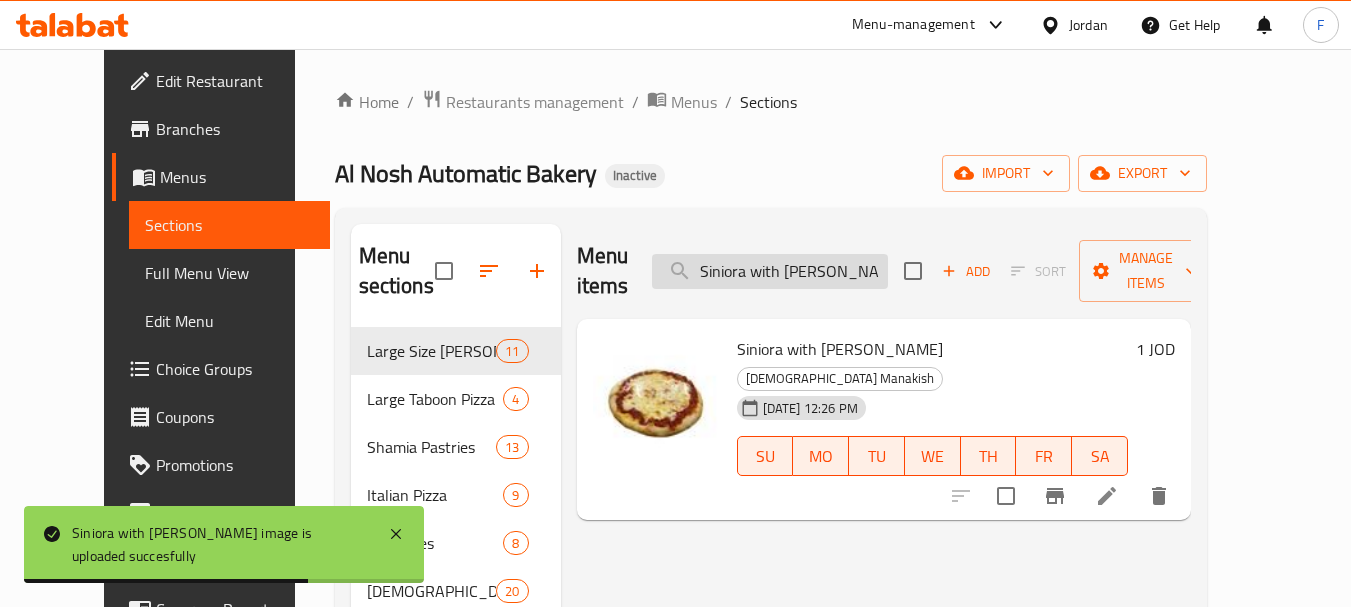 click on "Siniora with Kashkawan" at bounding box center [770, 271] 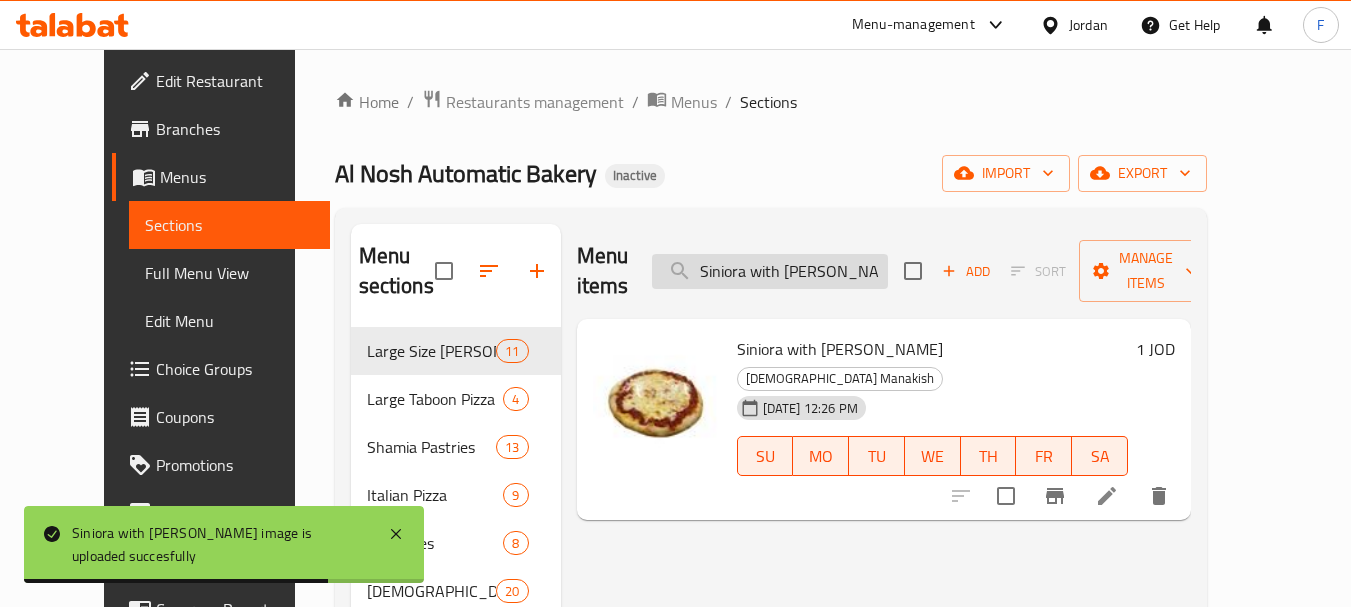 click on "Siniora with Kashkawan" at bounding box center [770, 271] 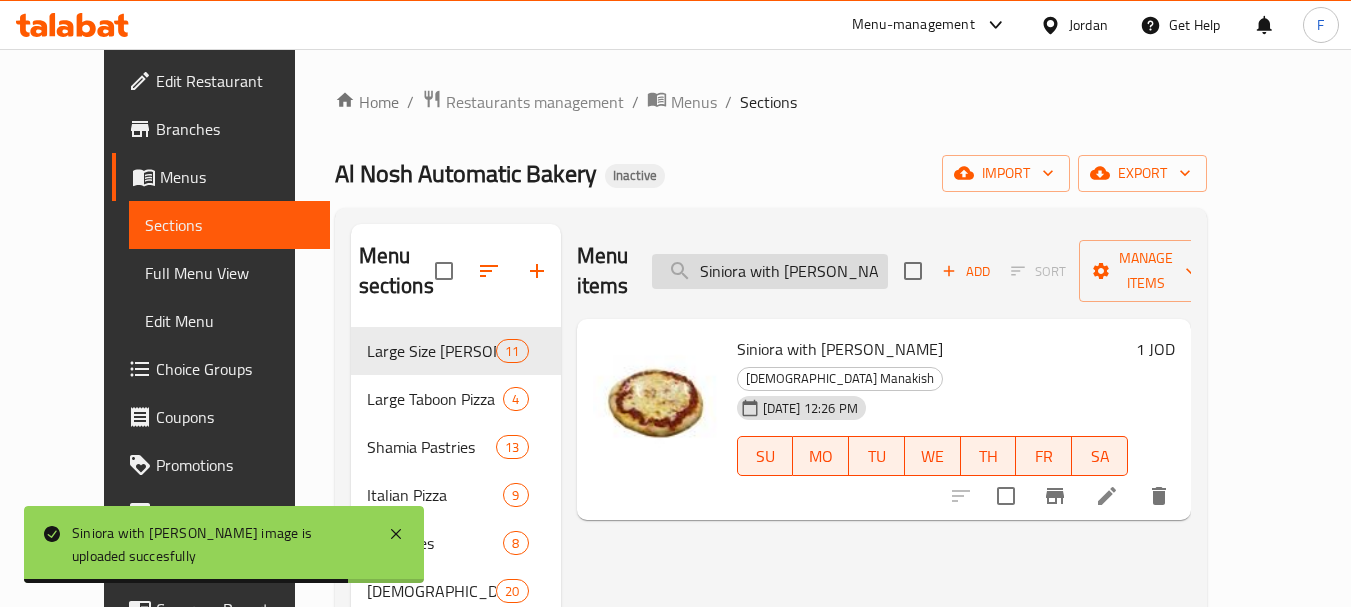 click on "Siniora with Kashkawan" at bounding box center (770, 271) 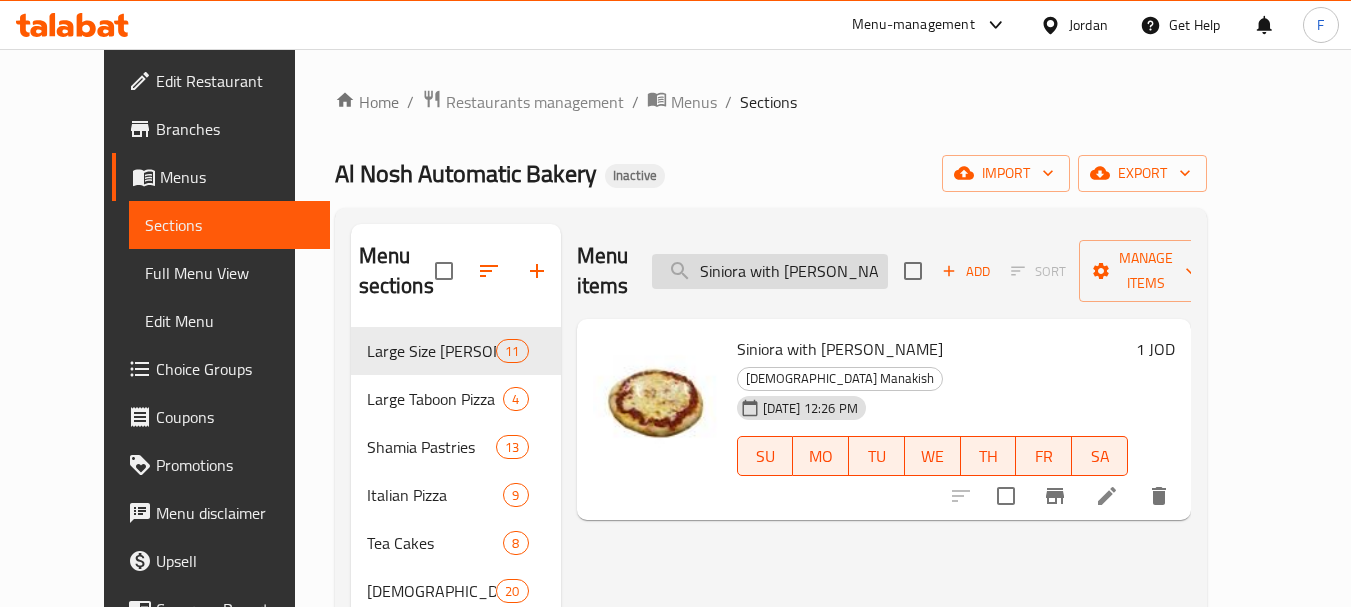 paste on "Potatoes with Kashkawan" 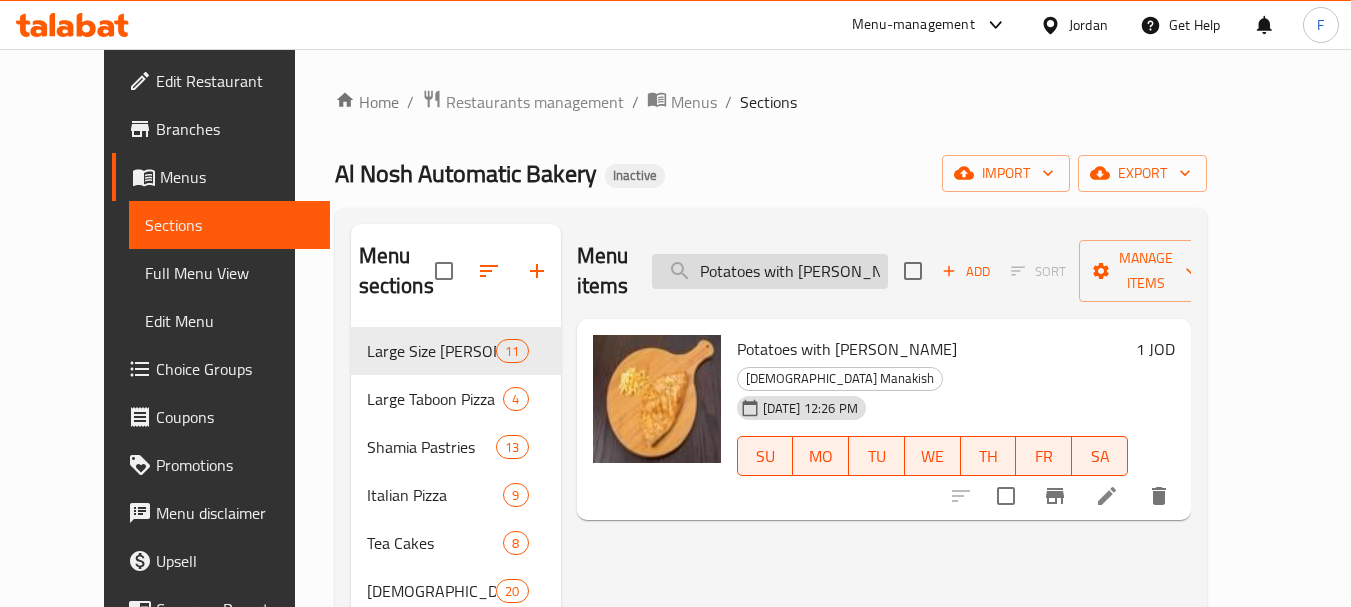 click on "Potatoes with Kashkawan" at bounding box center [770, 271] 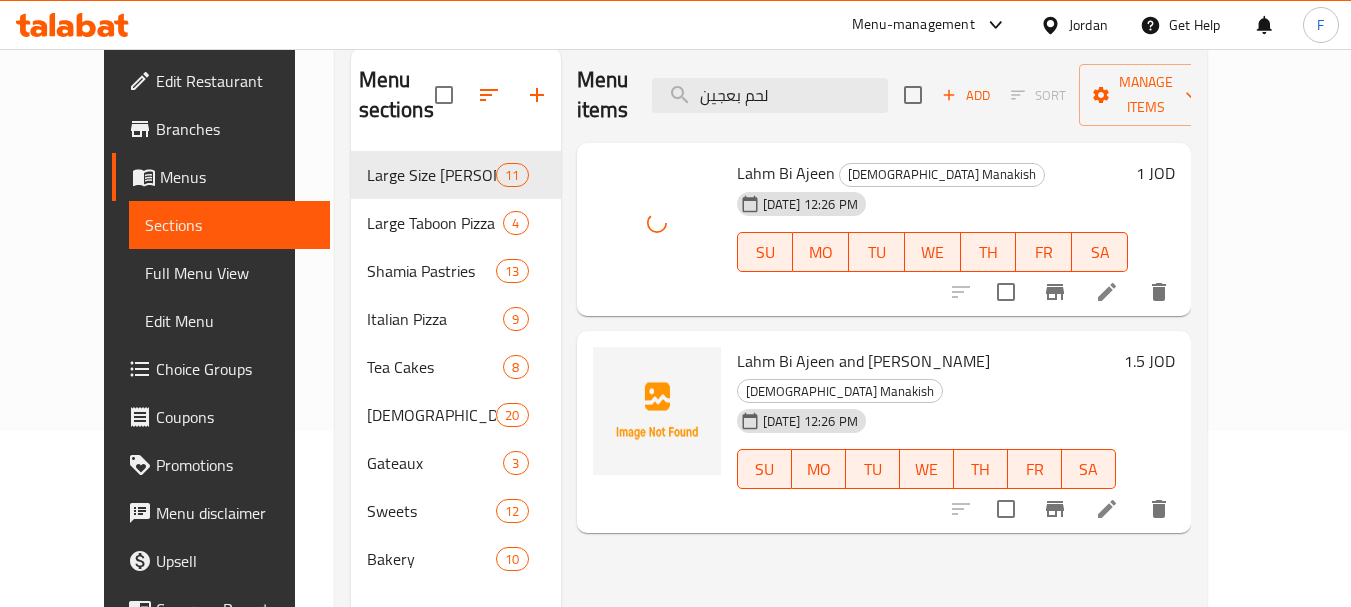 scroll, scrollTop: 200, scrollLeft: 0, axis: vertical 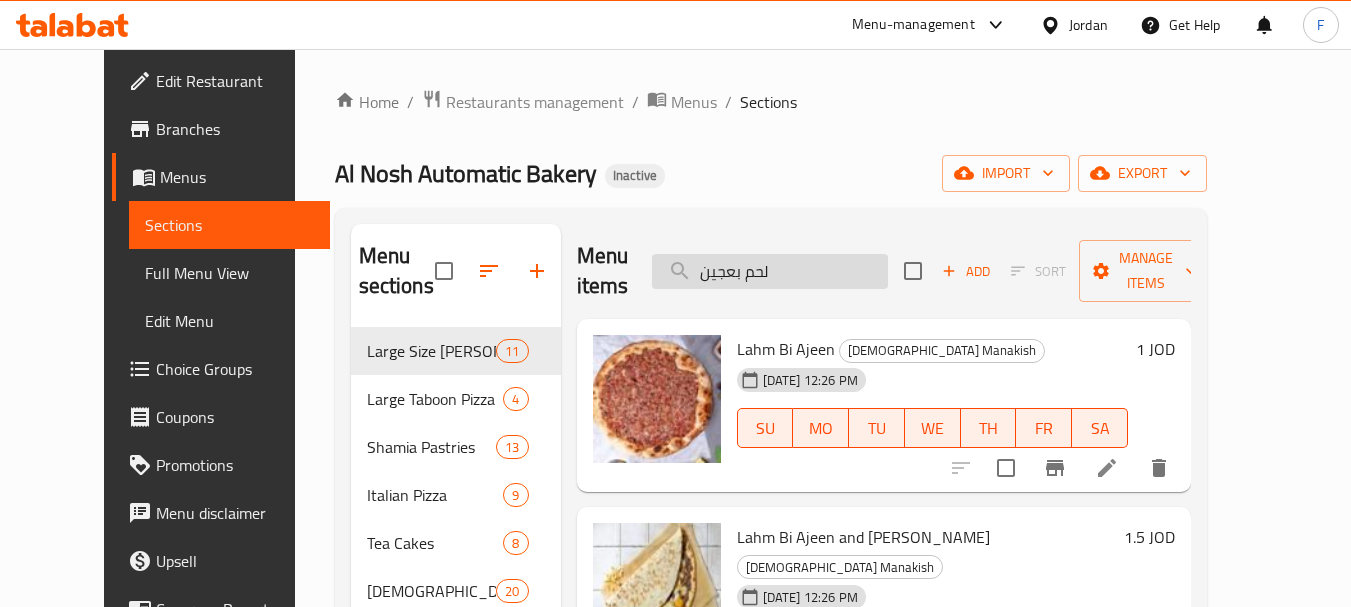 click on "لحم بعجين" at bounding box center (770, 271) 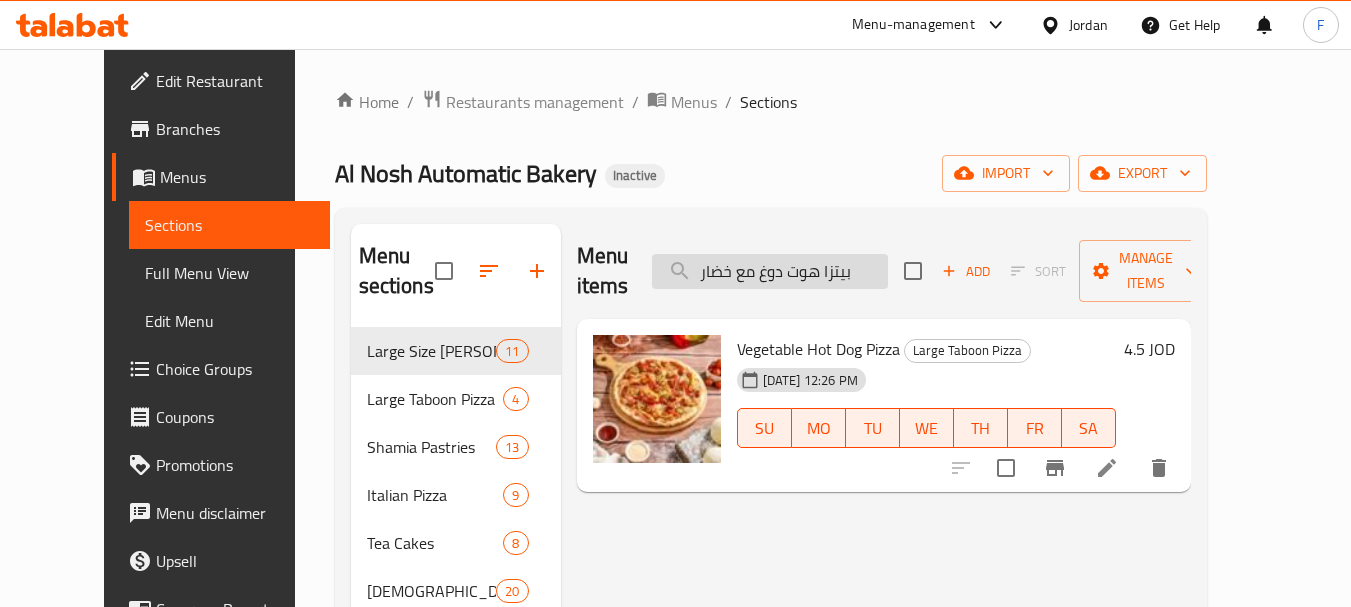 click on "بيتزا هوت دوغ مع خضار" at bounding box center (770, 271) 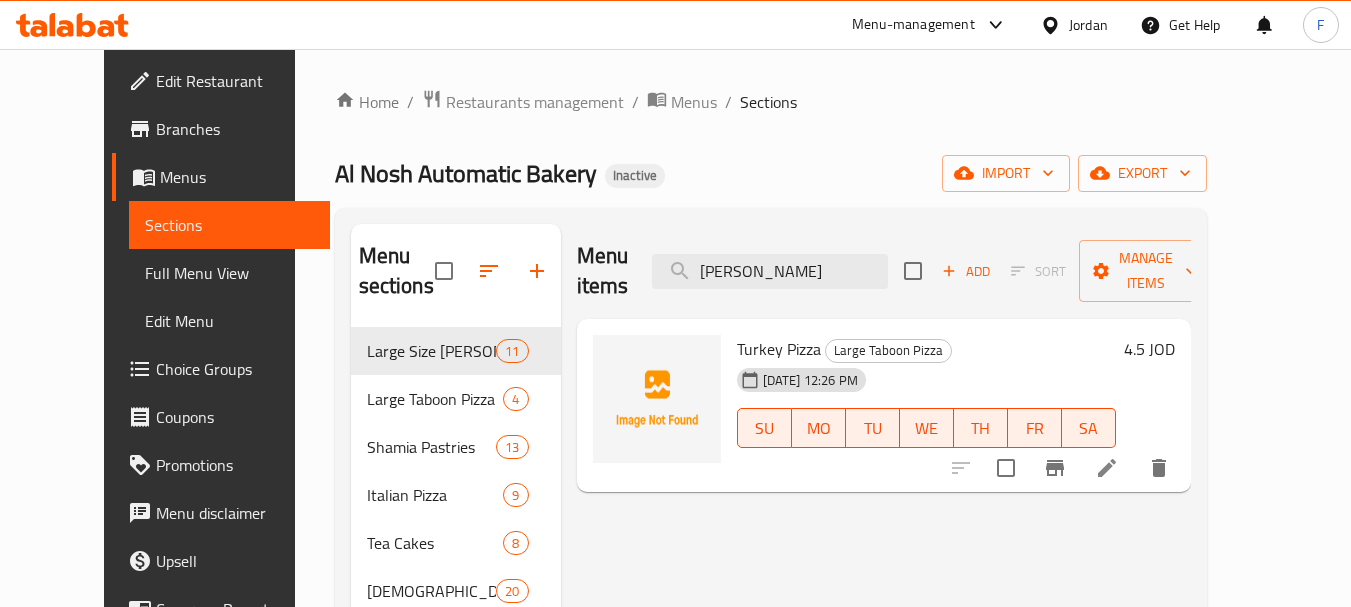 type on "بيتزا تيركي" 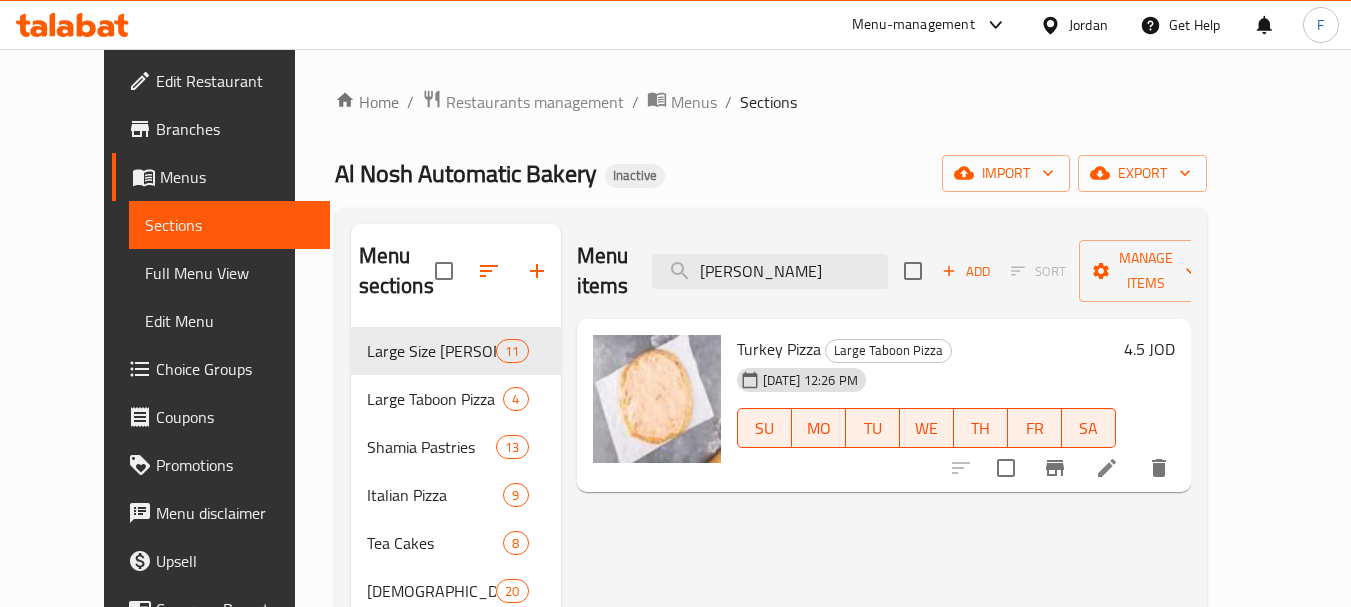 click on "Edit Restaurant" at bounding box center [235, 81] 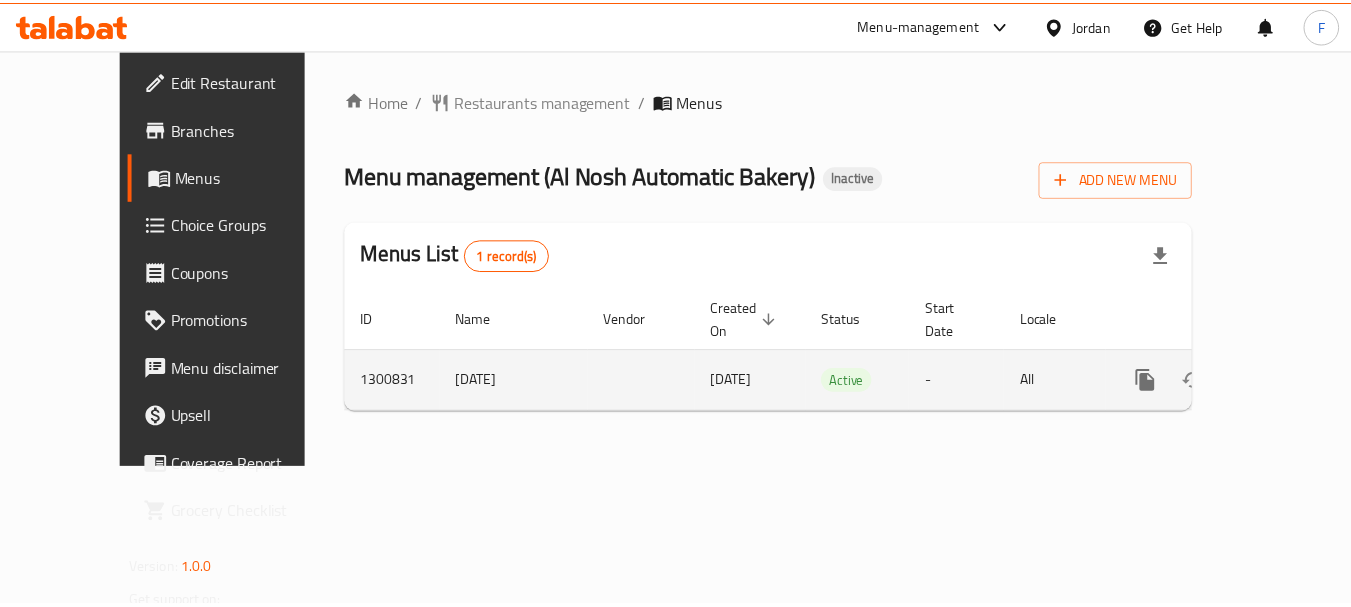 scroll, scrollTop: 0, scrollLeft: 0, axis: both 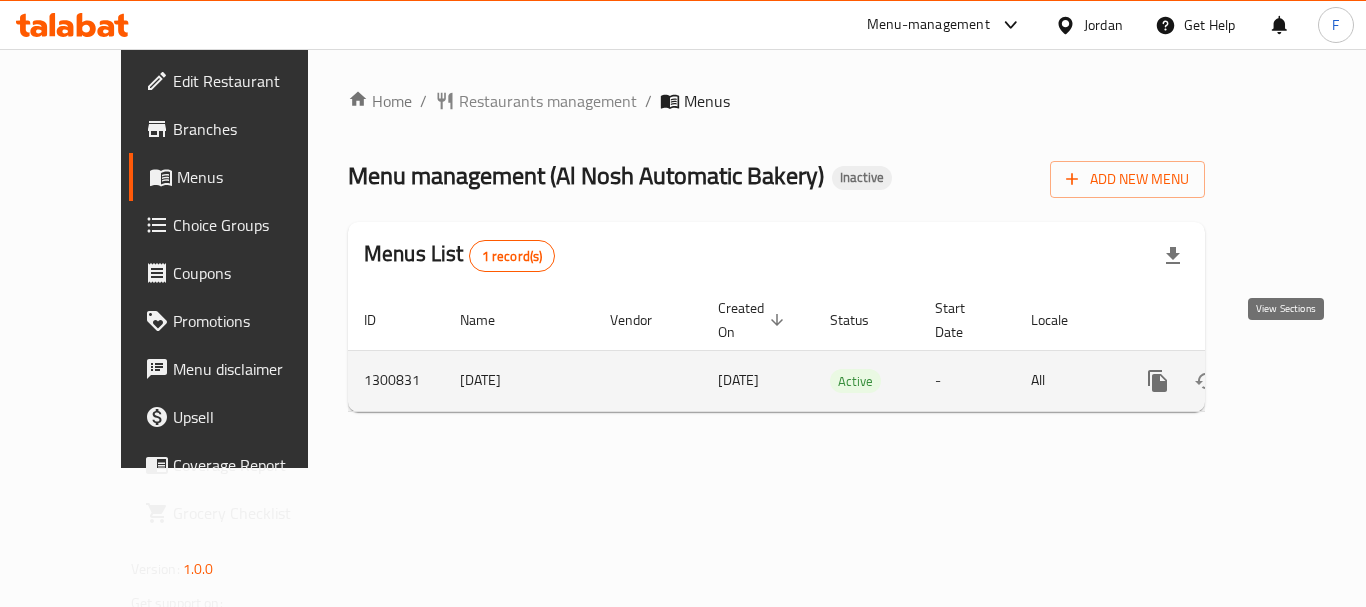 click 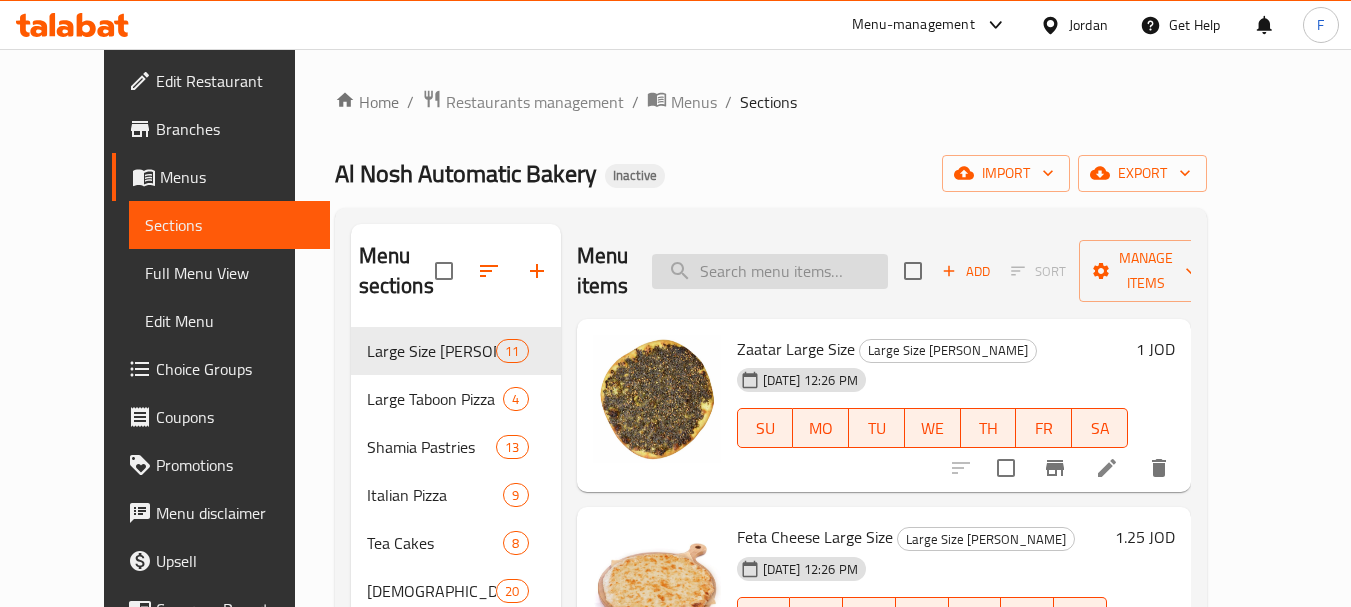 click at bounding box center [770, 271] 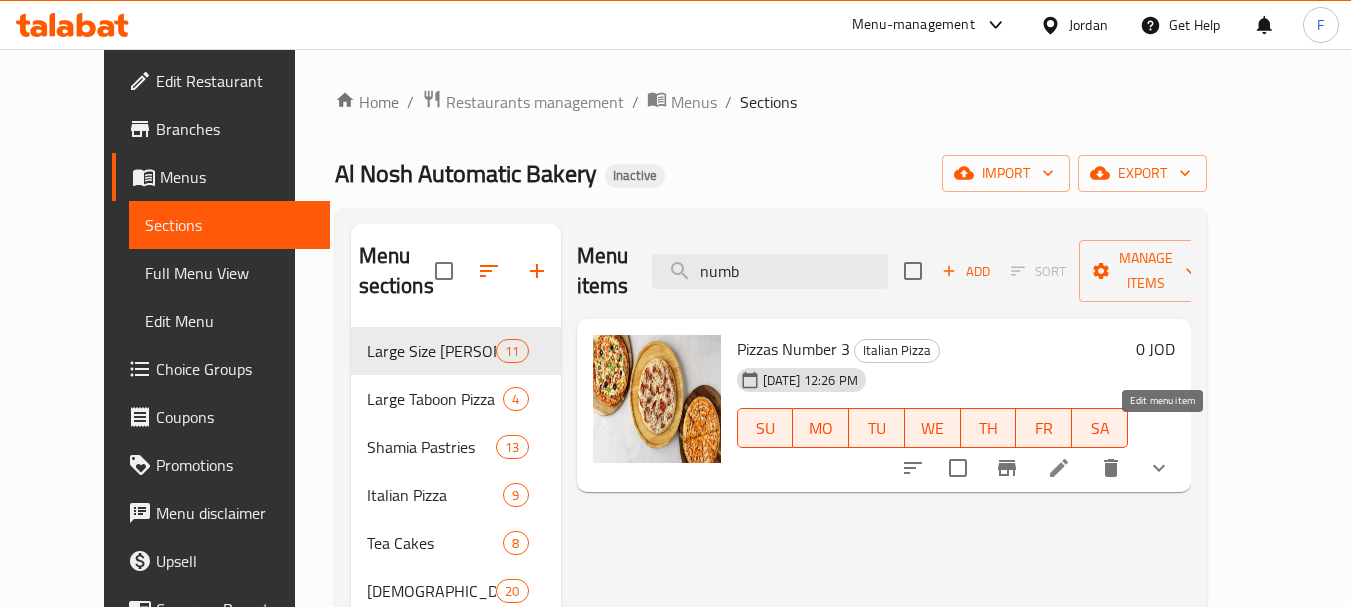 type on "numb" 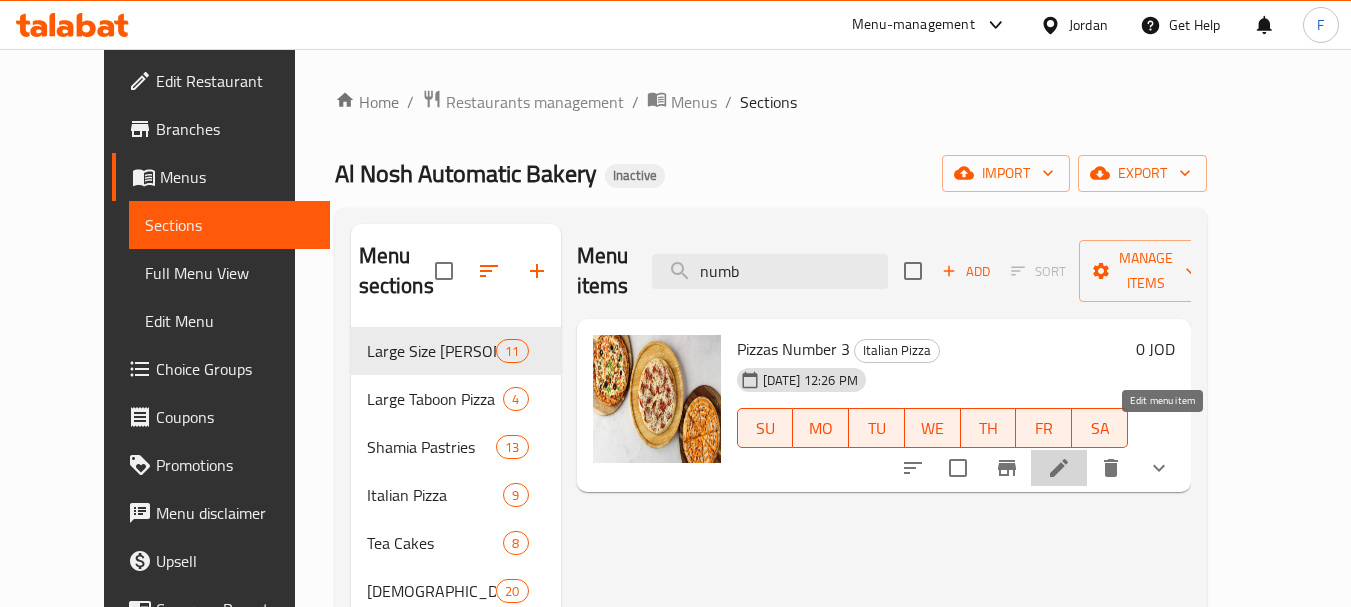 click 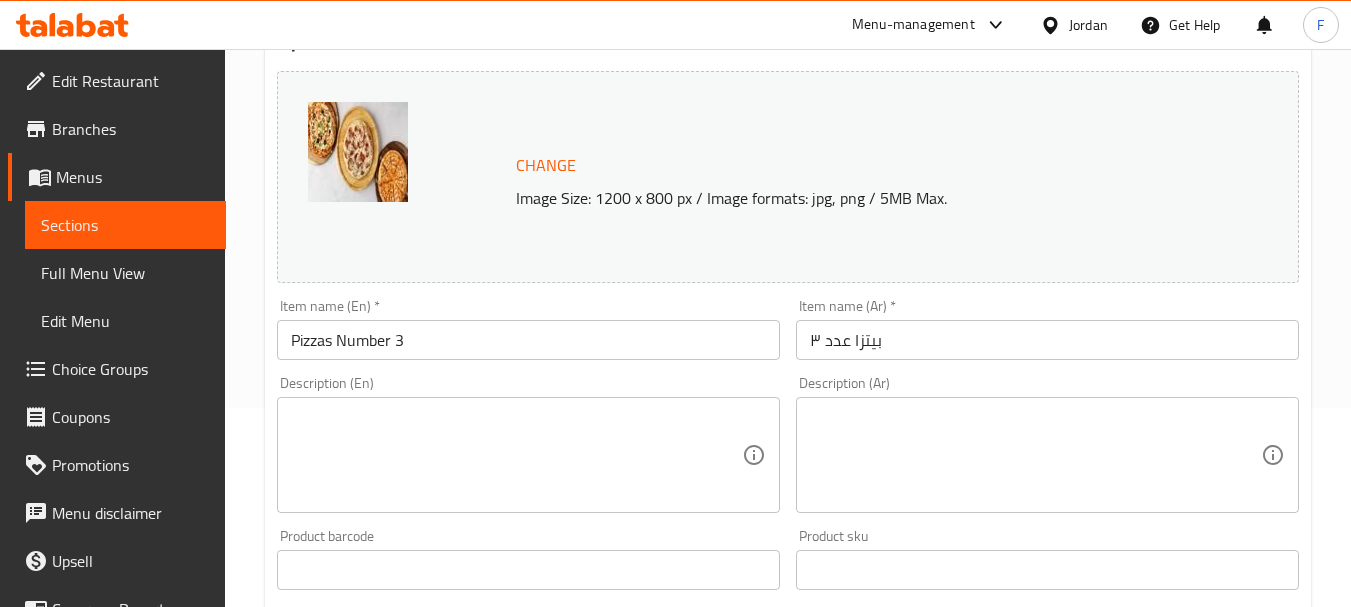 scroll, scrollTop: 200, scrollLeft: 0, axis: vertical 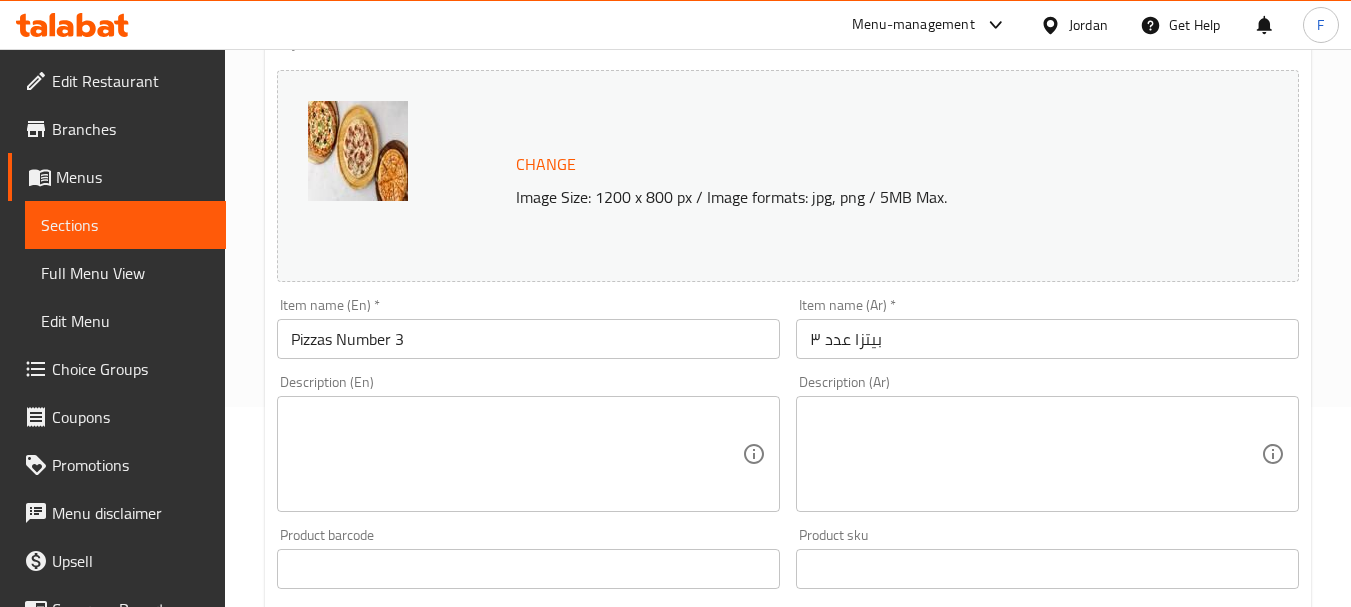 click on "Pizzas Number 3" at bounding box center [528, 339] 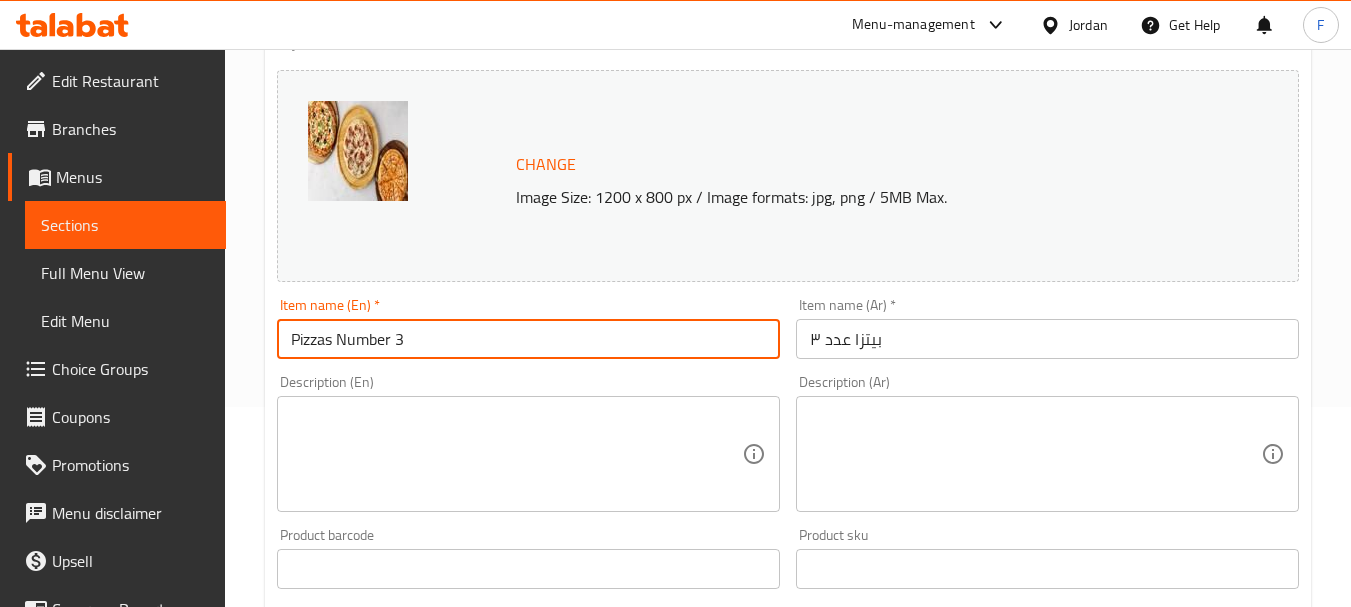 click on "Pizzas Number 3" at bounding box center (528, 339) 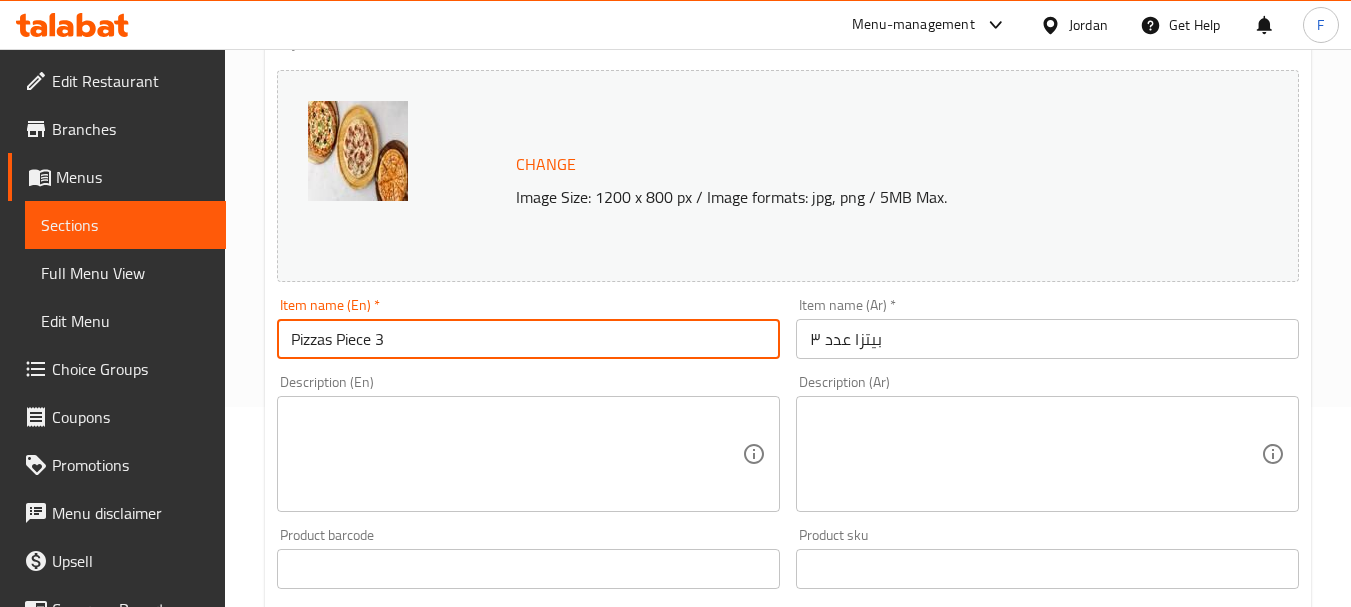 click on "Pizzas Piece 3" at bounding box center (528, 339) 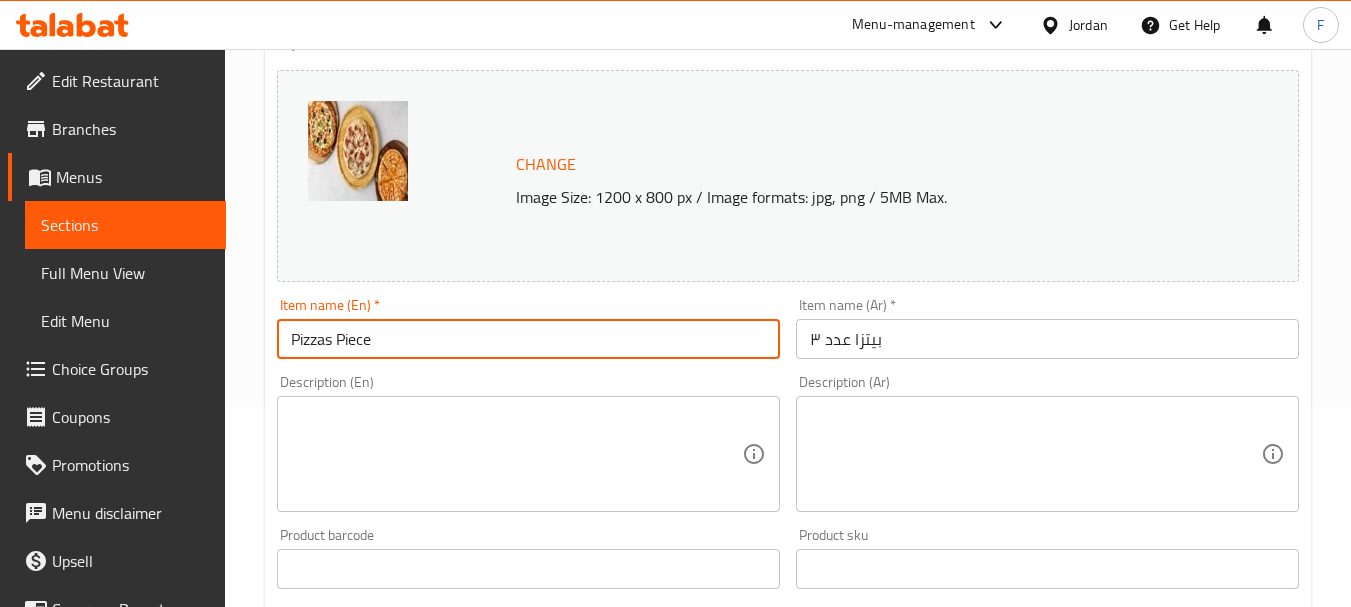 click on "Pizzas Piece" at bounding box center (528, 339) 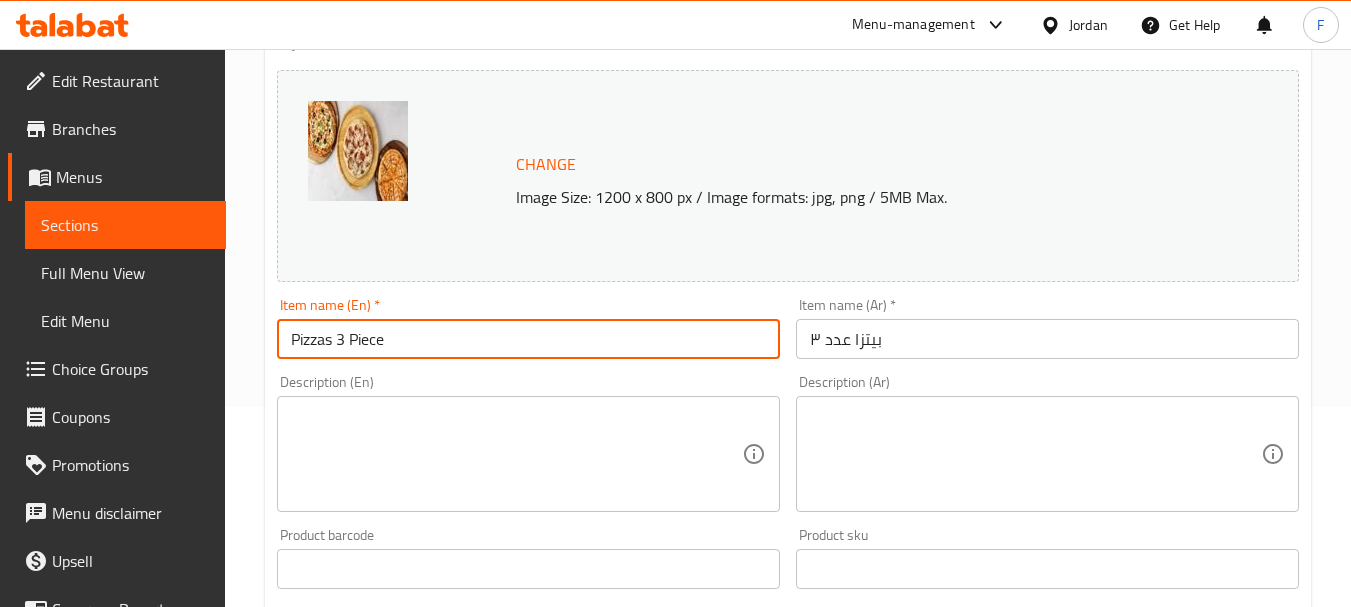 click on "Pizzas 3 Piece" at bounding box center (528, 339) 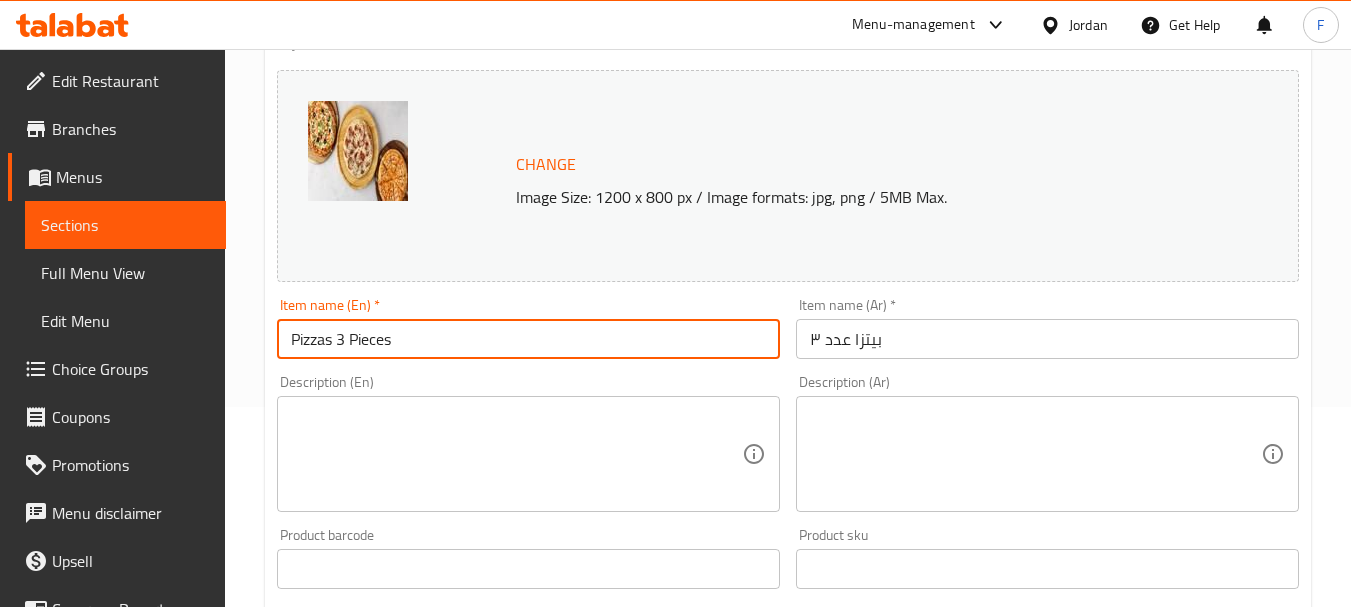 click on "Pizzas 3 Pieces" at bounding box center [528, 339] 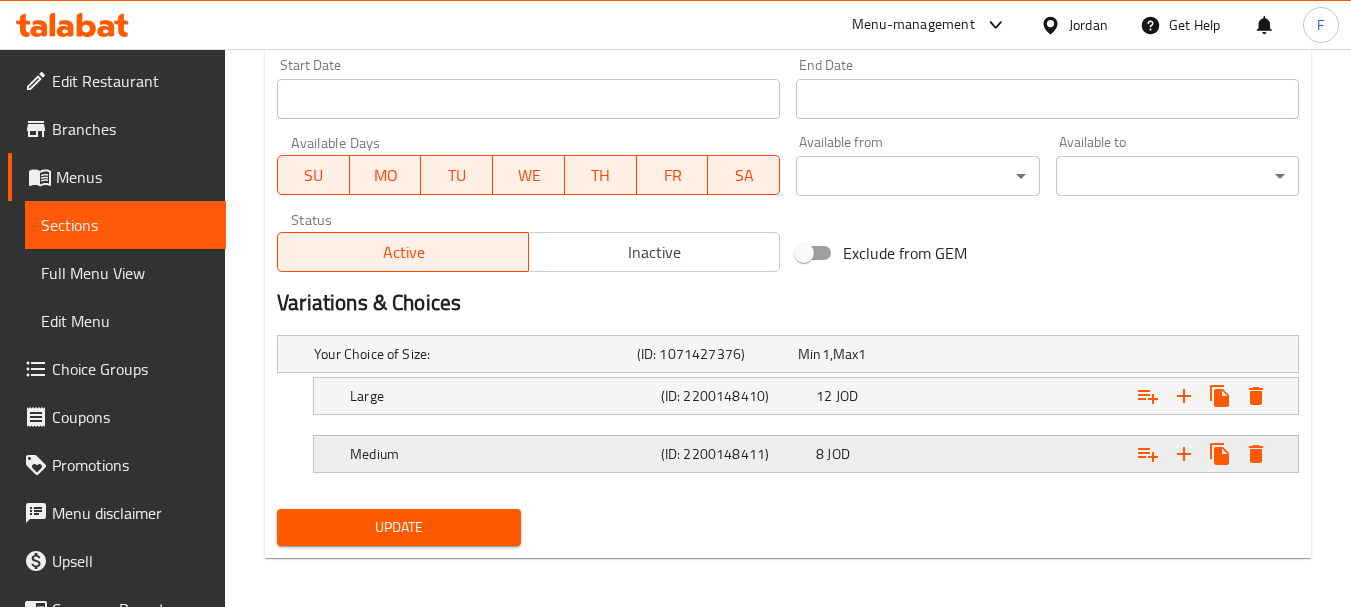scroll, scrollTop: 880, scrollLeft: 0, axis: vertical 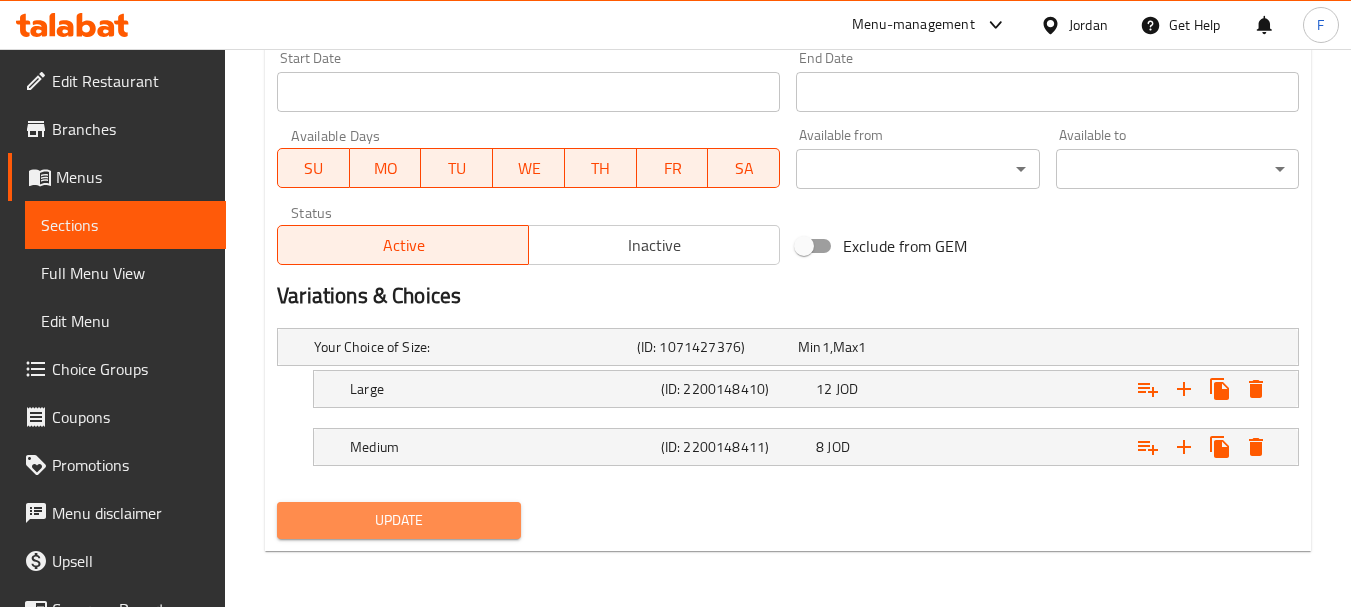 click on "Update" at bounding box center (398, 520) 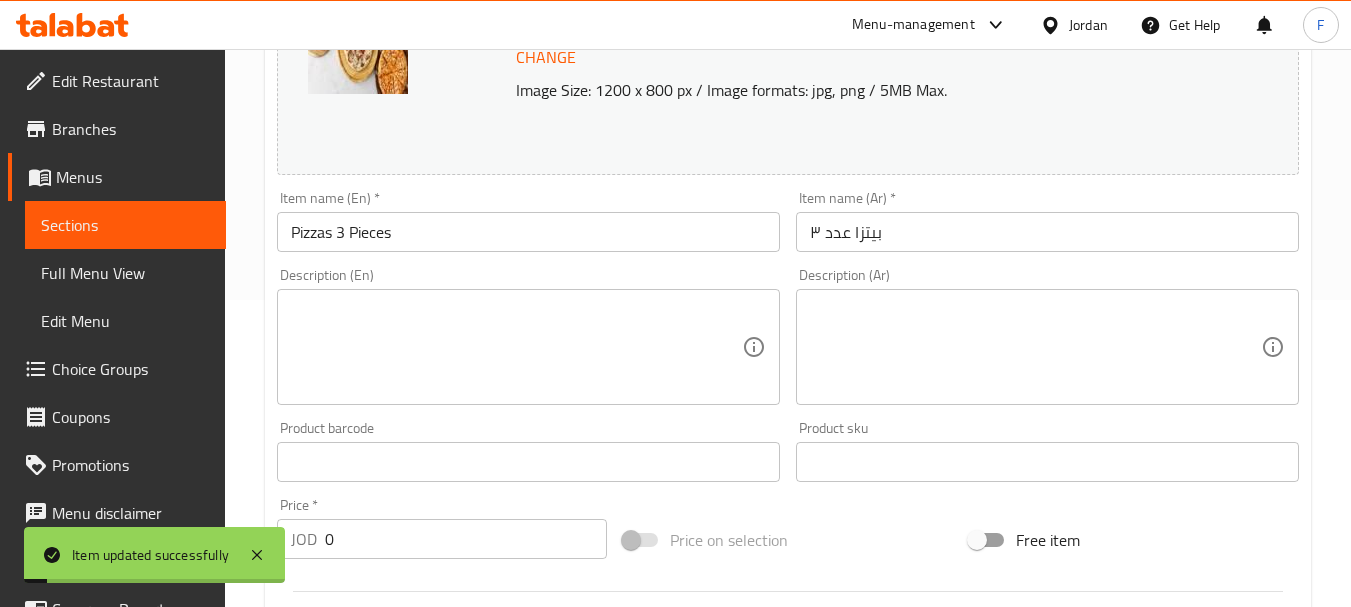 scroll, scrollTop: 0, scrollLeft: 0, axis: both 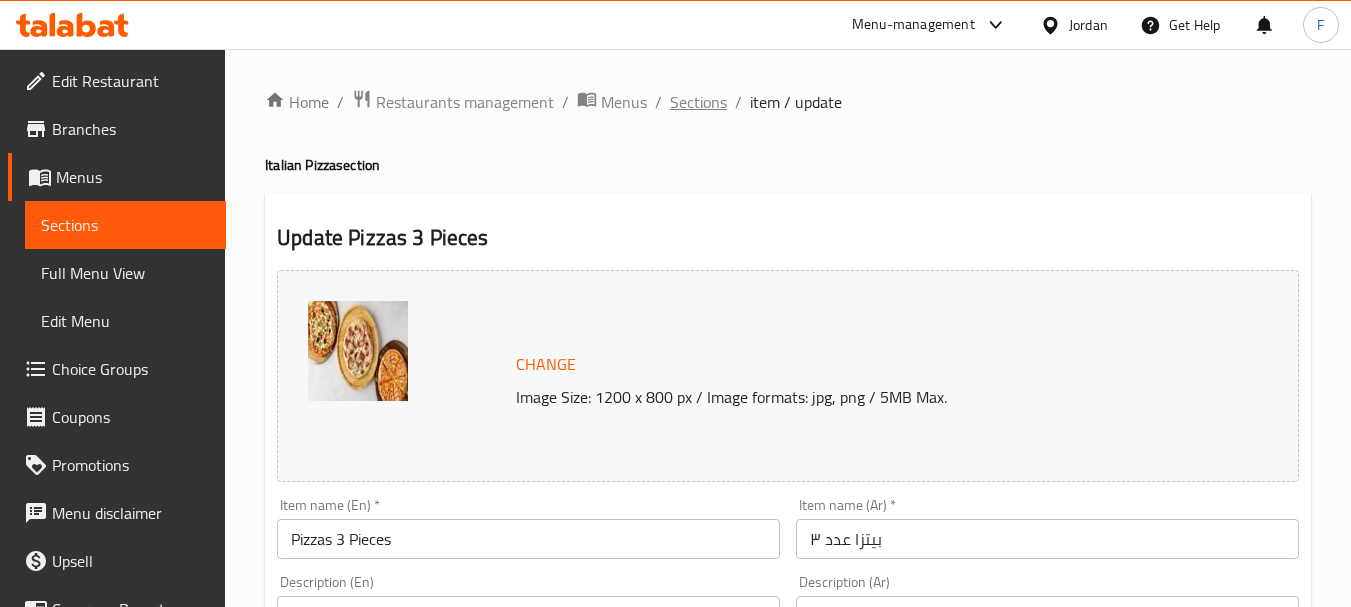click on "Sections" at bounding box center [698, 102] 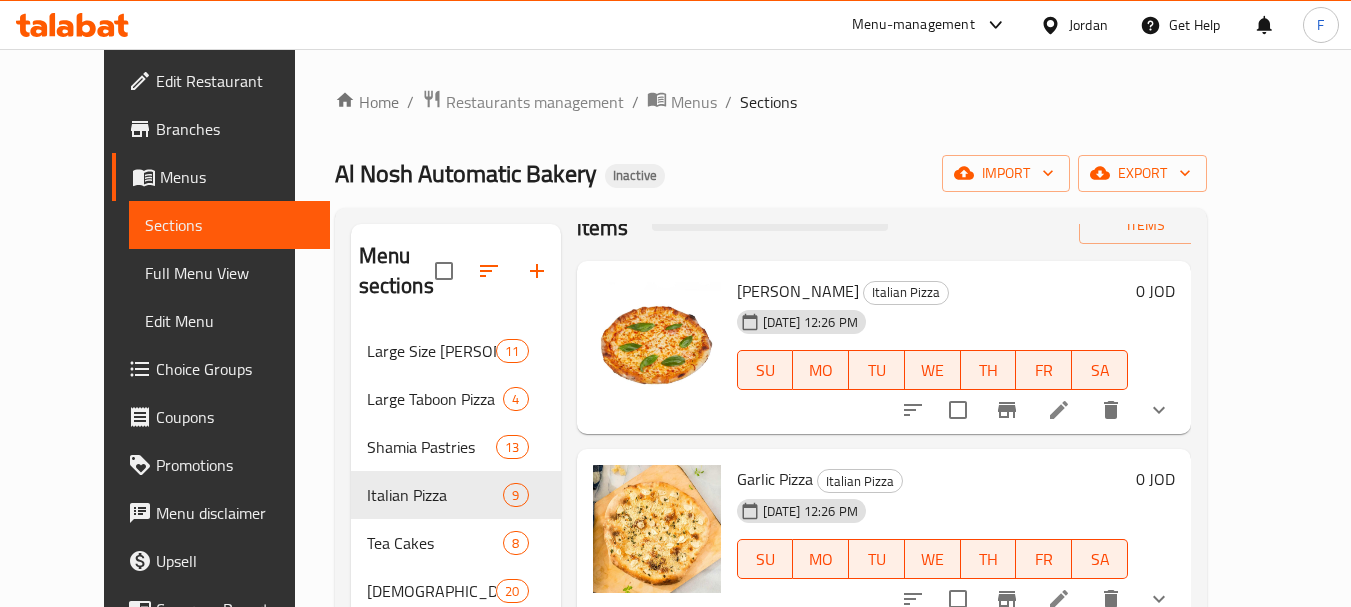 scroll, scrollTop: 100, scrollLeft: 0, axis: vertical 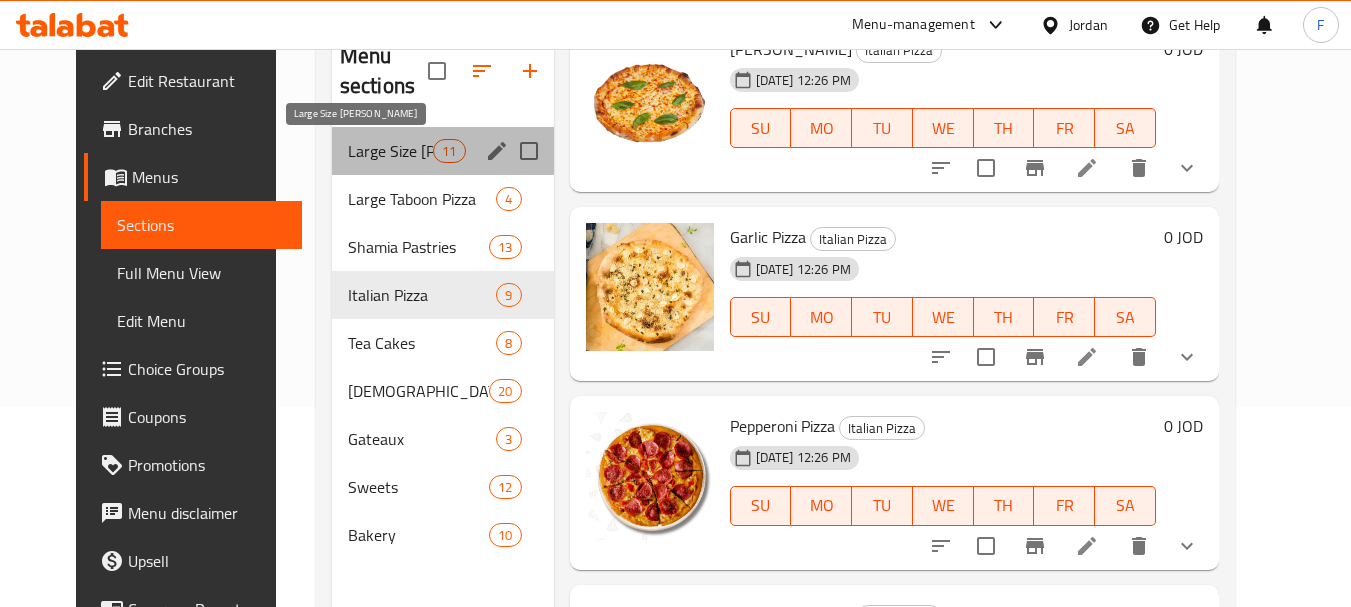 click on "Large Size Taboon Manakish" at bounding box center (390, 151) 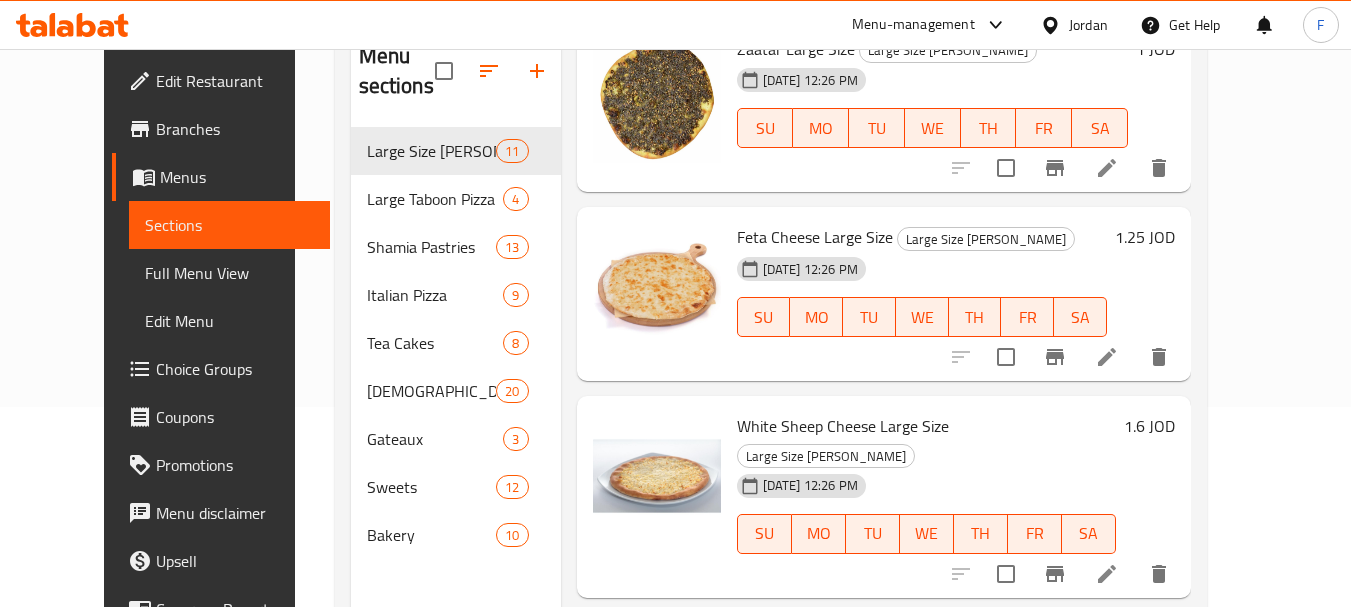 scroll, scrollTop: 172, scrollLeft: 0, axis: vertical 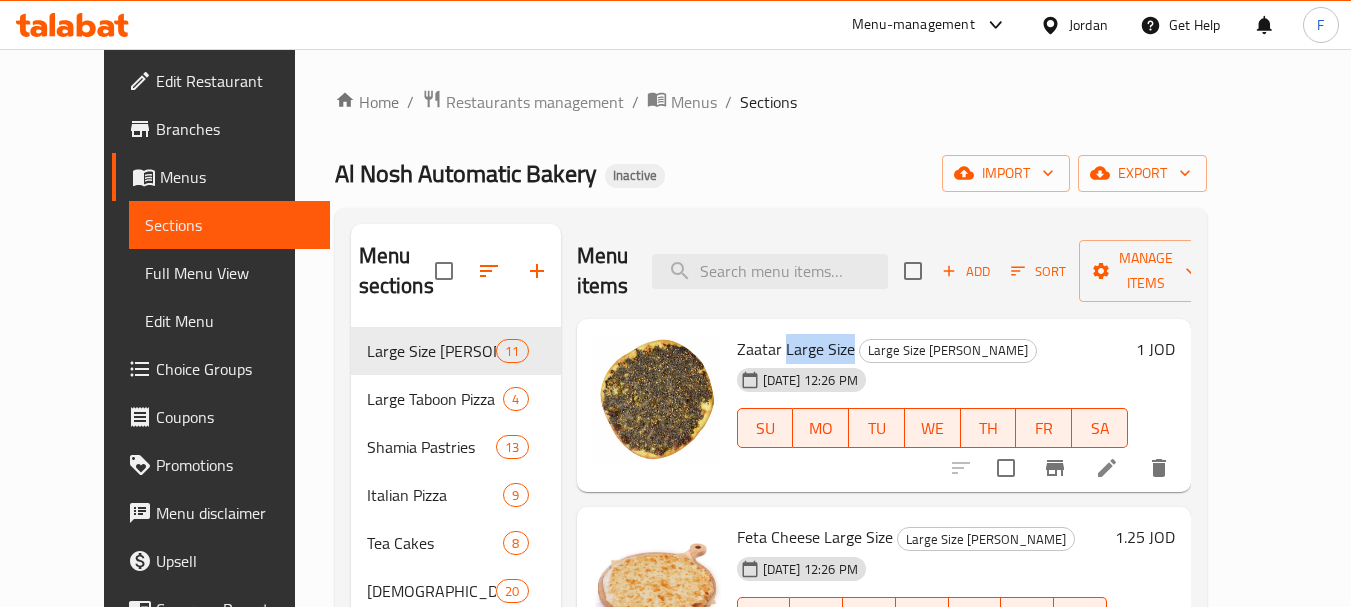 drag, startPoint x: 757, startPoint y: 349, endPoint x: 825, endPoint y: 341, distance: 68.46897 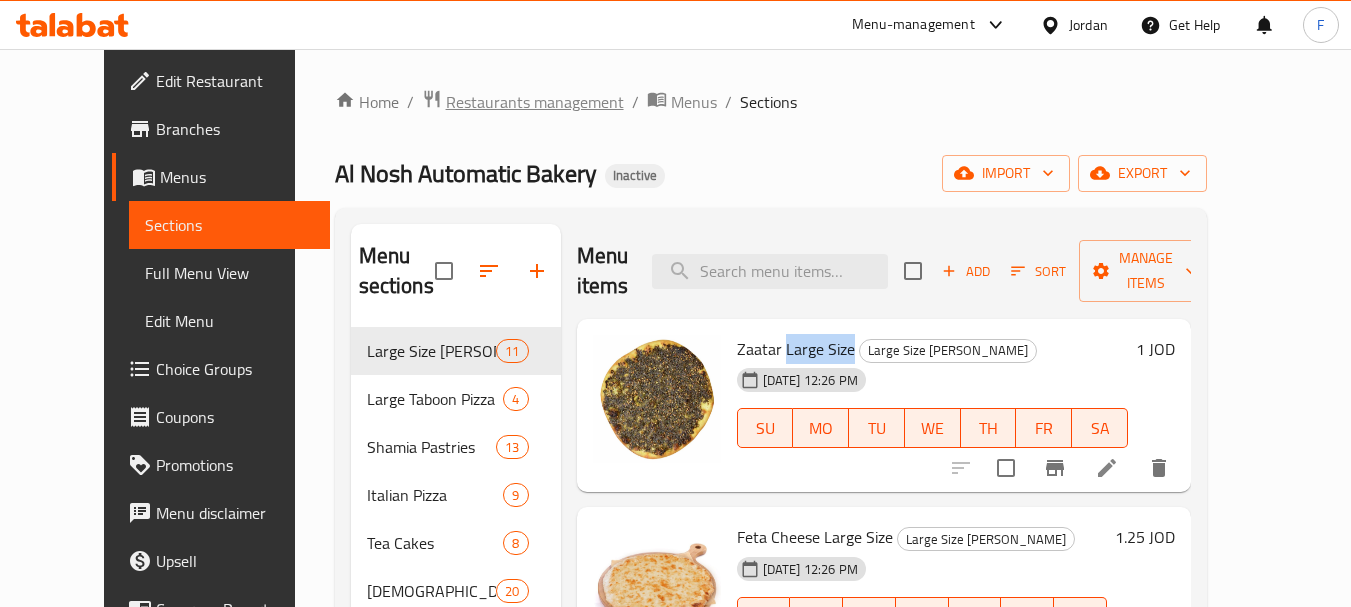 click on "Restaurants management" at bounding box center [535, 102] 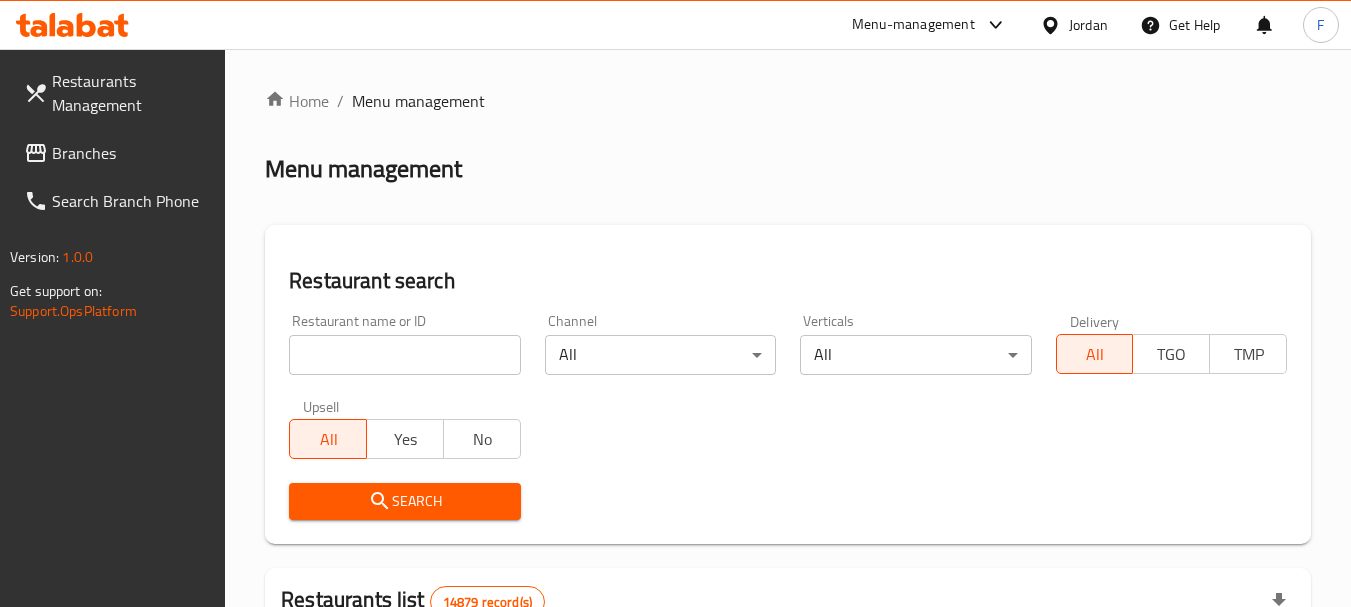 click on "Branches" at bounding box center (131, 153) 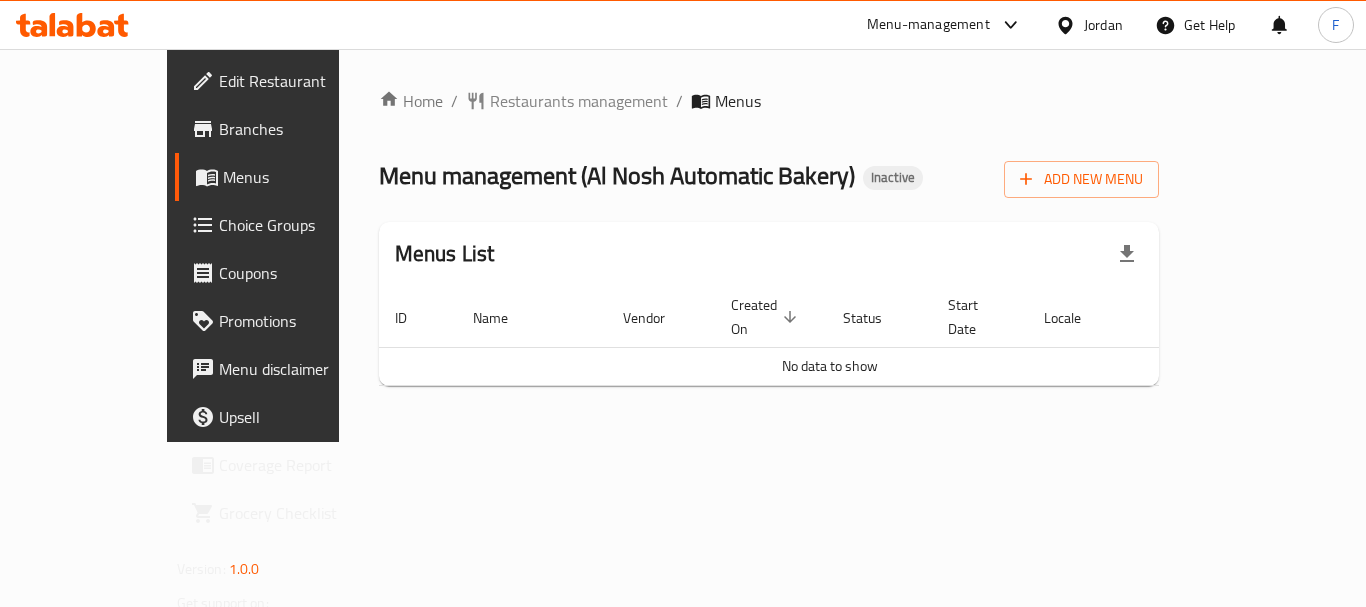 scroll, scrollTop: 0, scrollLeft: 0, axis: both 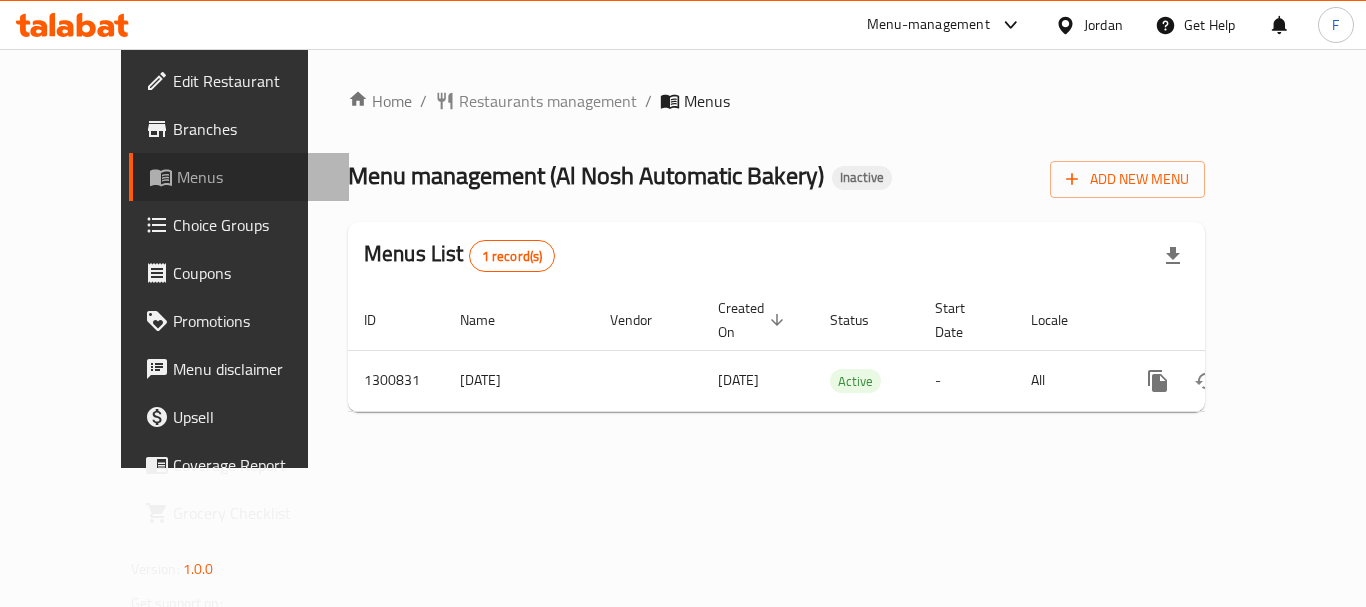 click on "Menus" at bounding box center [255, 177] 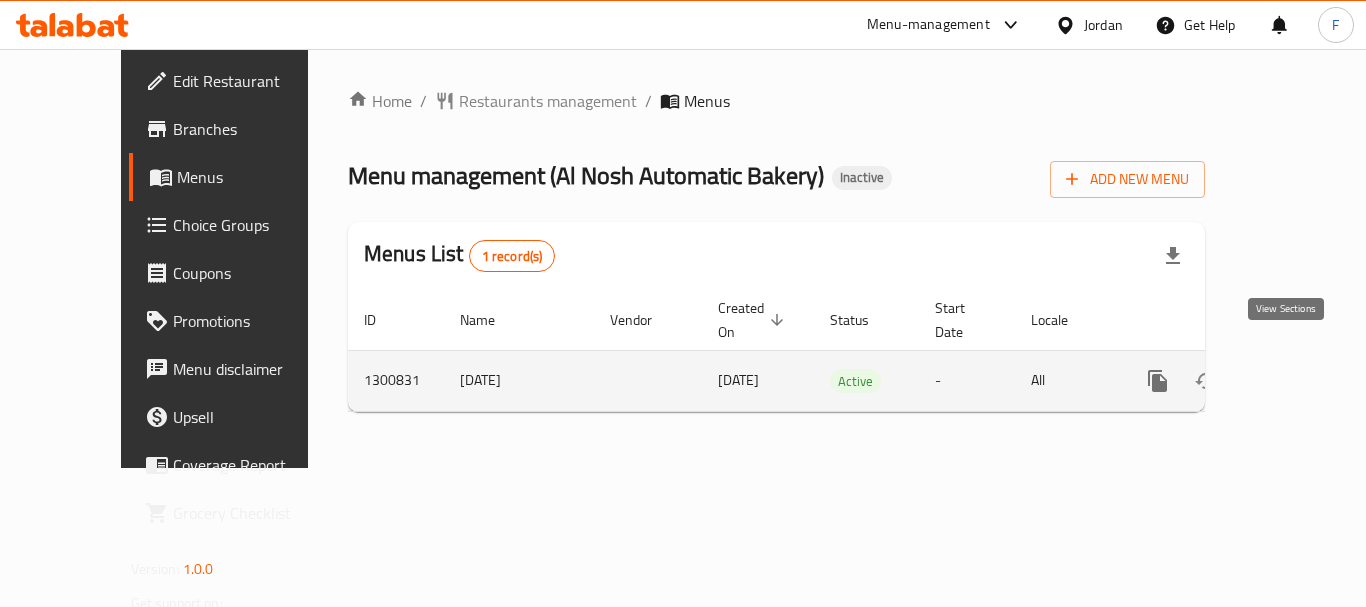 click 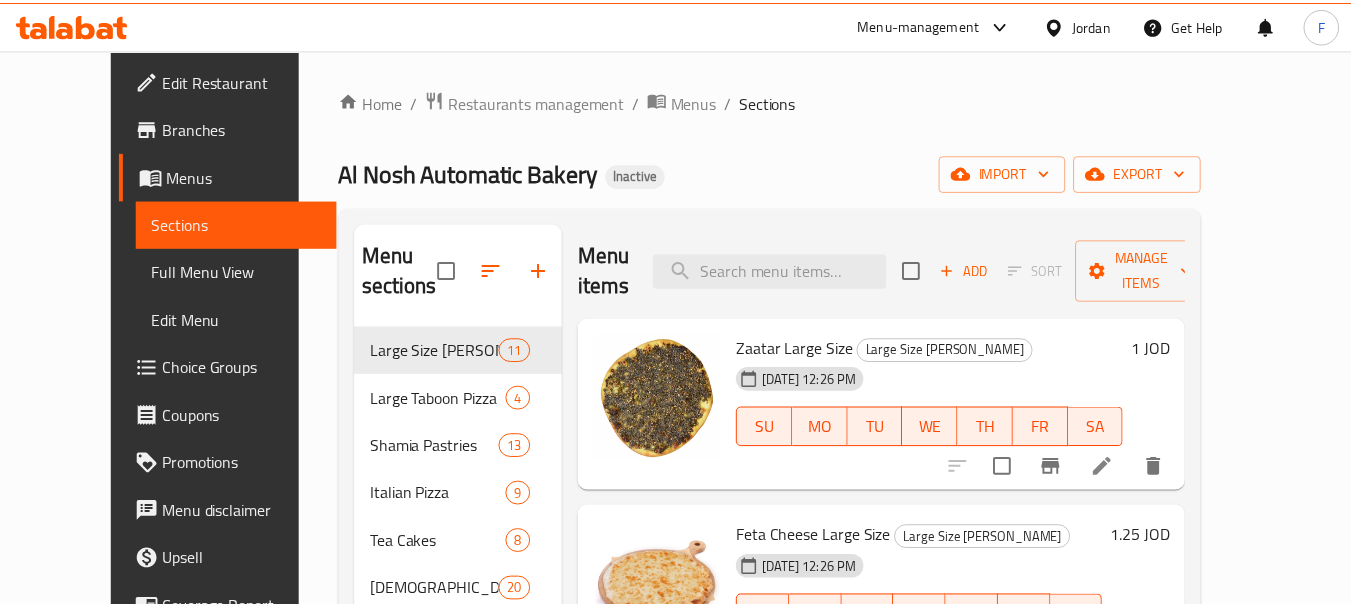 scroll, scrollTop: 280, scrollLeft: 0, axis: vertical 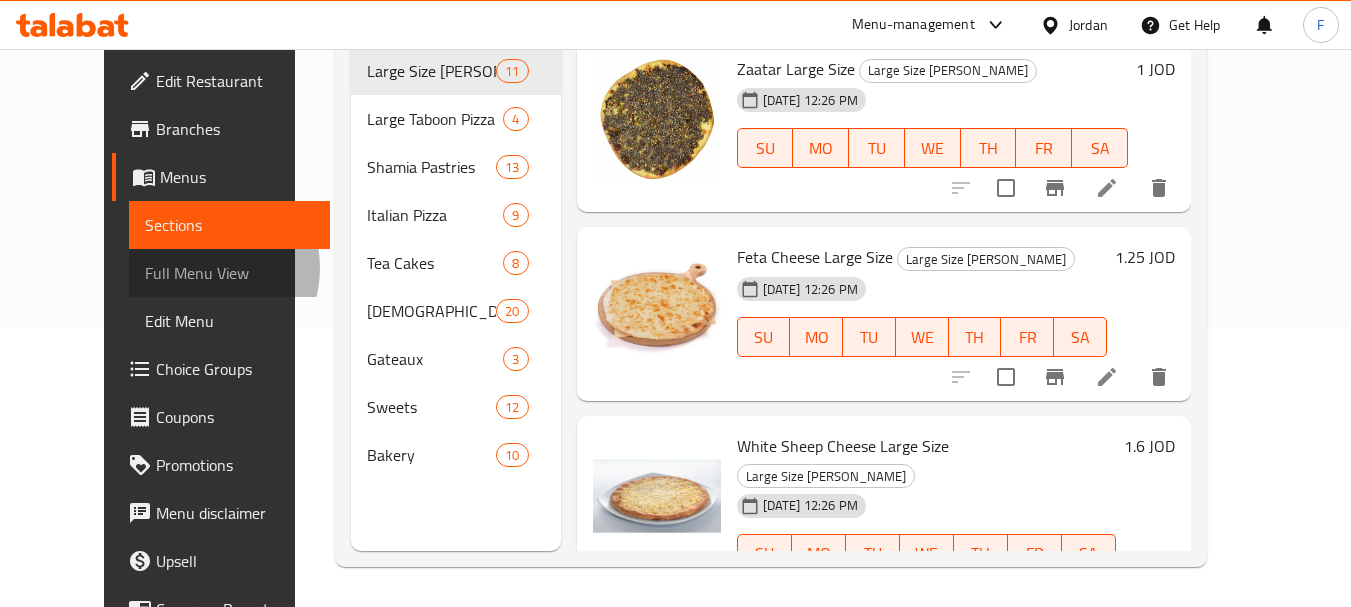 click on "Full Menu View" at bounding box center (229, 273) 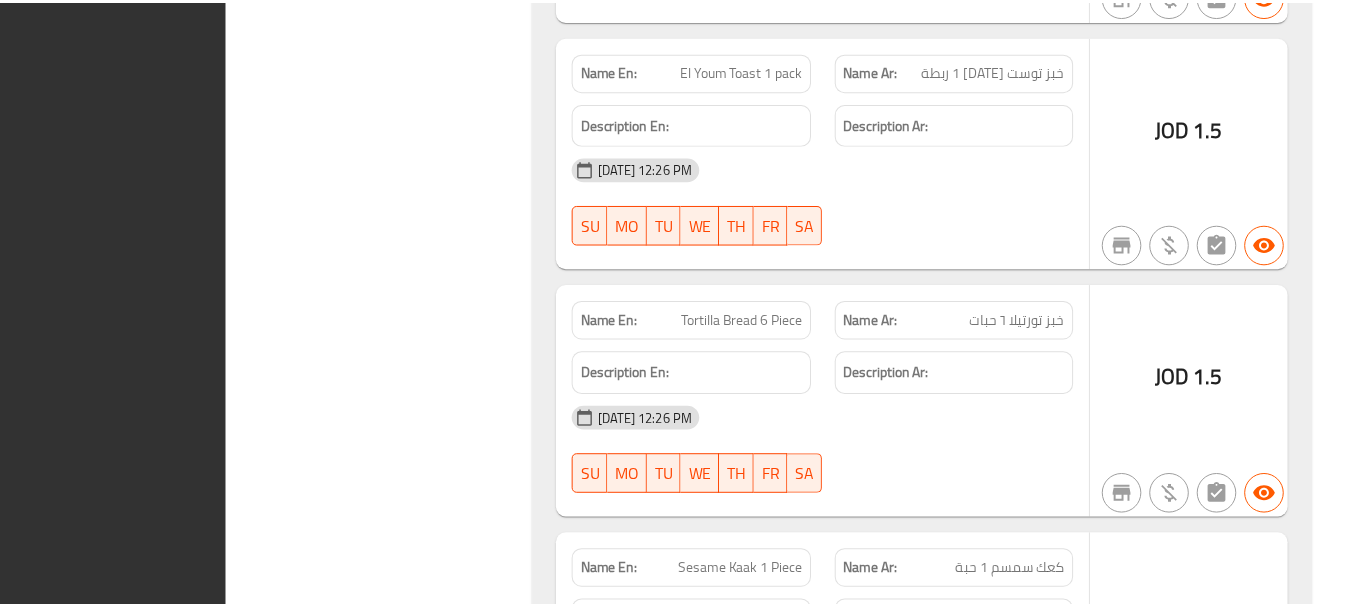 scroll, scrollTop: 26713, scrollLeft: 0, axis: vertical 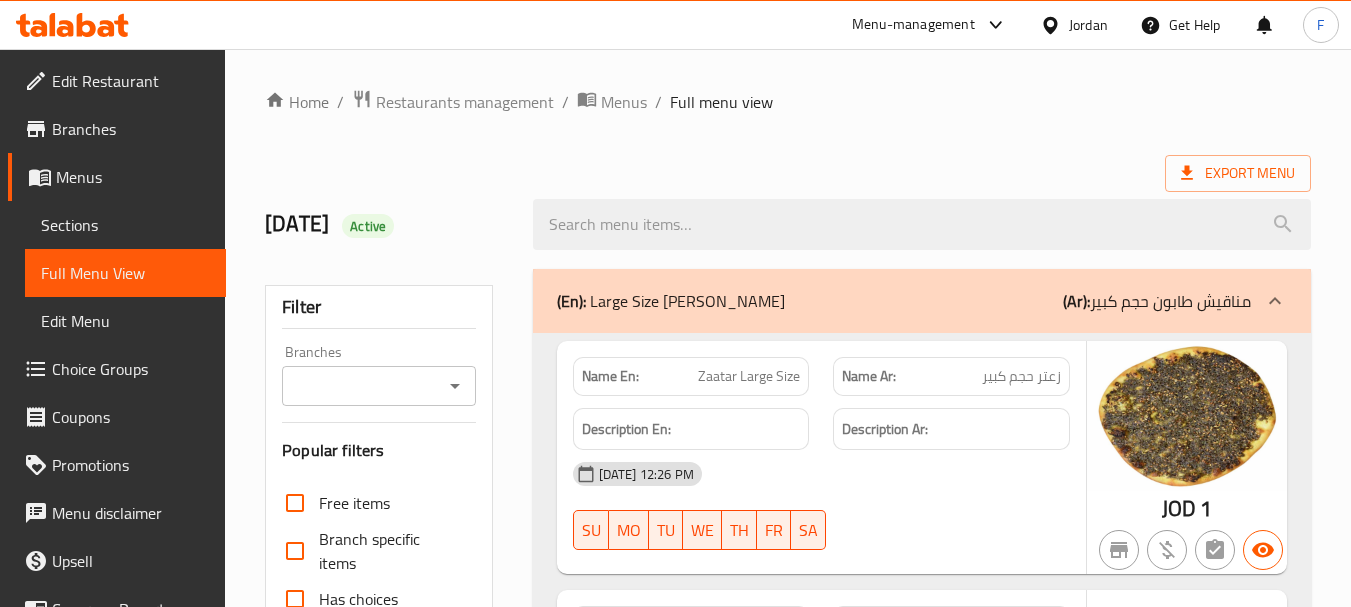 click on "Menus" at bounding box center (133, 177) 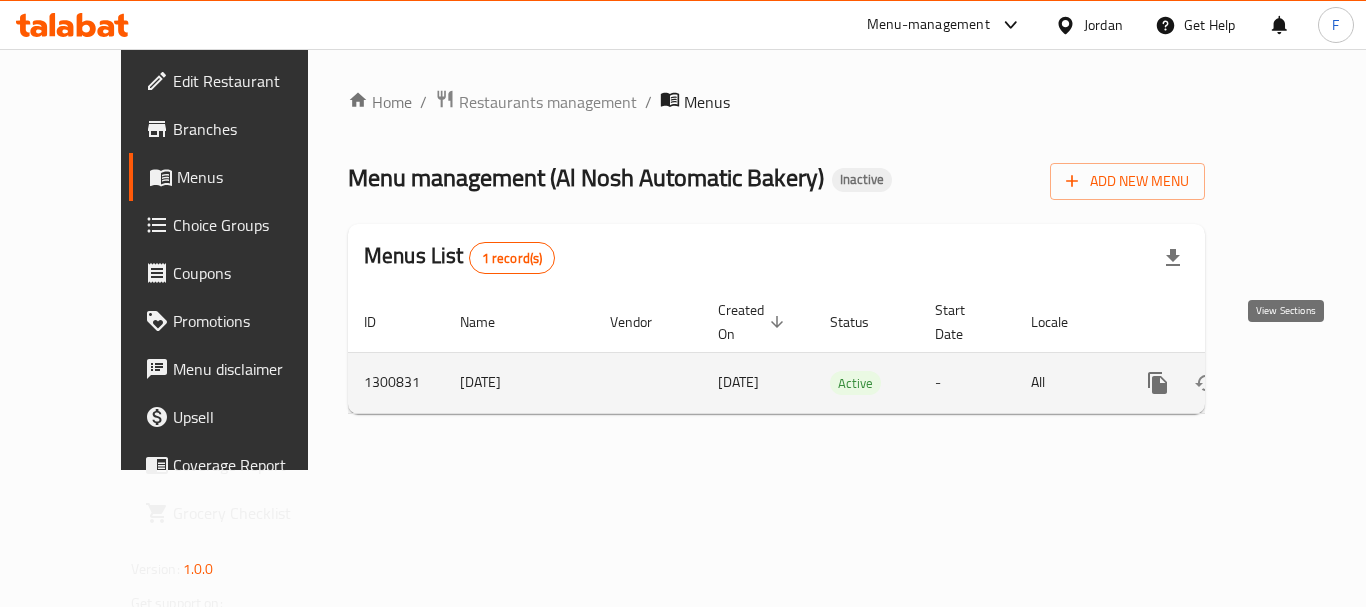 click 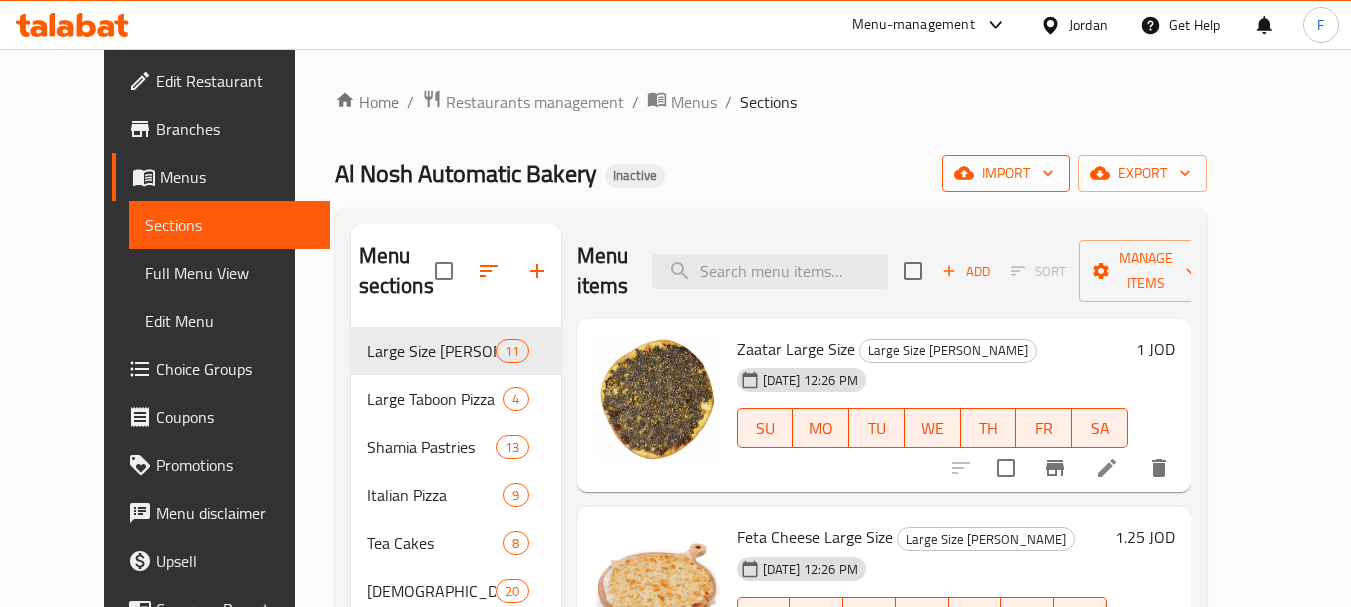 click on "import" at bounding box center [1006, 173] 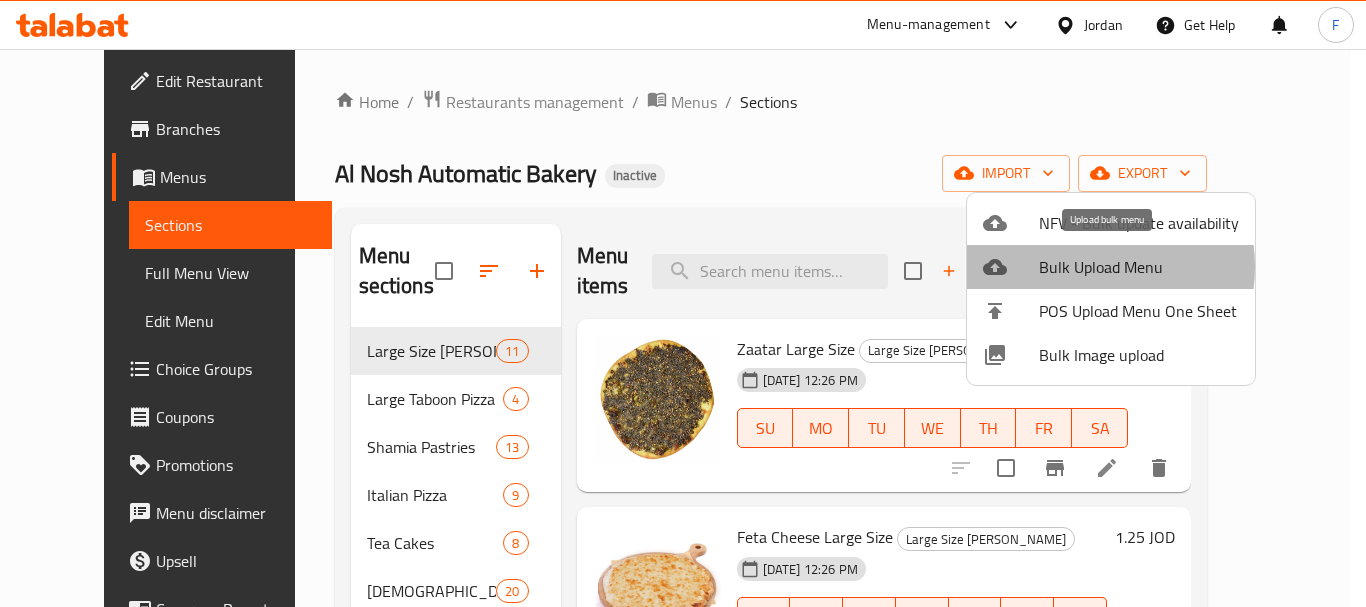 click on "Bulk Upload Menu" at bounding box center [1139, 267] 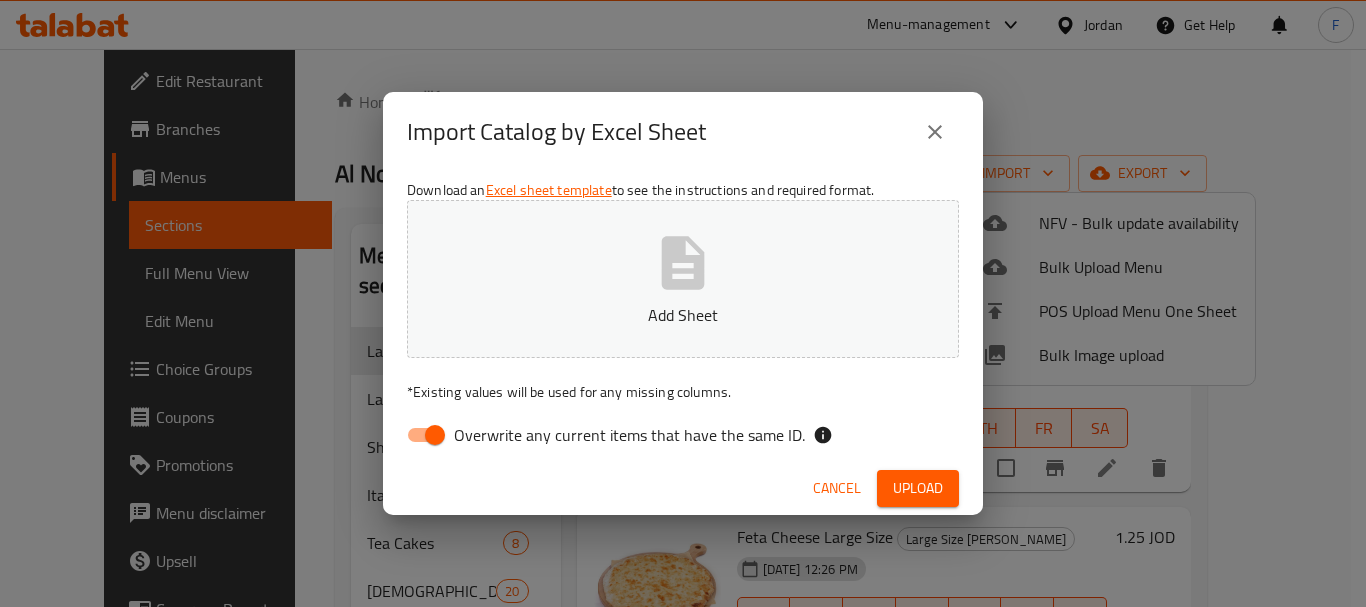 click on "Cancel" at bounding box center (837, 488) 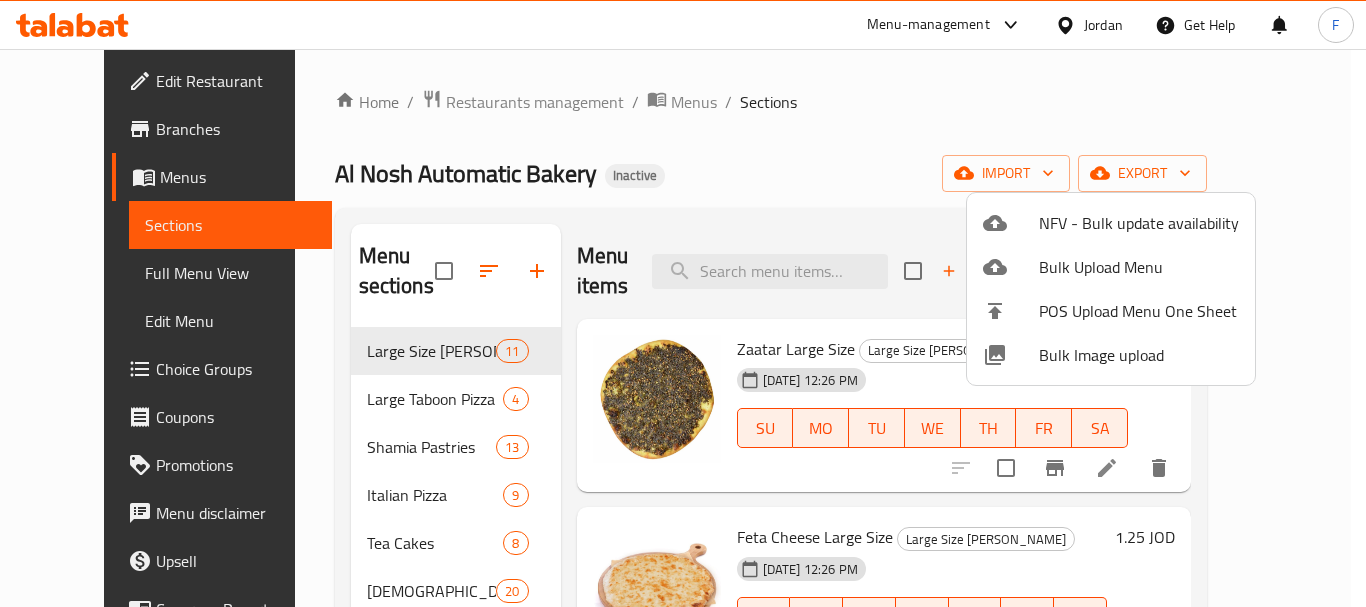 click at bounding box center (683, 303) 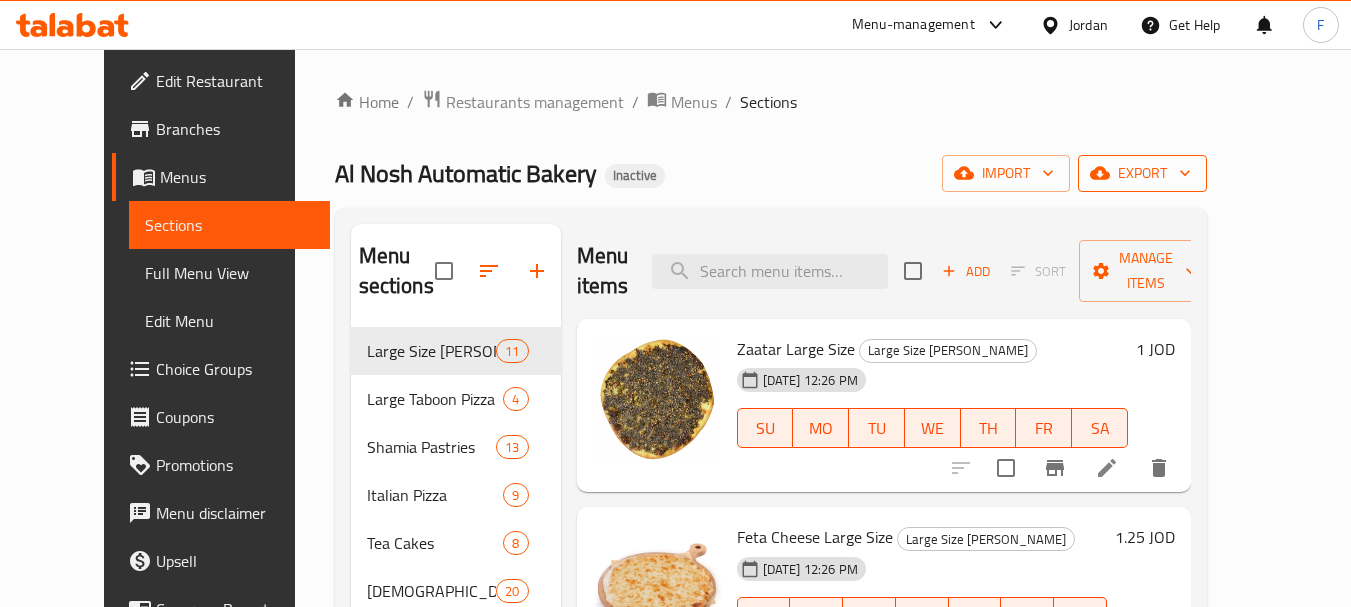 click on "export" at bounding box center [1142, 173] 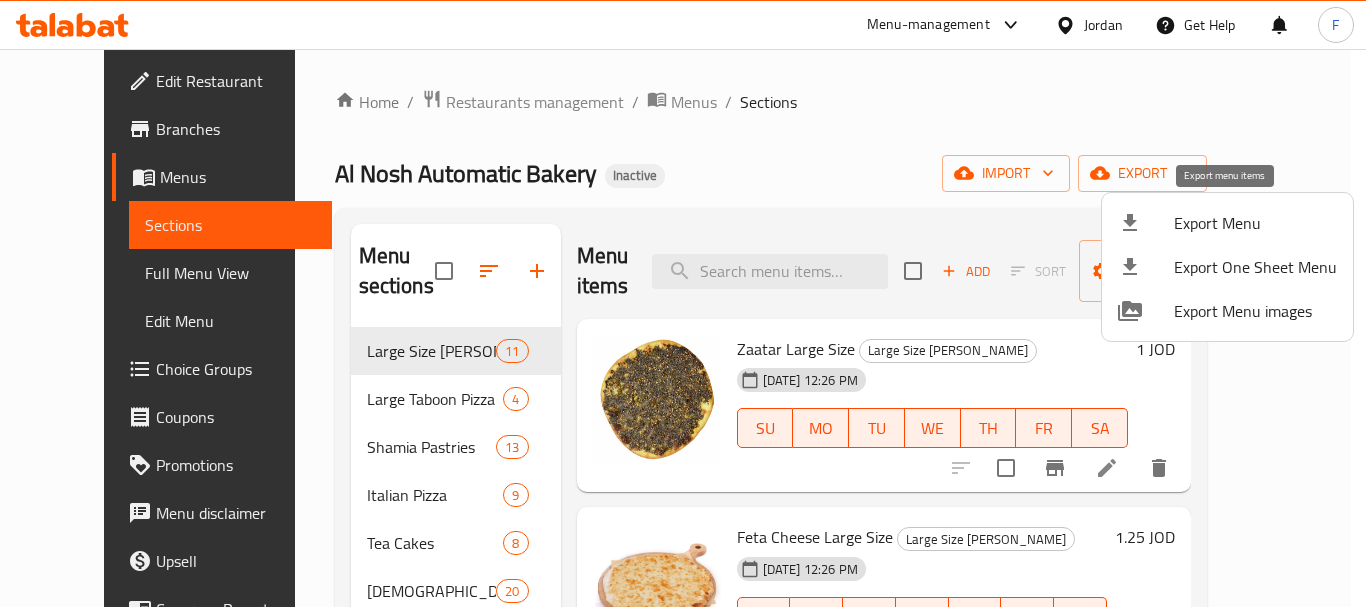 click on "Export Menu" at bounding box center [1255, 223] 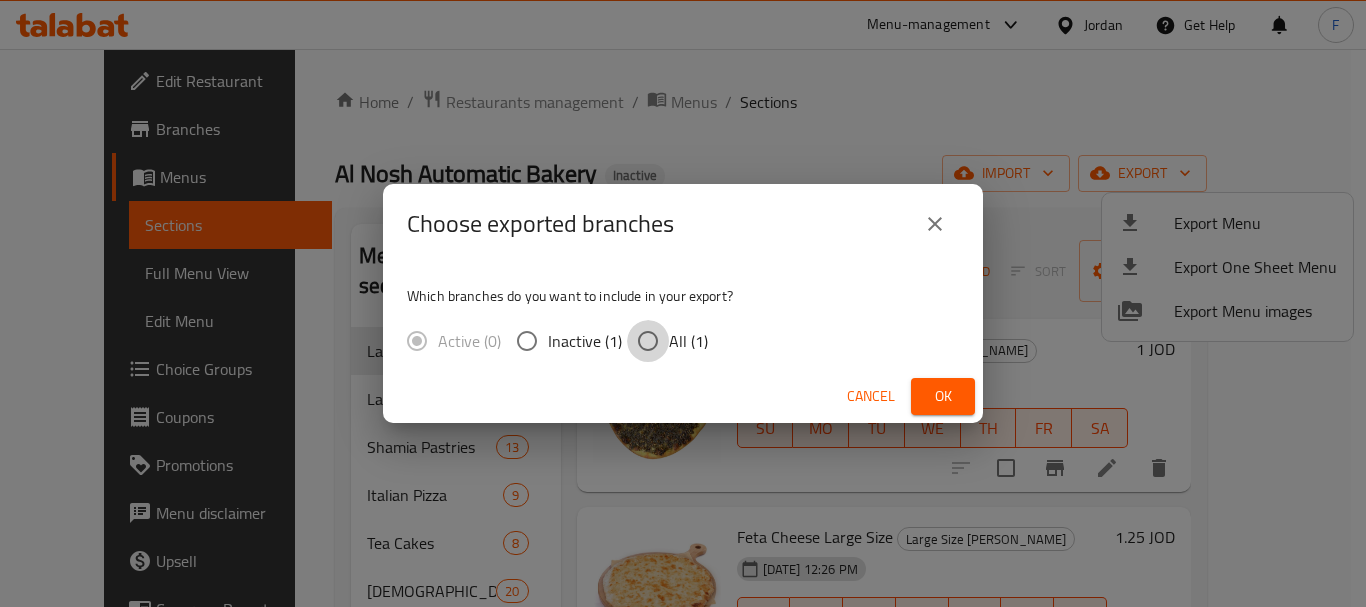 click on "All (1)" at bounding box center (648, 341) 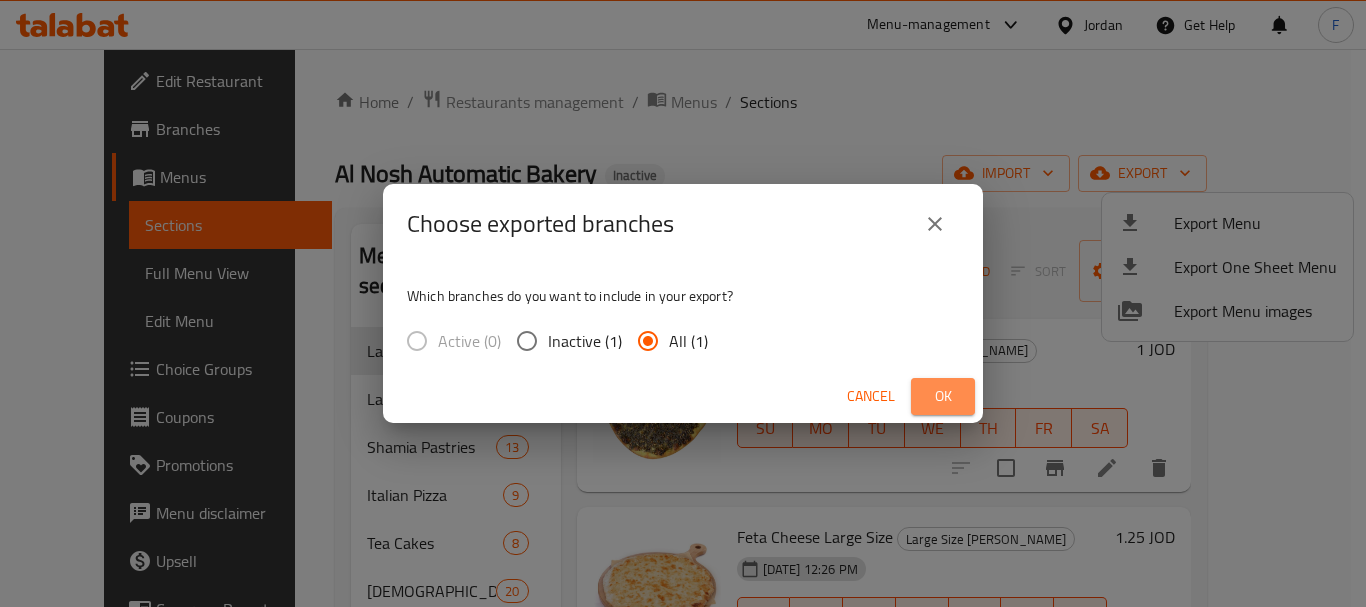 click on "Ok" at bounding box center [943, 396] 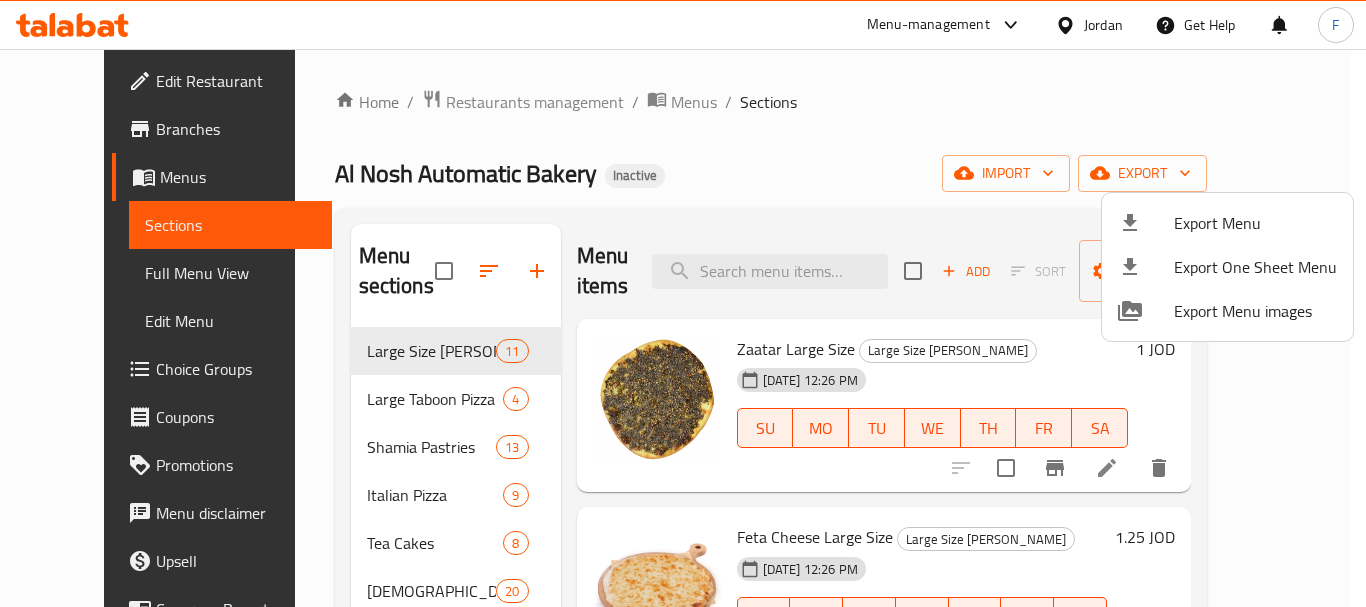 click at bounding box center [683, 303] 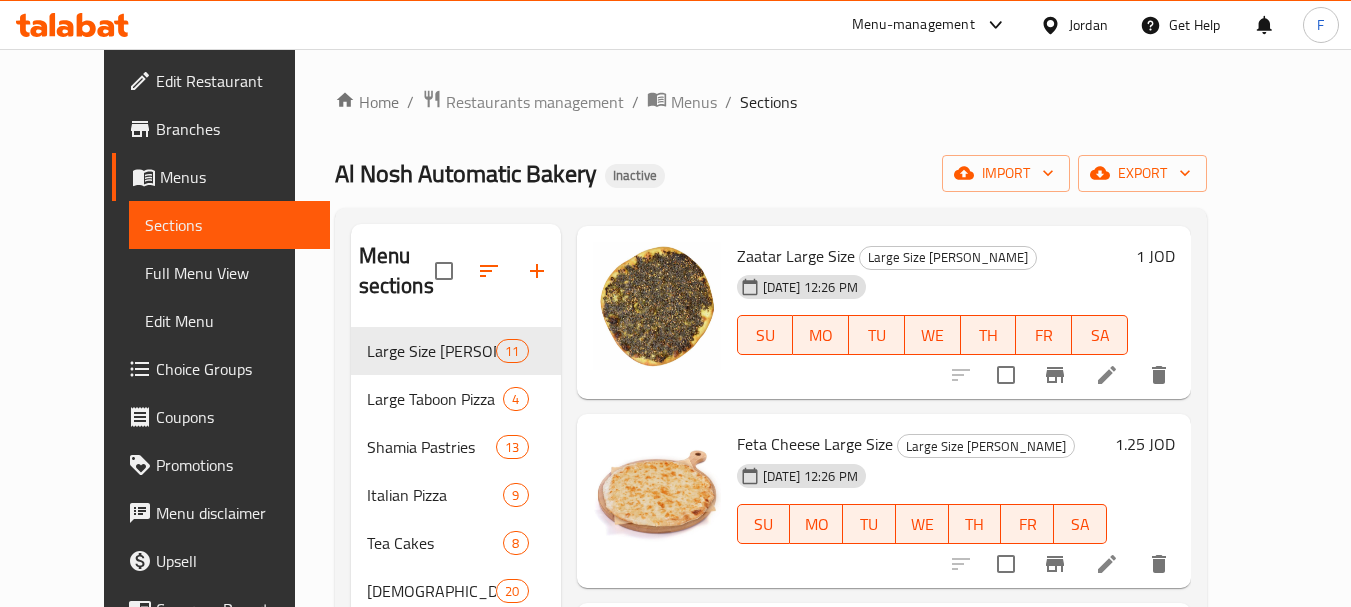 scroll, scrollTop: 0, scrollLeft: 0, axis: both 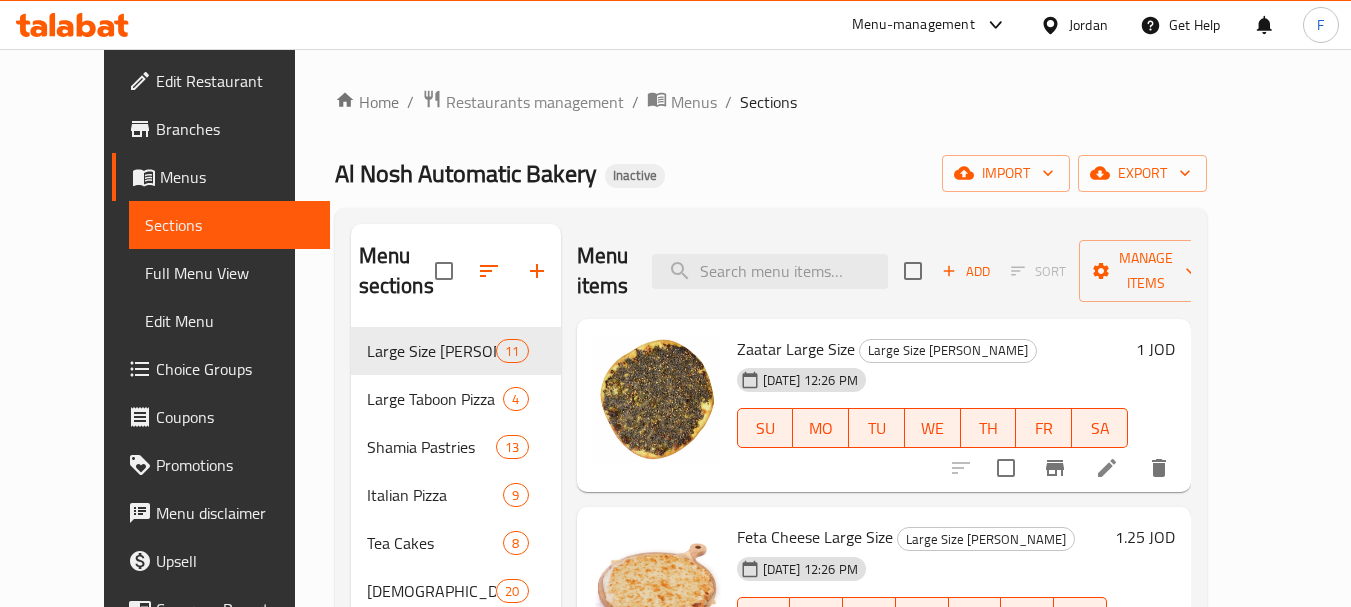 click on "Edit Restaurant" at bounding box center [235, 81] 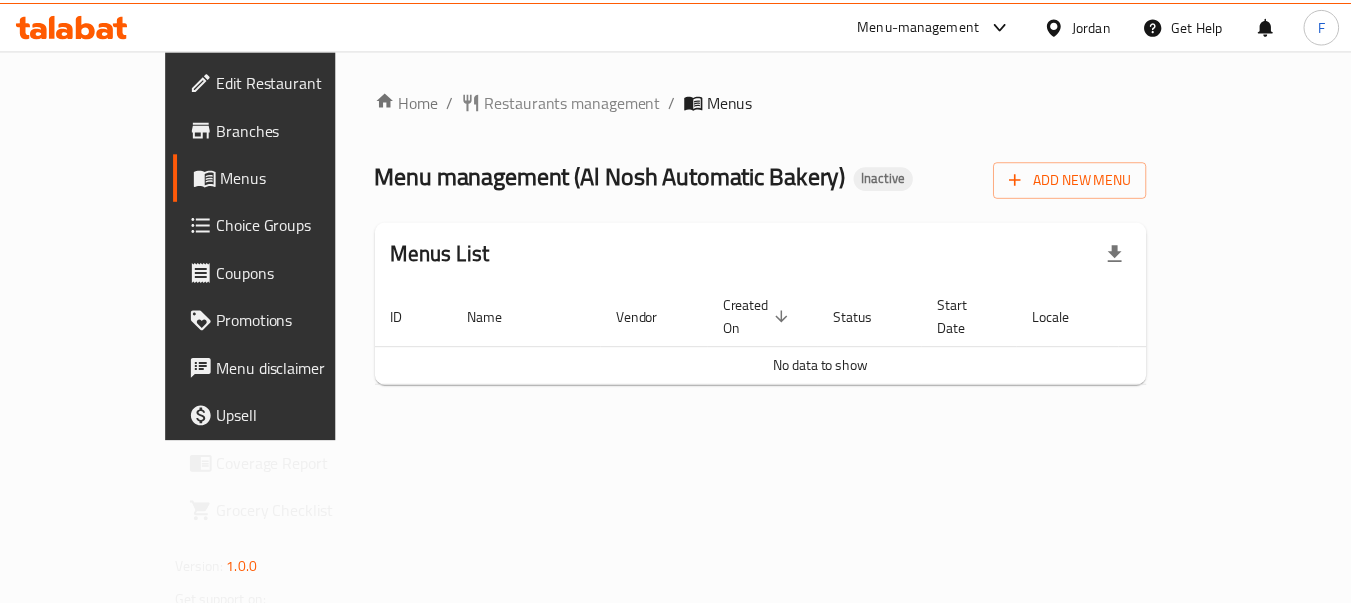 scroll, scrollTop: 0, scrollLeft: 0, axis: both 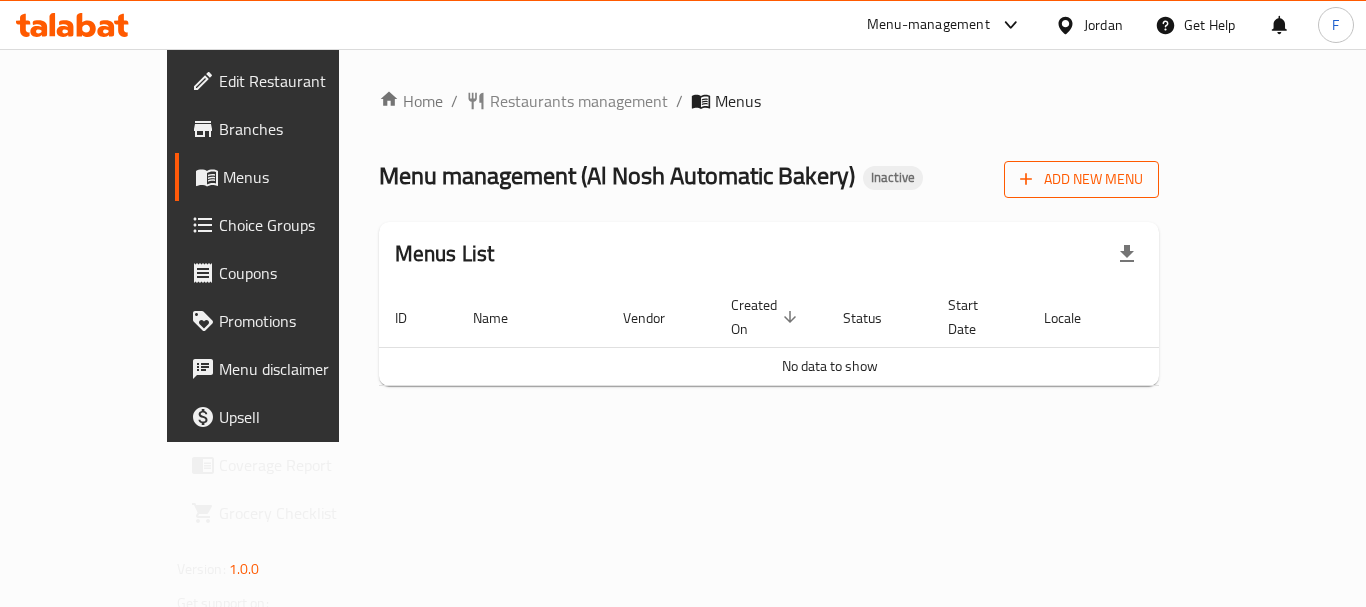 click on "Add New Menu" at bounding box center (1081, 179) 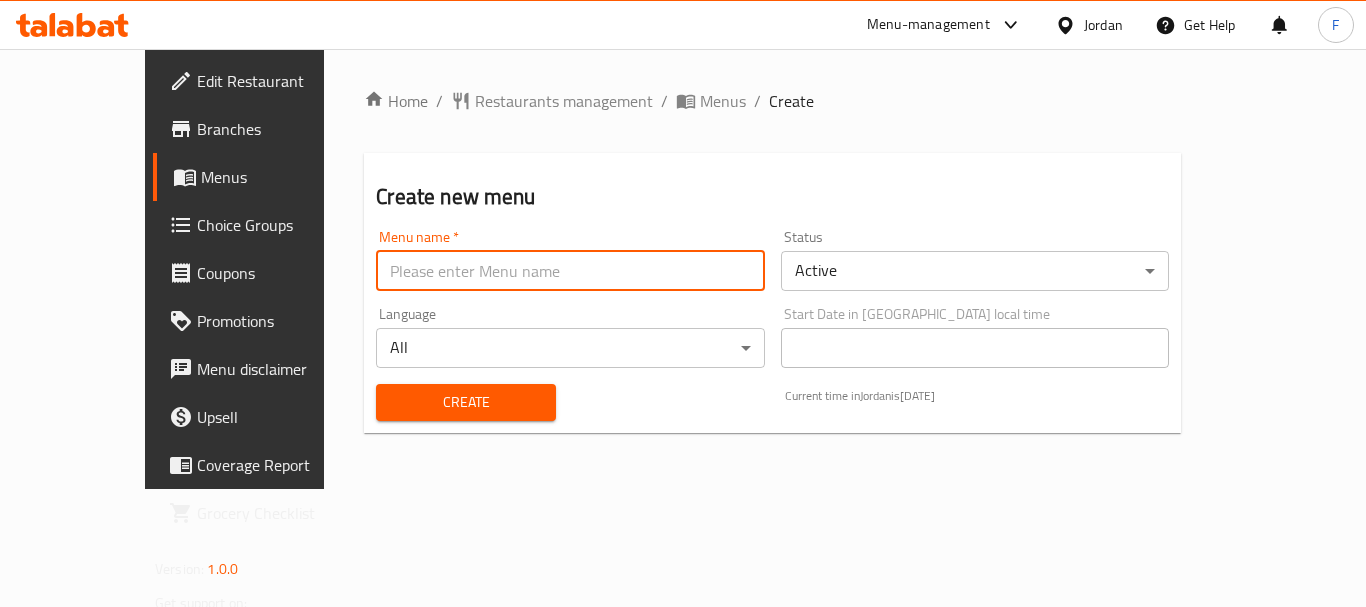 click at bounding box center [570, 271] 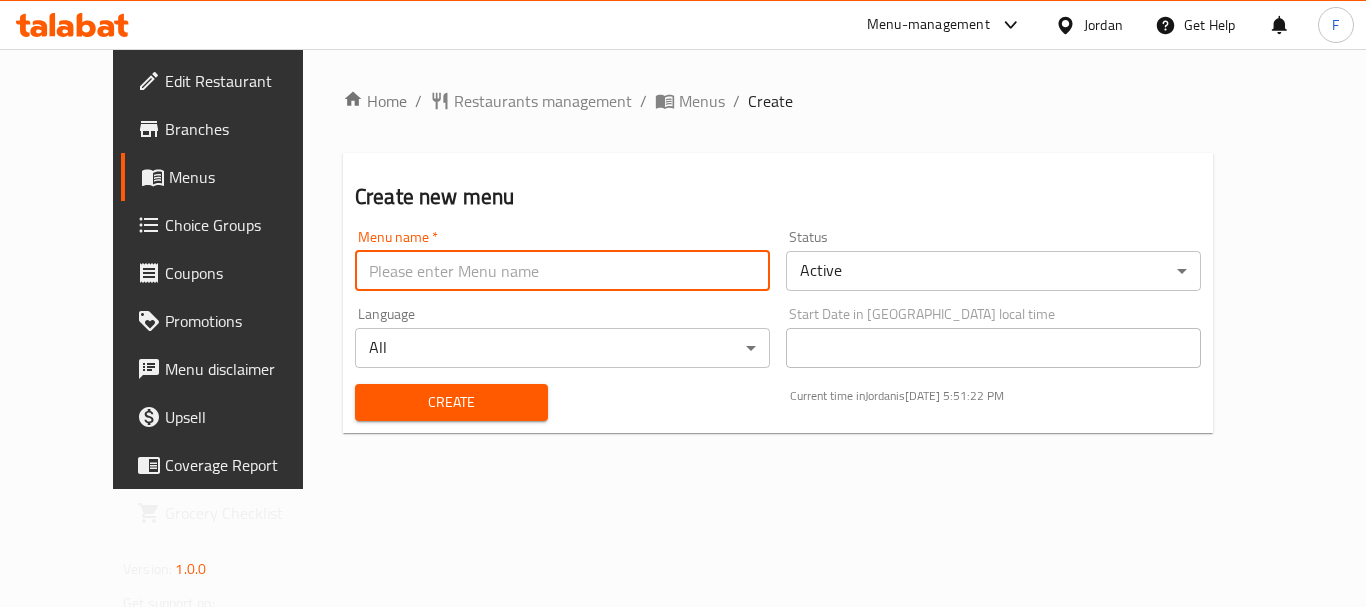 type on "[DATE]" 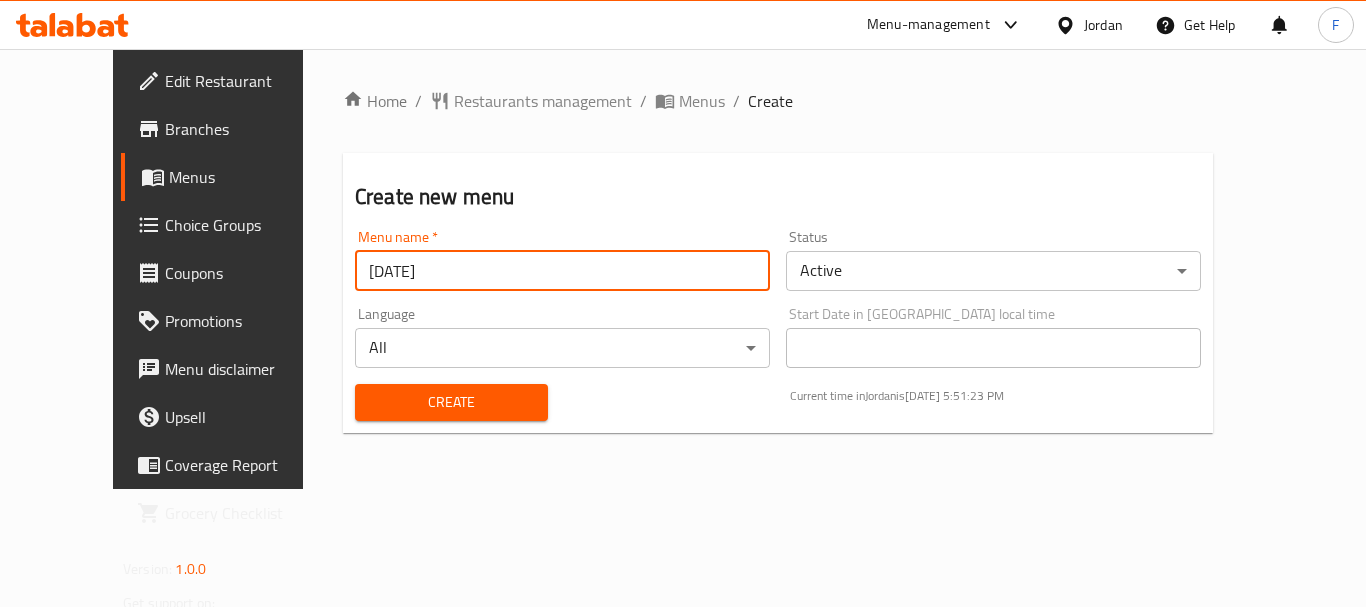 click on "Create" at bounding box center (451, 402) 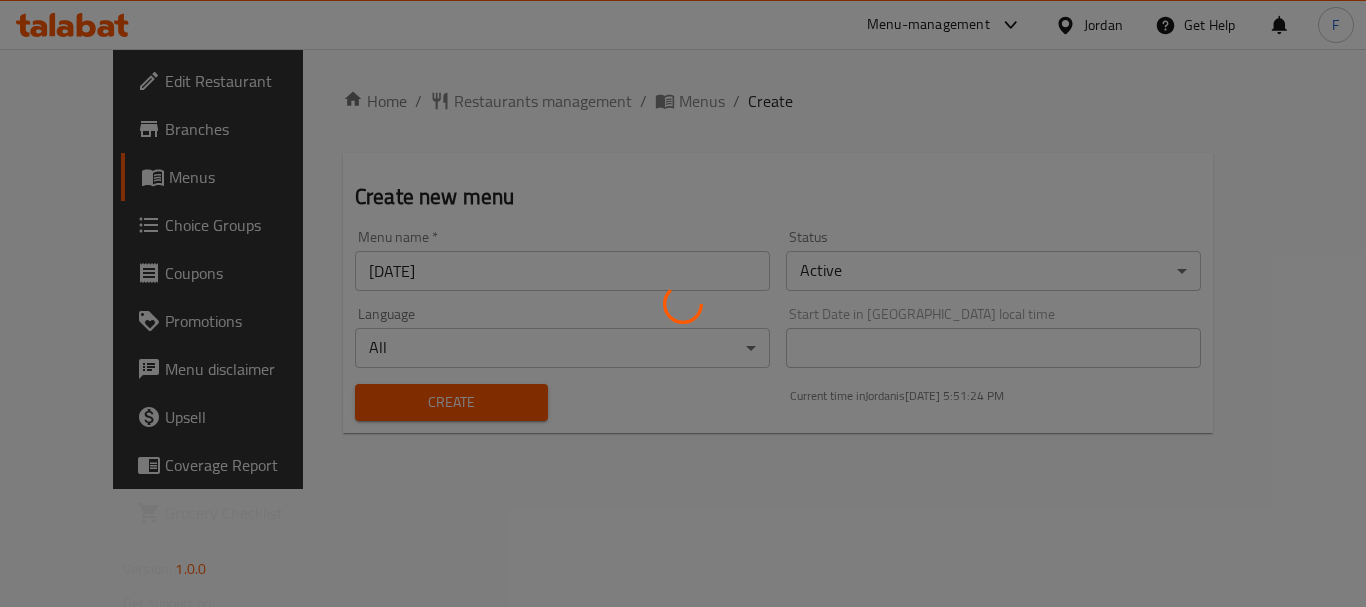 type 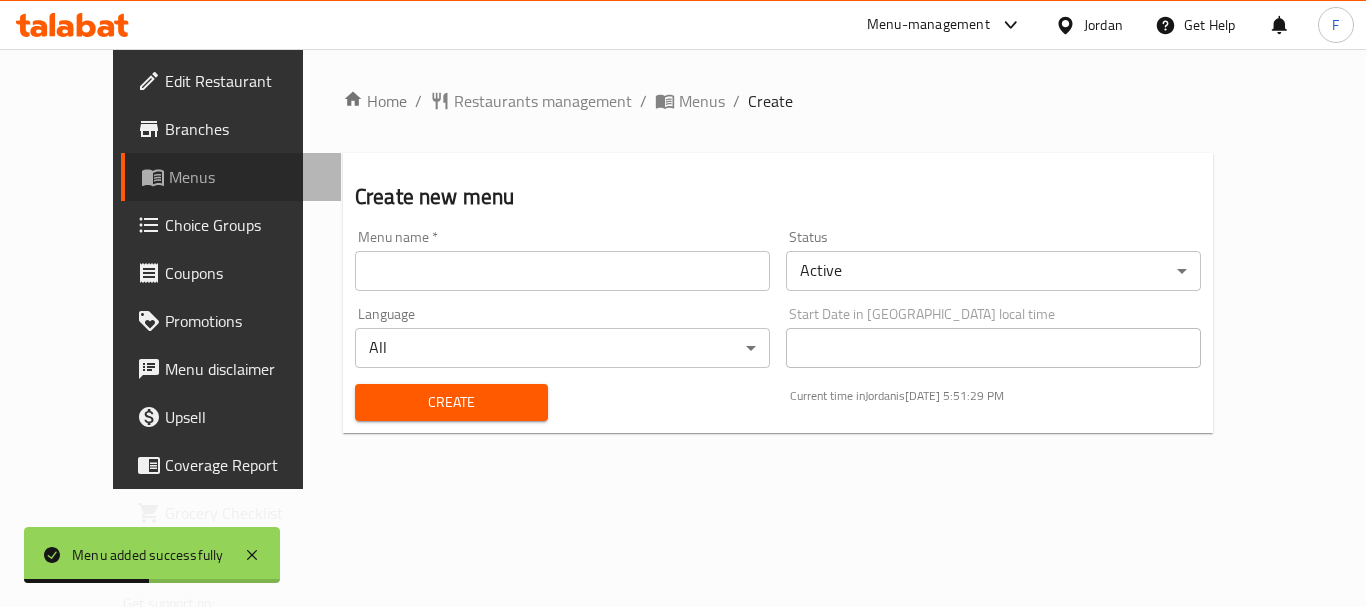 click on "Menus" at bounding box center [247, 177] 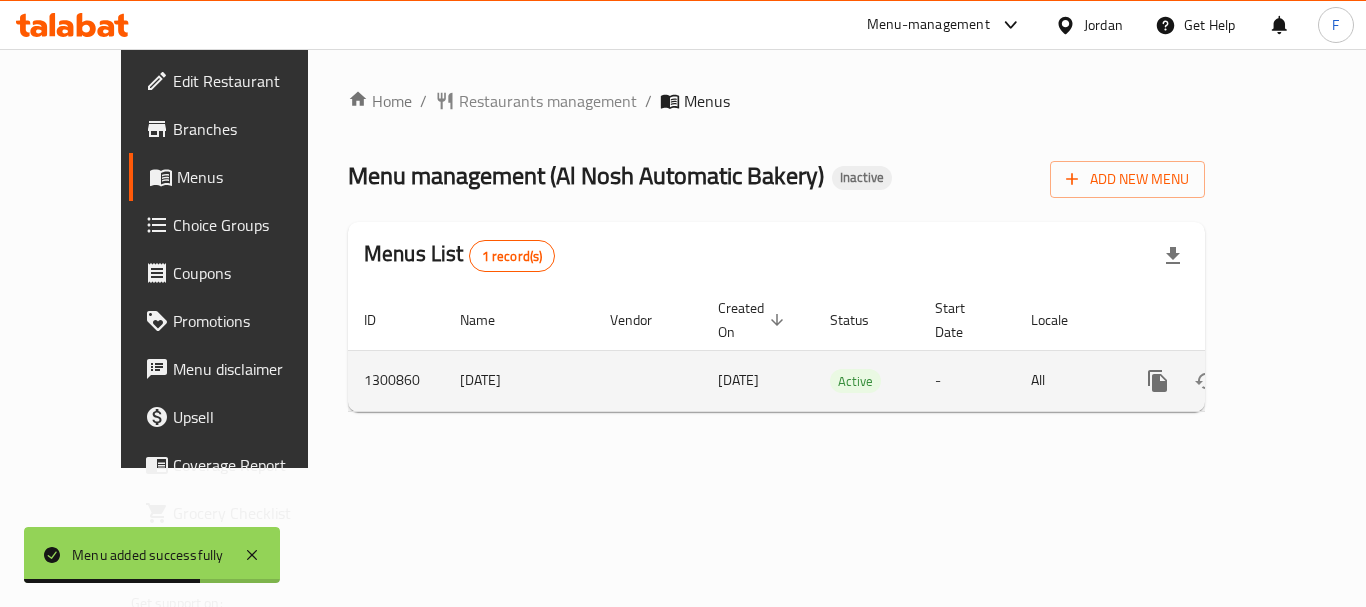 click on "[DATE]" at bounding box center [519, 380] 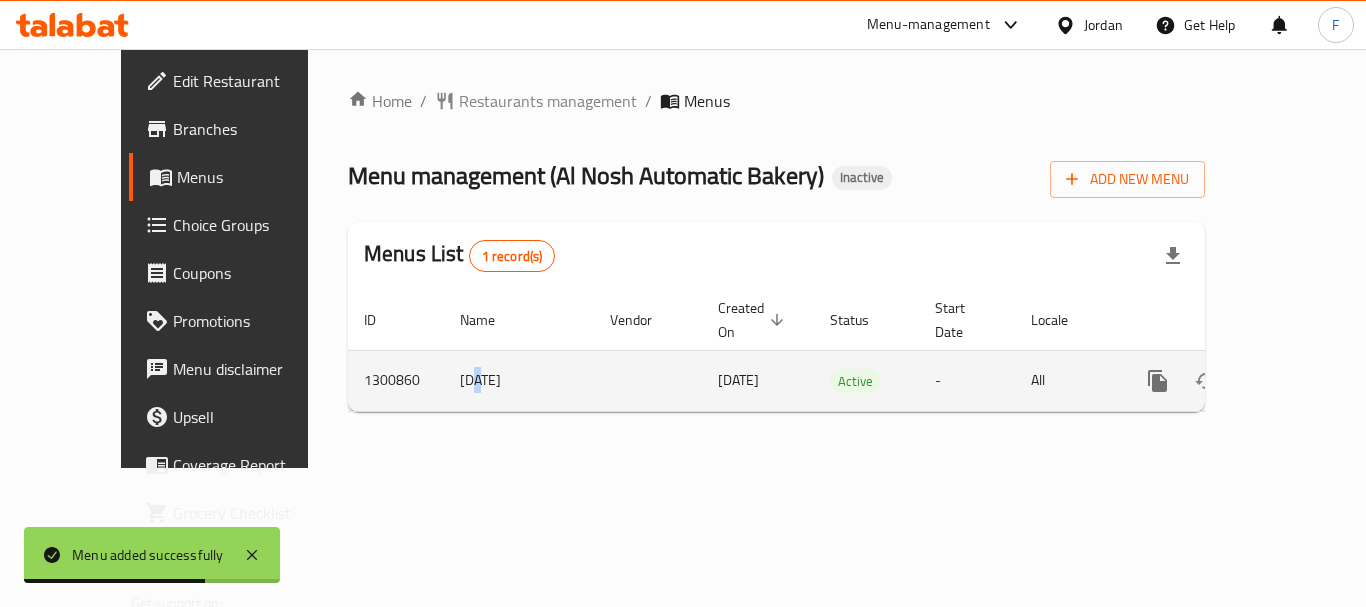 click on "[DATE]" at bounding box center [519, 380] 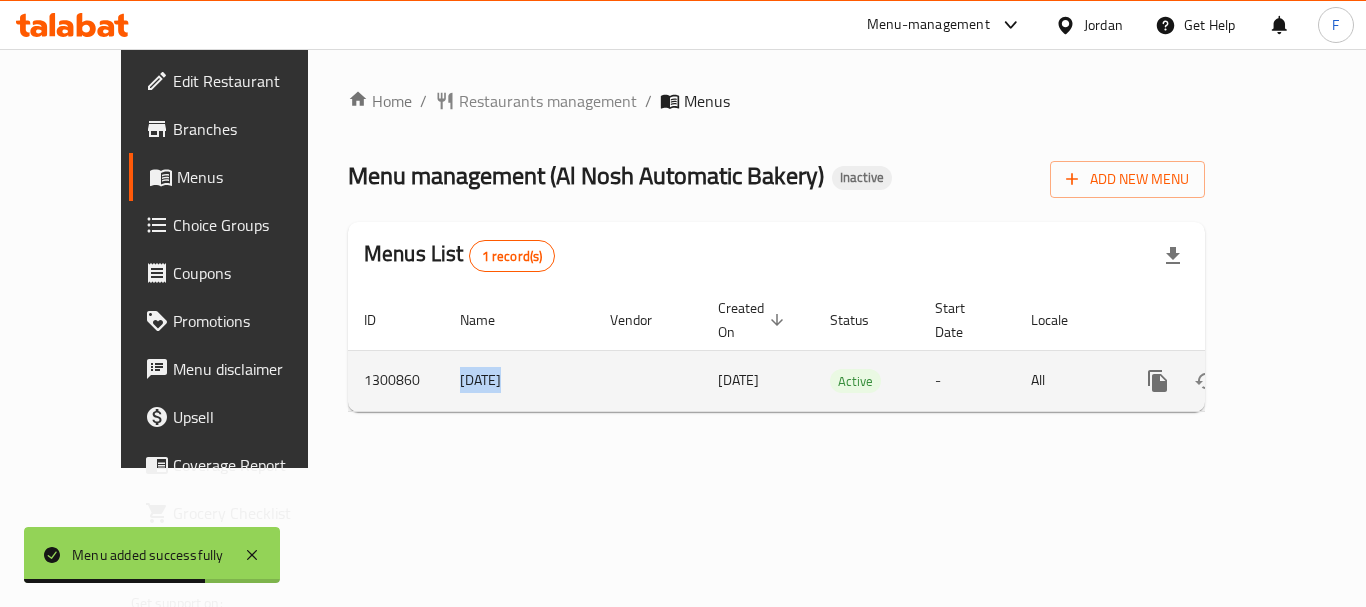 click on "[DATE]" at bounding box center [519, 380] 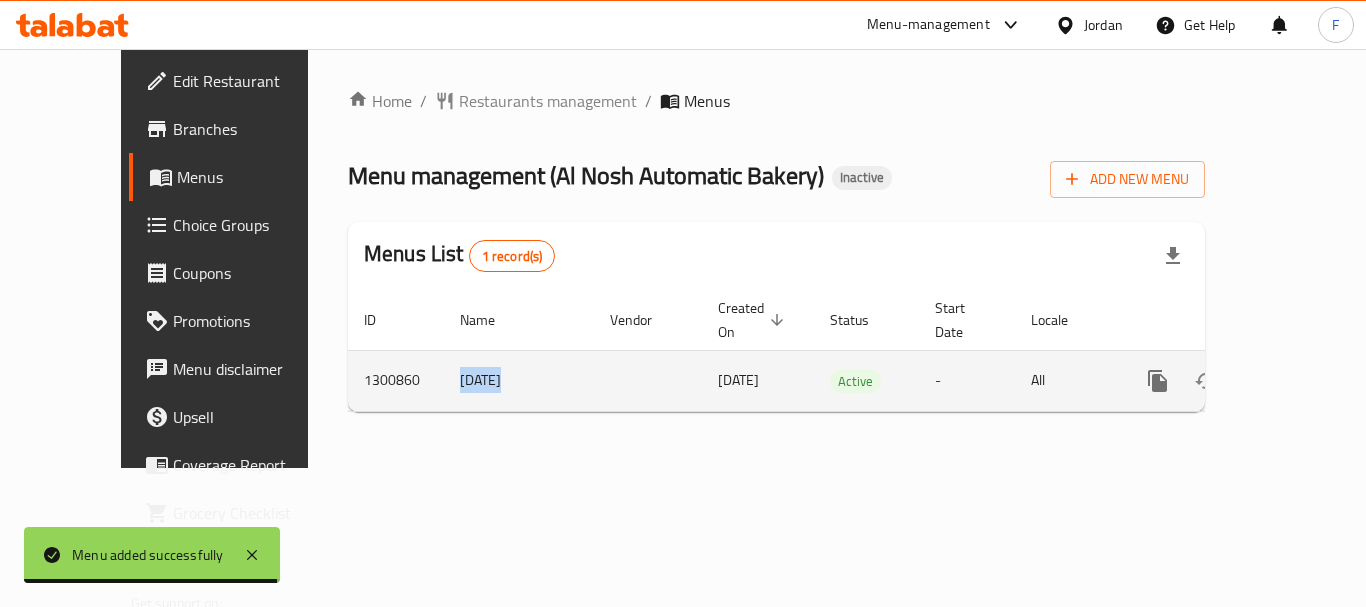 click on "[DATE]" at bounding box center [519, 380] 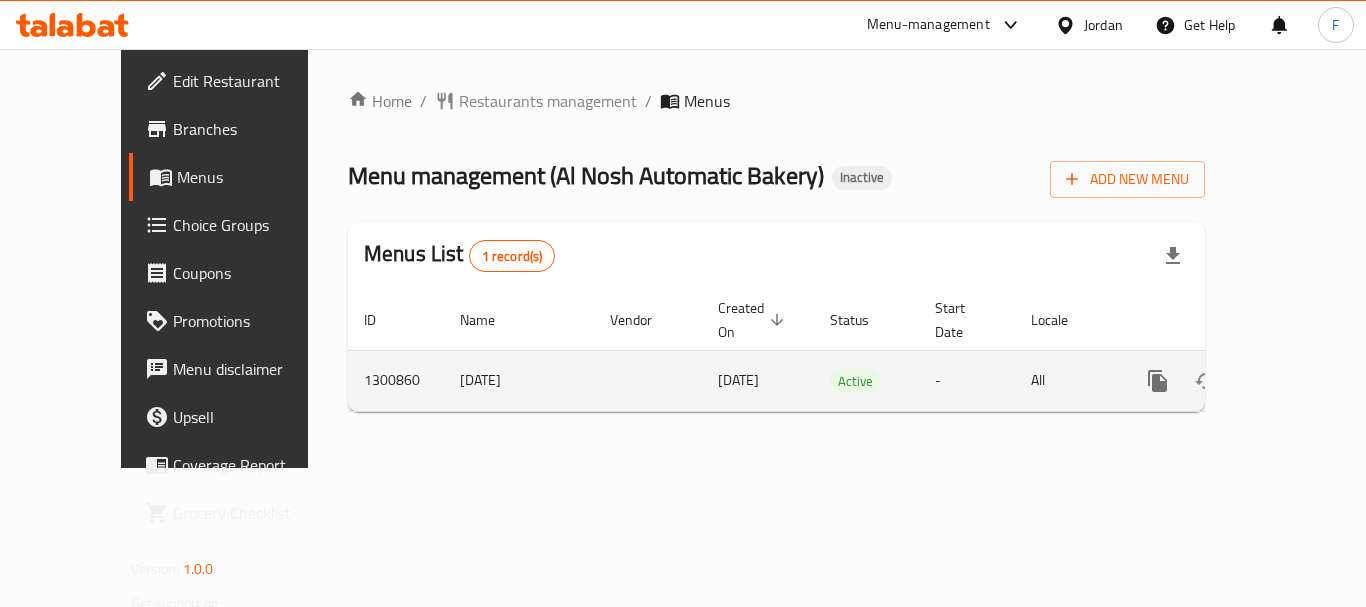 click on "[DATE]" at bounding box center (519, 380) 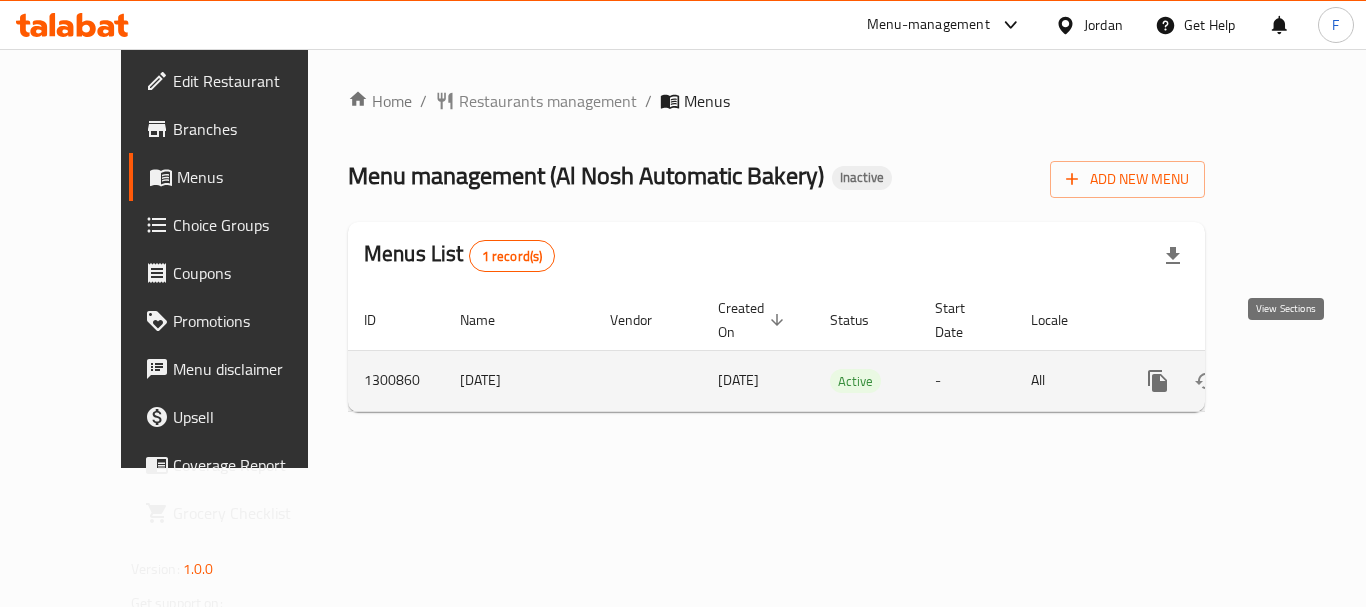 click 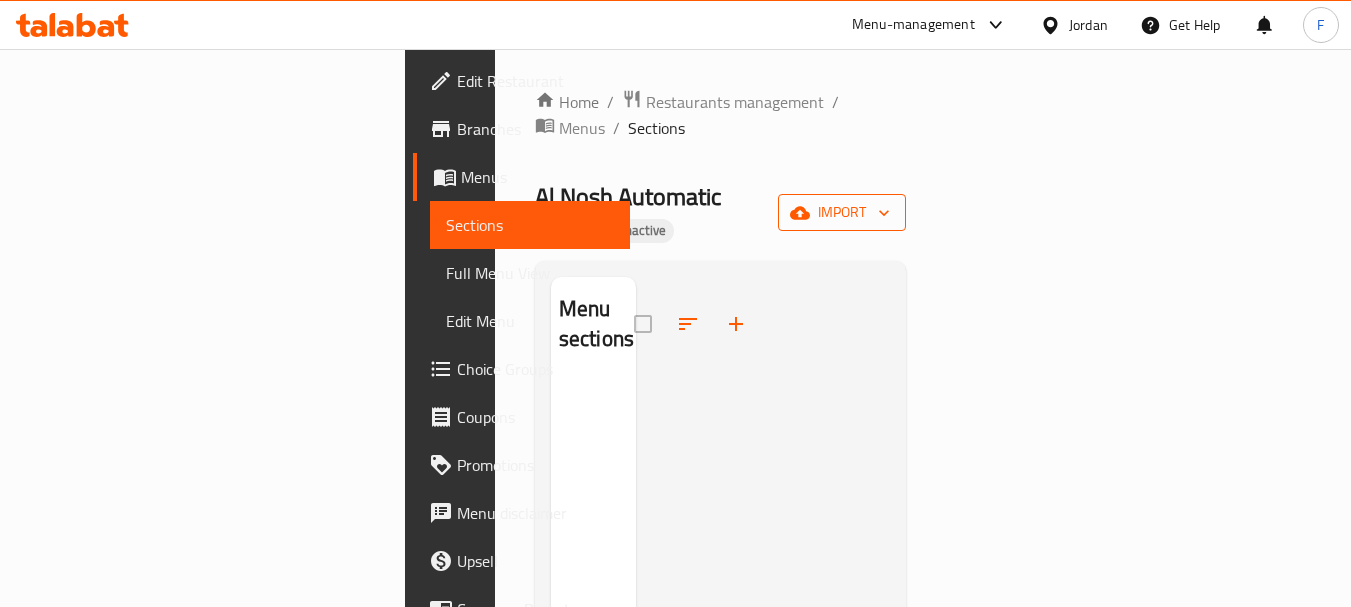 click 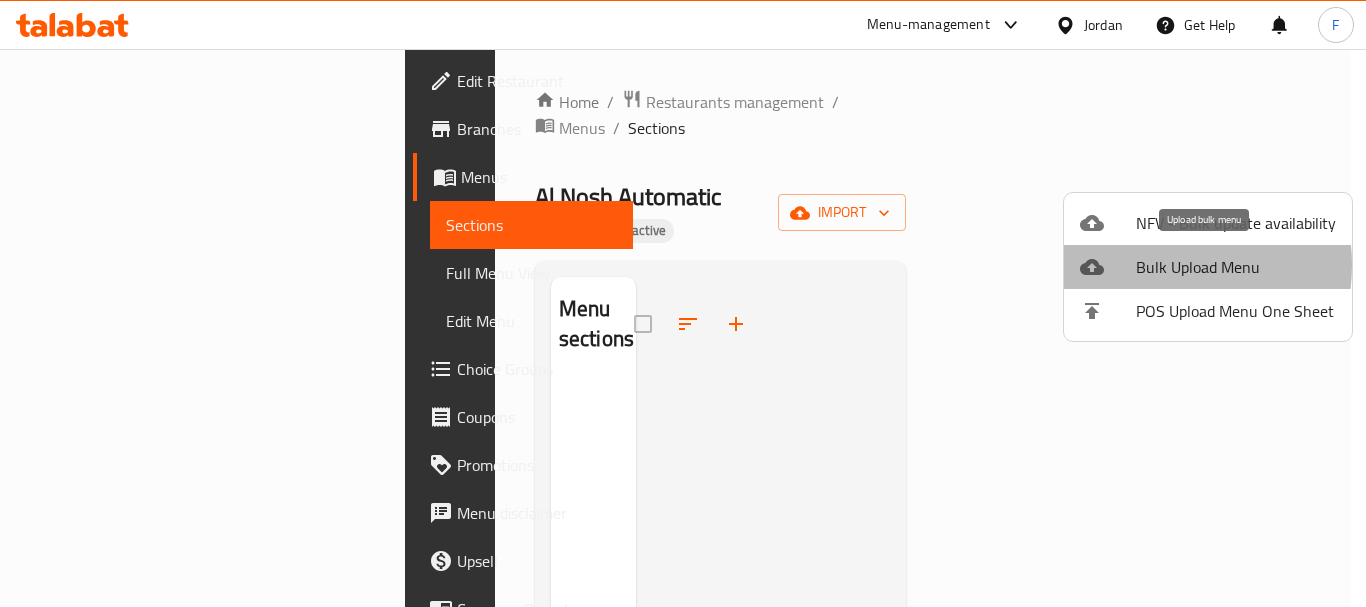 click on "Bulk Upload Menu" at bounding box center [1236, 267] 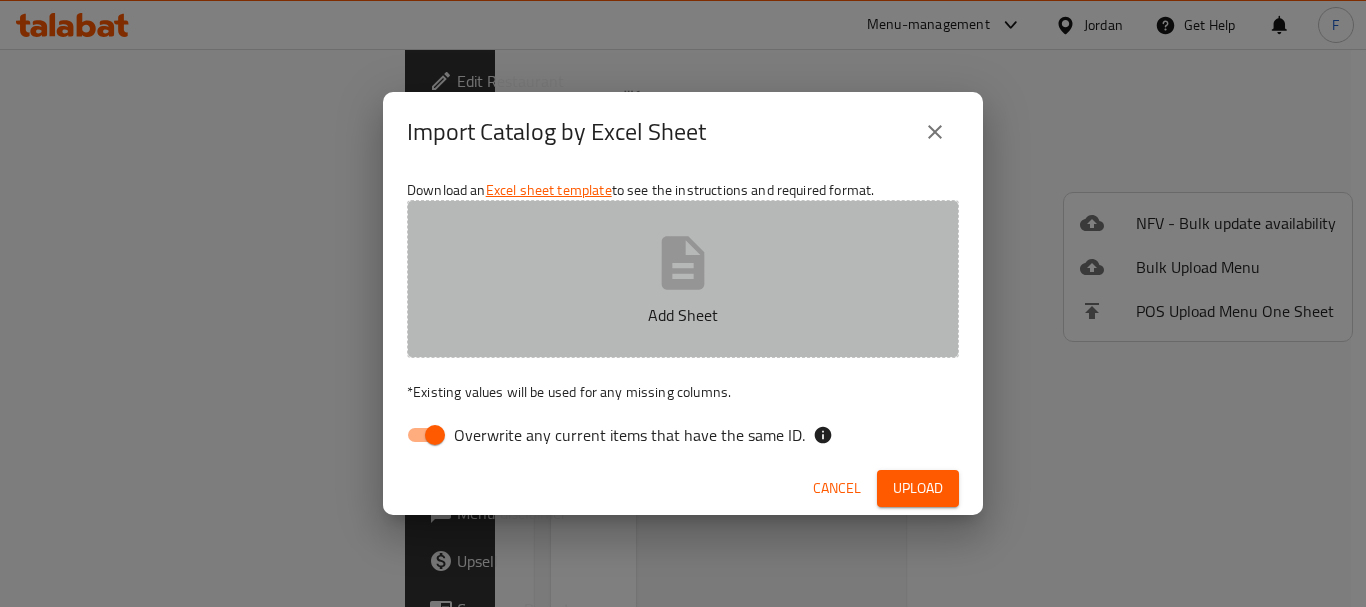 click 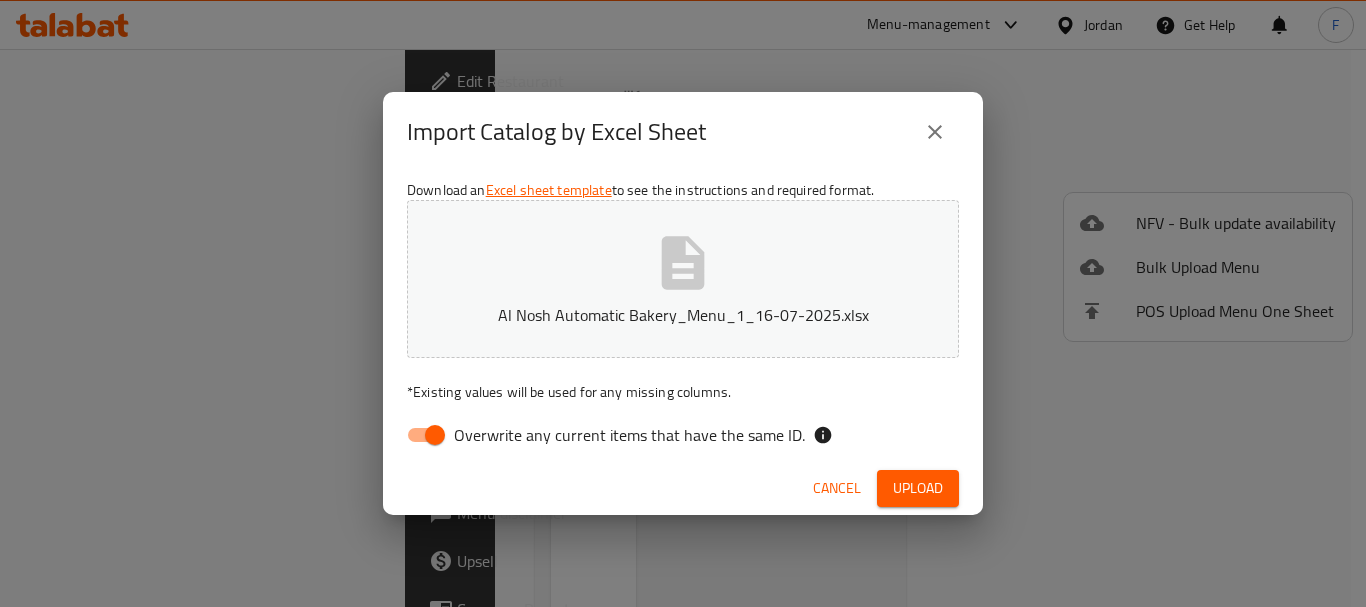 click on "Overwrite any current items that have the same ID." at bounding box center (435, 435) 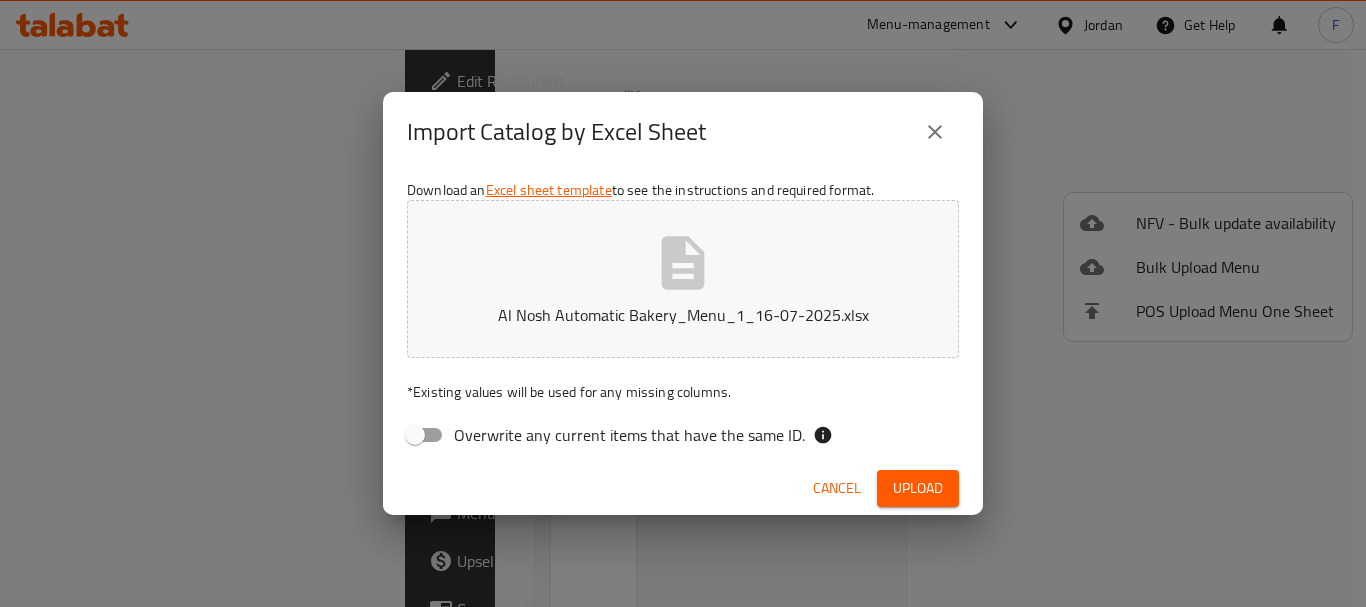 click on "Upload" at bounding box center (918, 488) 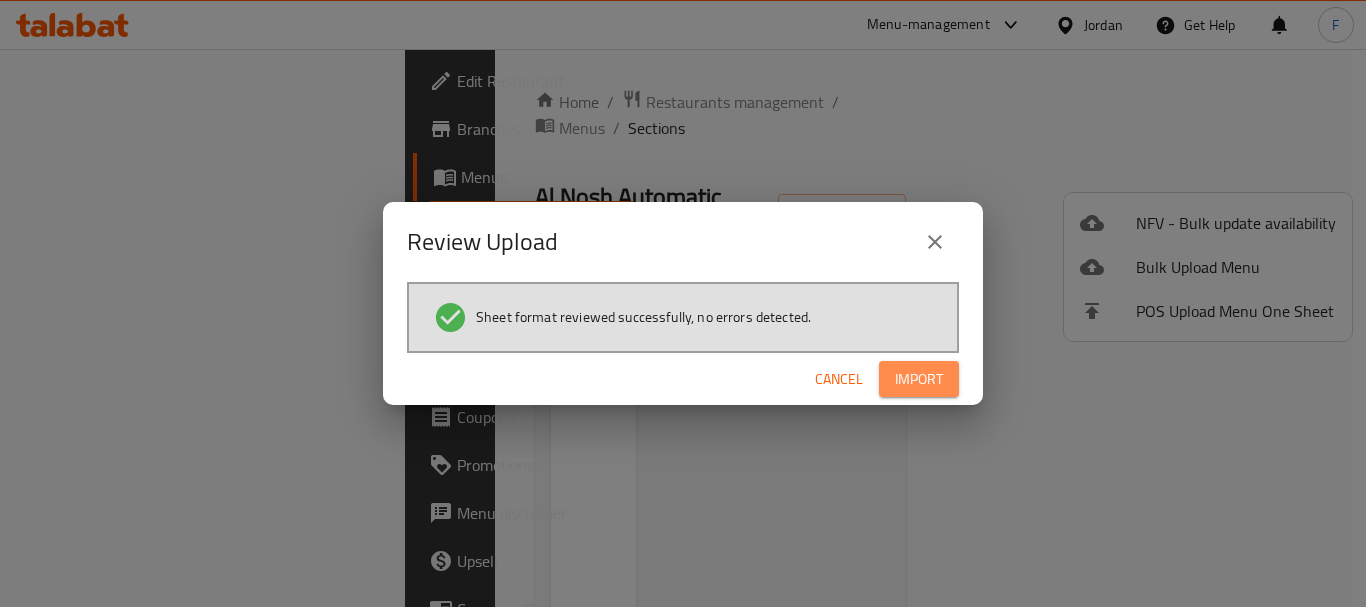click on "Import" at bounding box center [919, 379] 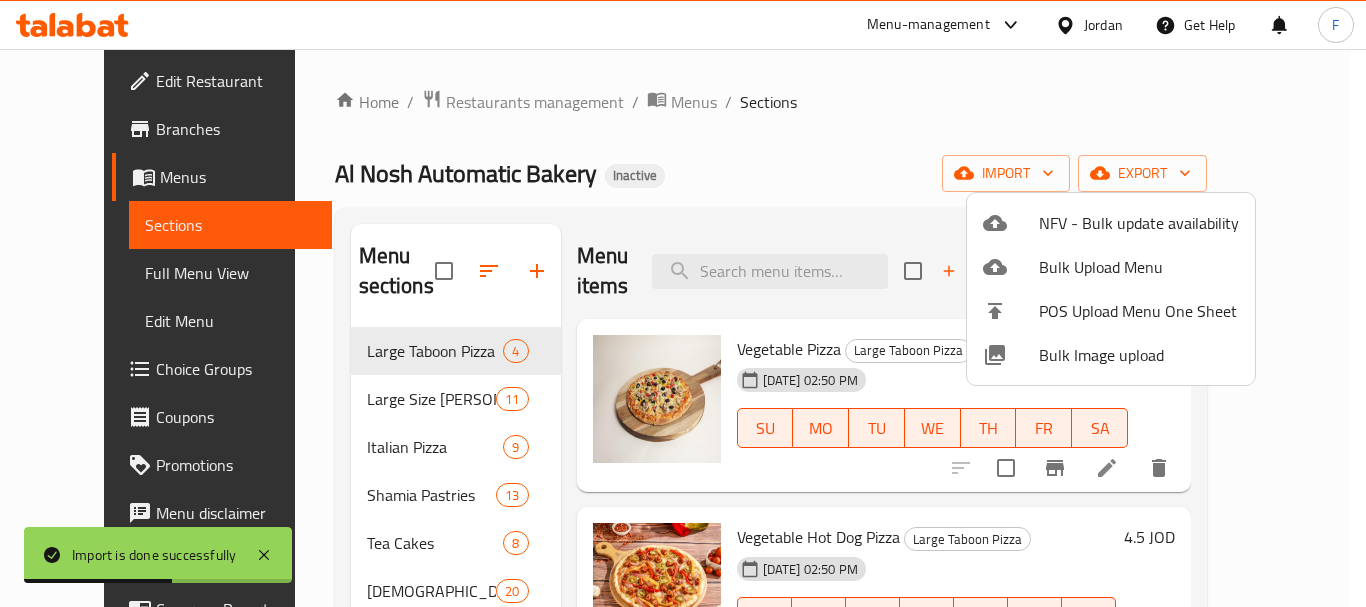 click at bounding box center (683, 303) 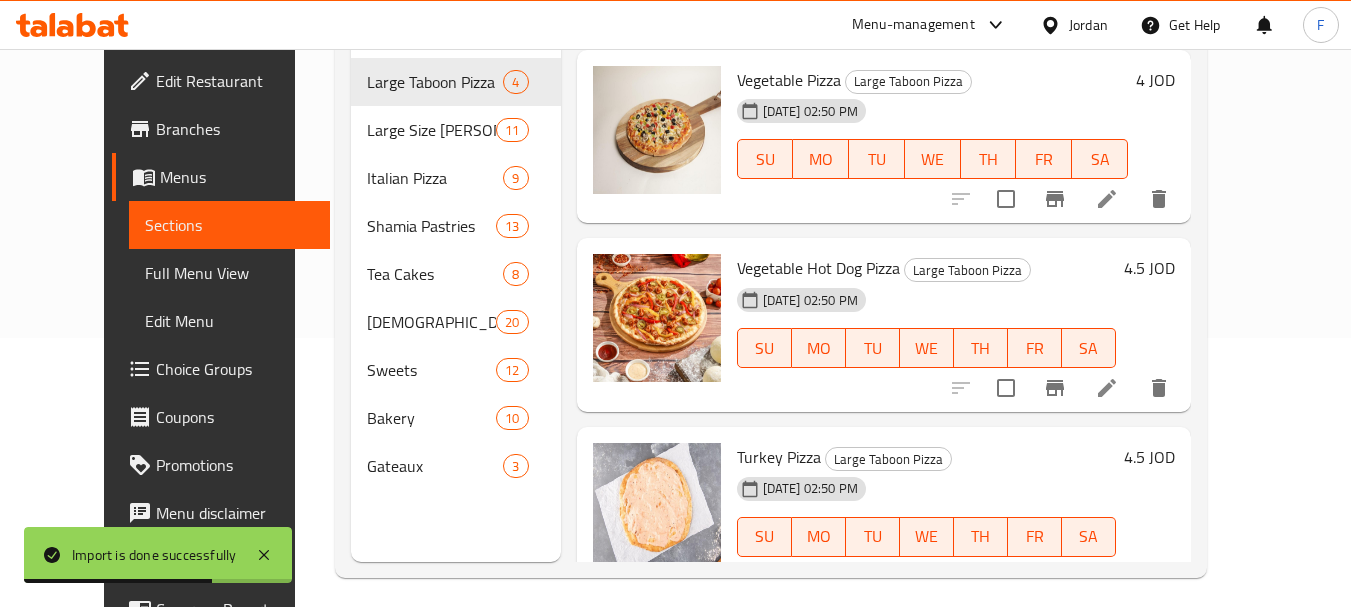 scroll, scrollTop: 280, scrollLeft: 0, axis: vertical 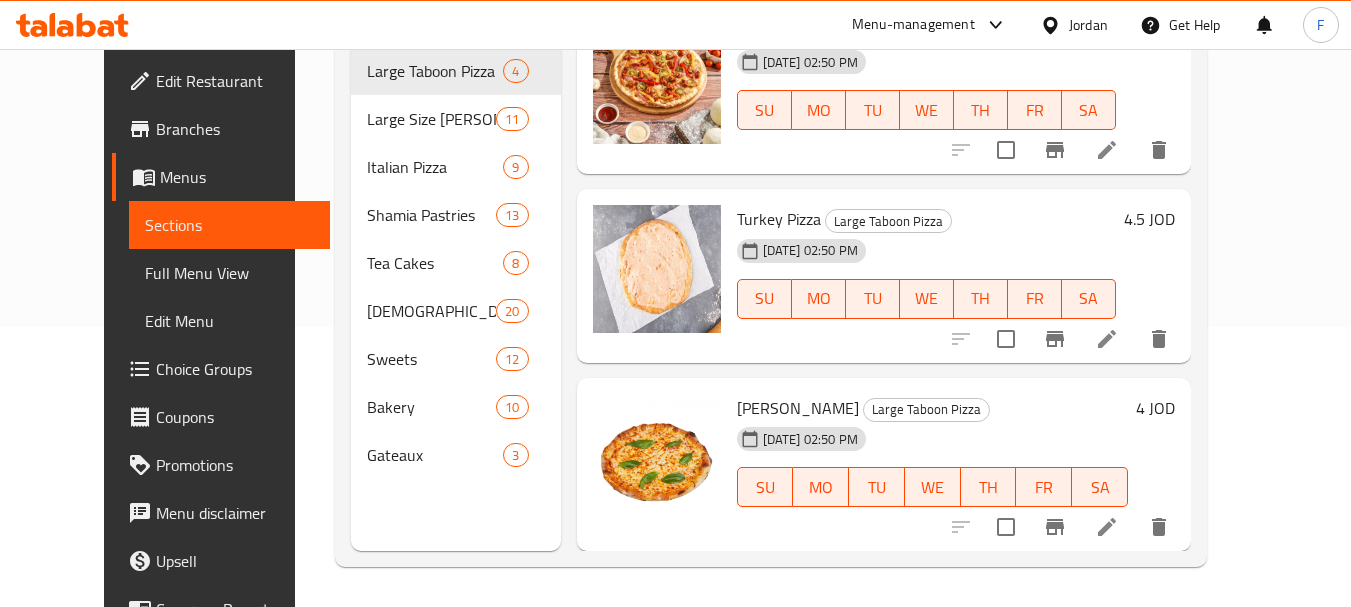 click on "Edit Restaurant" at bounding box center (235, 81) 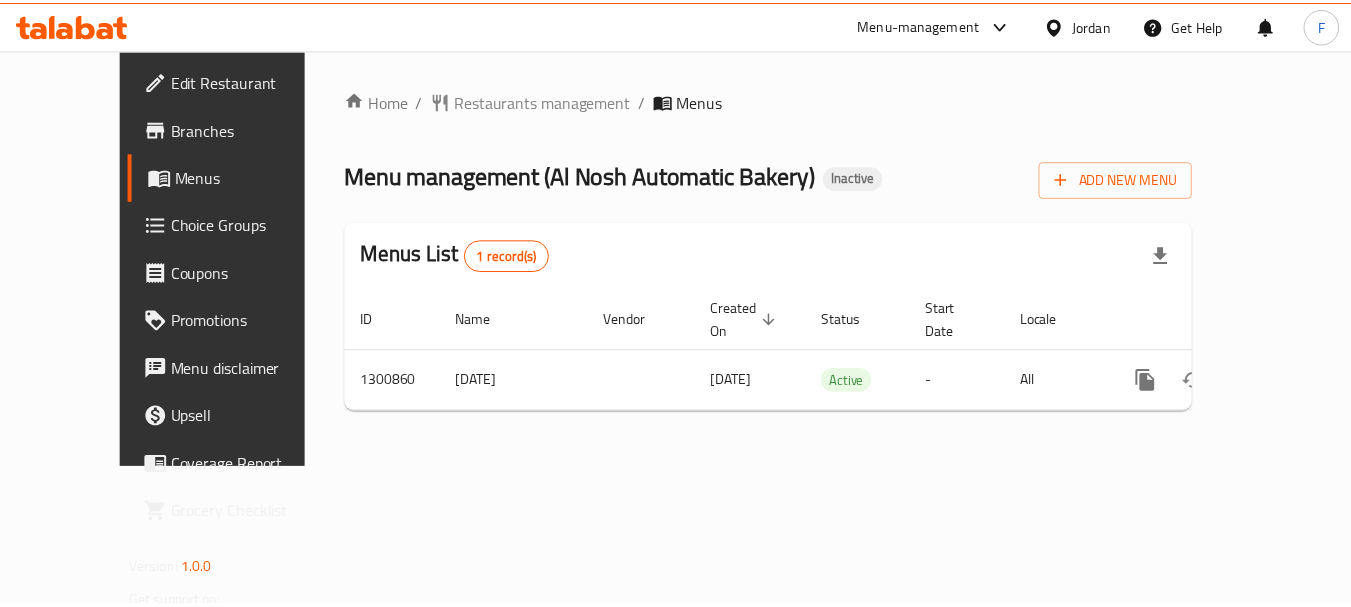scroll, scrollTop: 0, scrollLeft: 0, axis: both 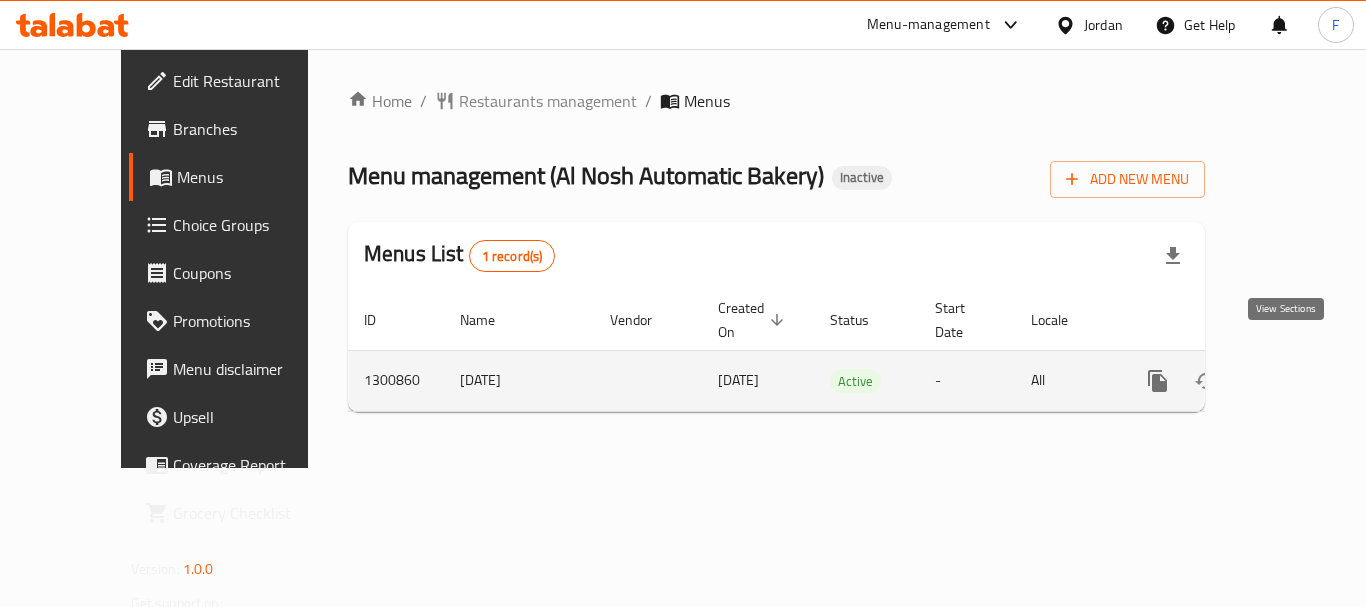 click 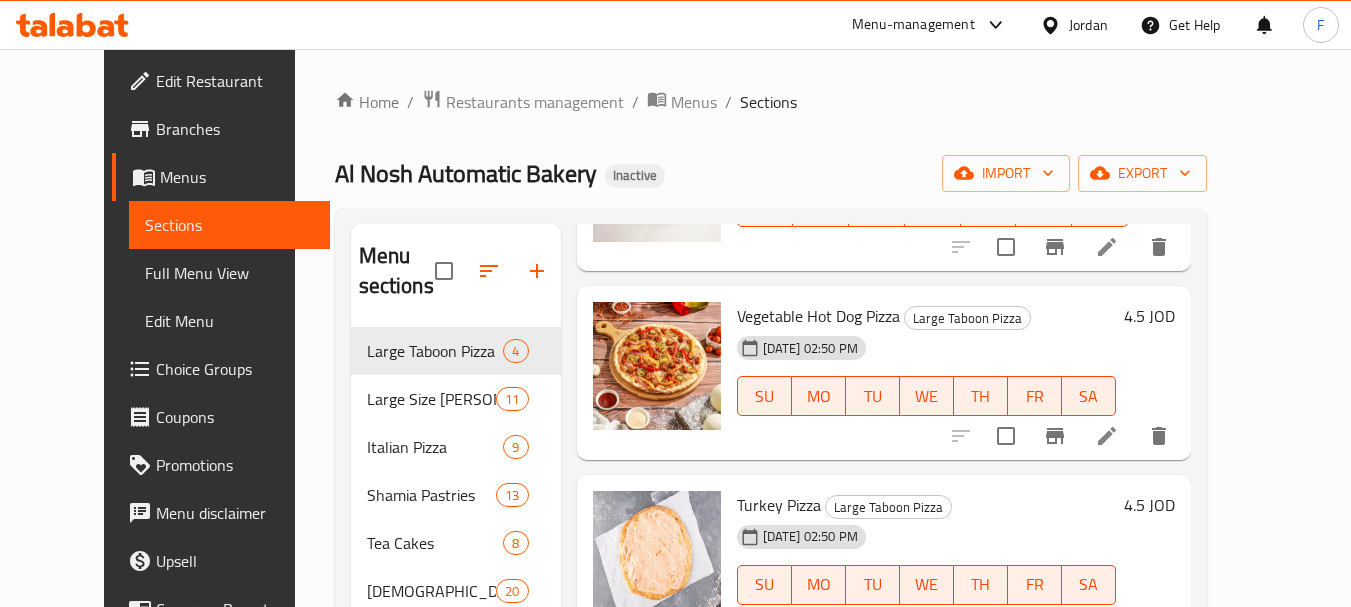 scroll, scrollTop: 227, scrollLeft: 0, axis: vertical 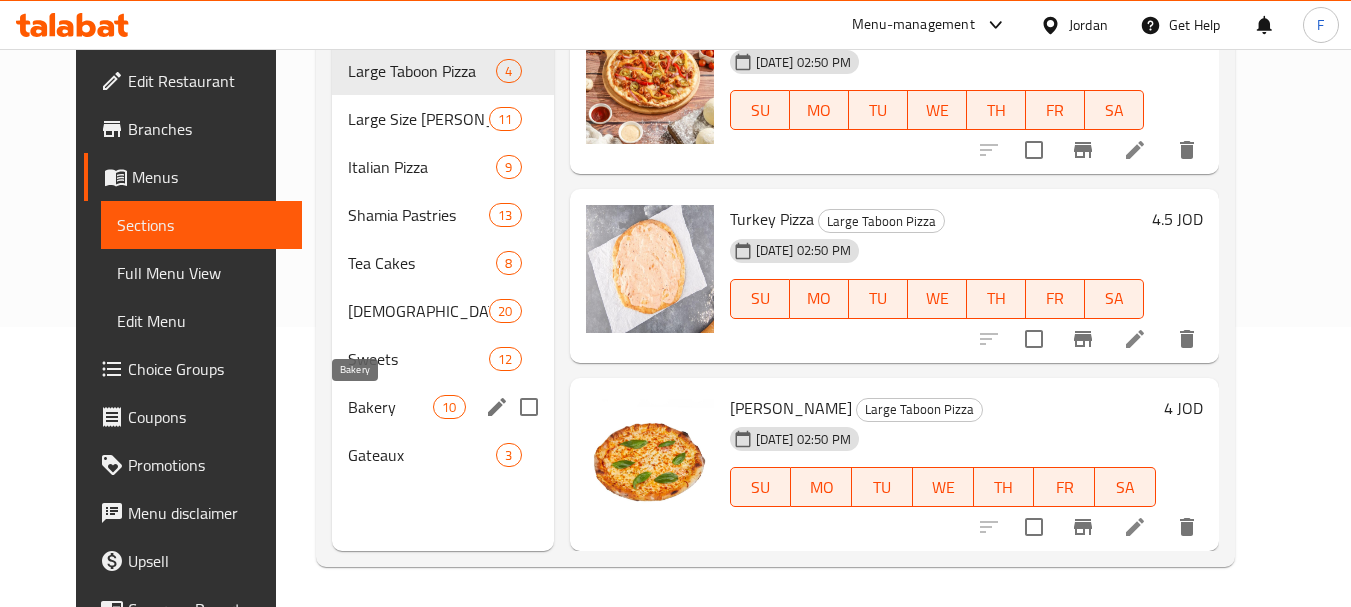 click on "Bakery" at bounding box center [390, 407] 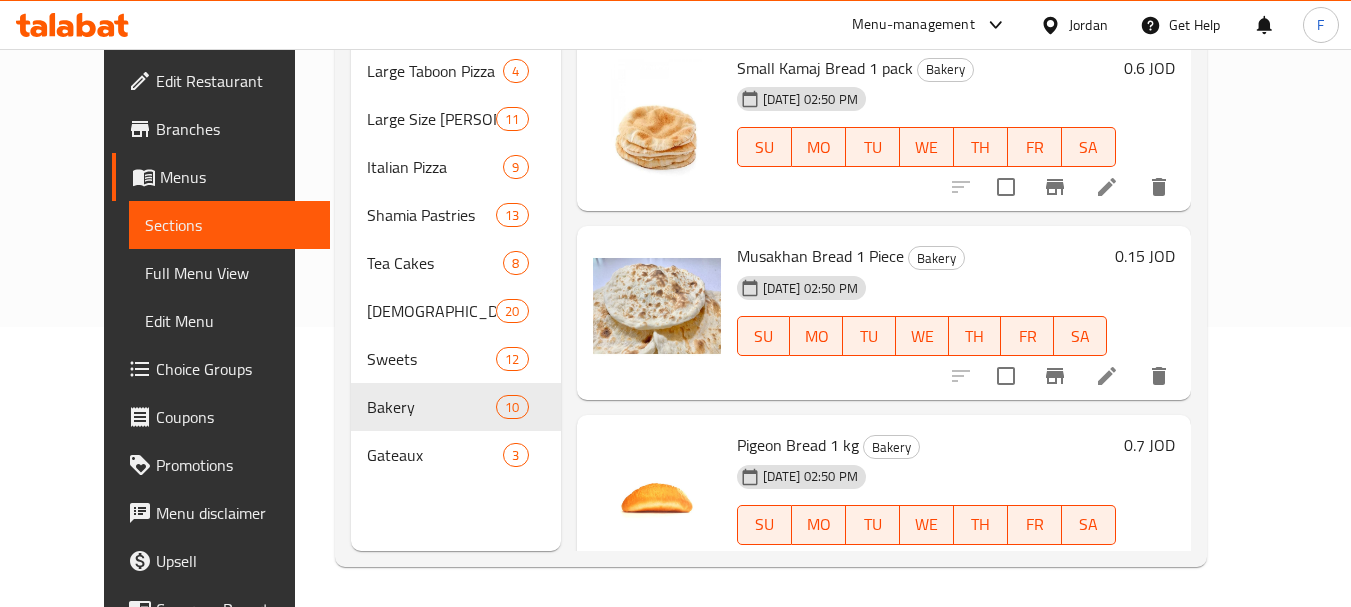 scroll, scrollTop: 0, scrollLeft: 0, axis: both 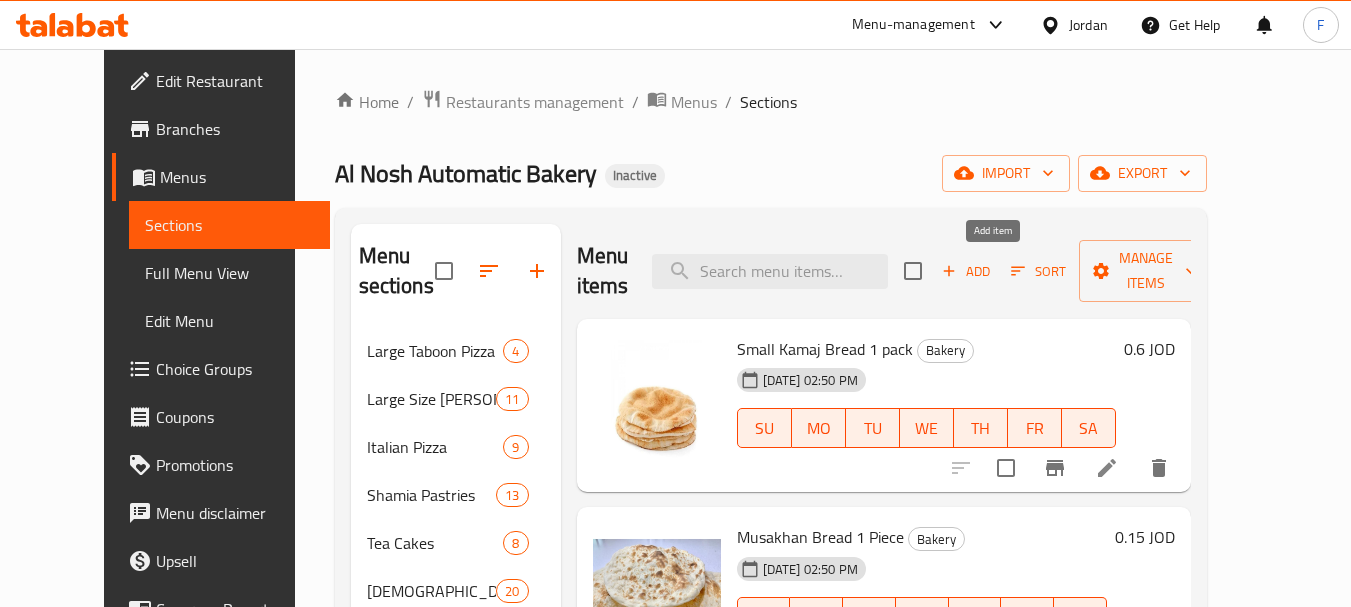 click 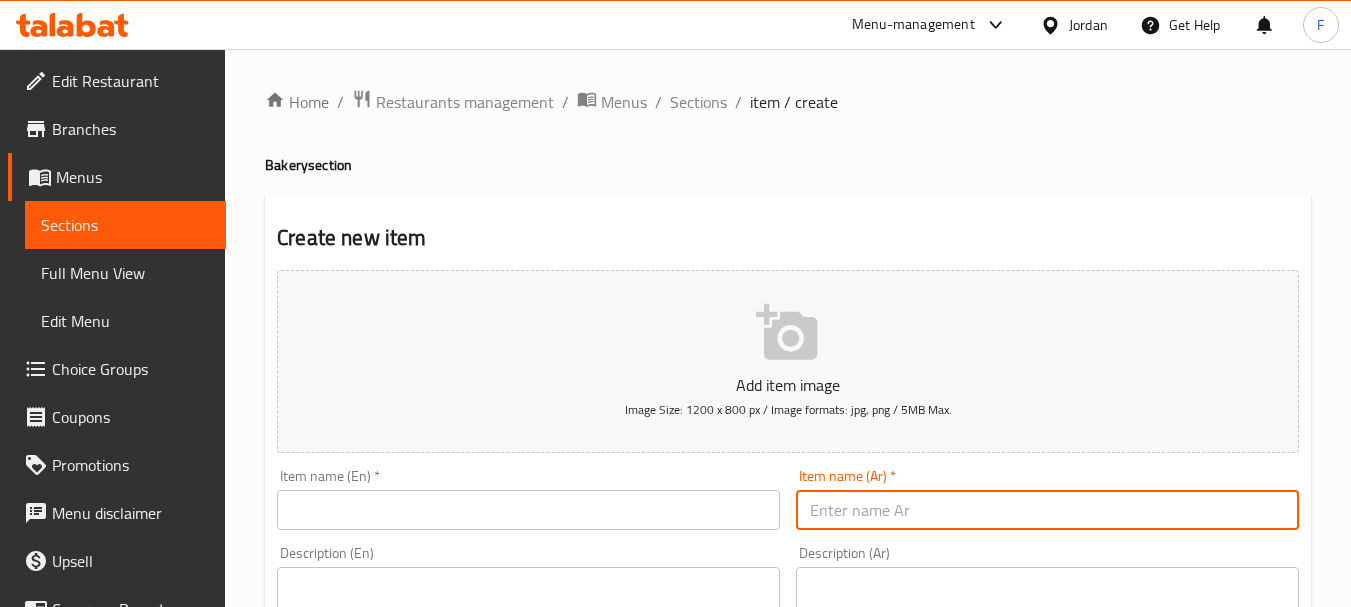 click at bounding box center (1047, 510) 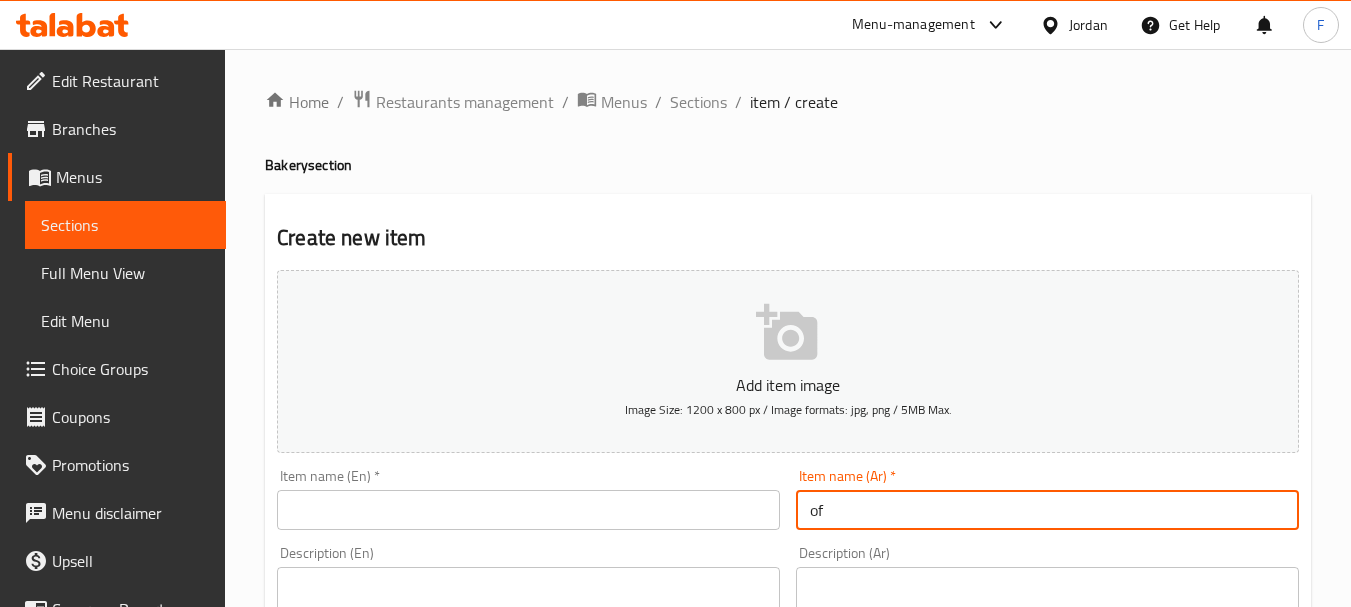 type on "o" 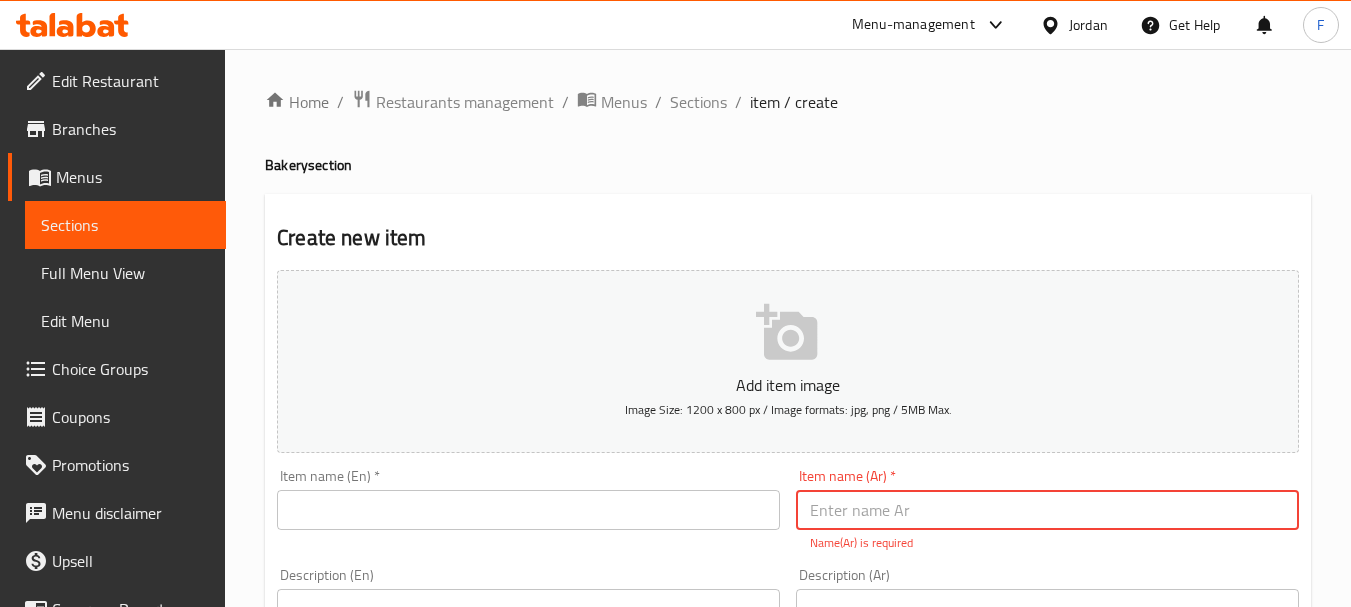 click at bounding box center [1047, 510] 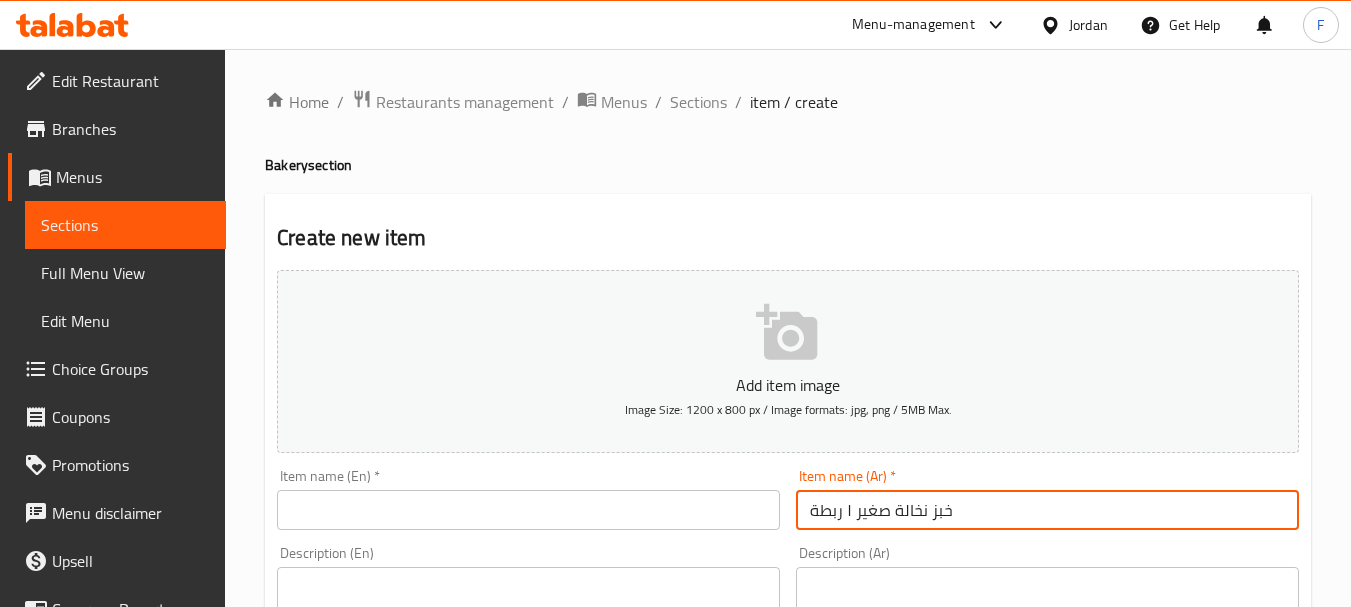 click on "خبز نخالة صغير ١ ربطة" at bounding box center [1047, 510] 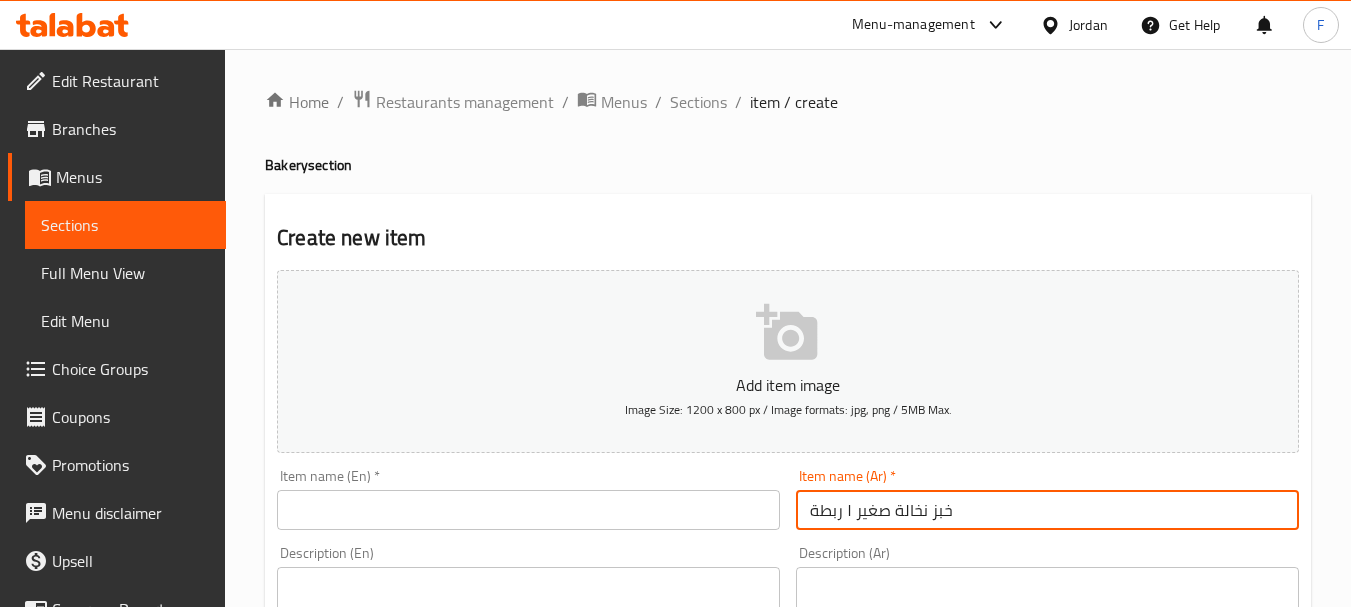 click on "خبز نخالة صغير ١ ربطة" at bounding box center (1047, 510) 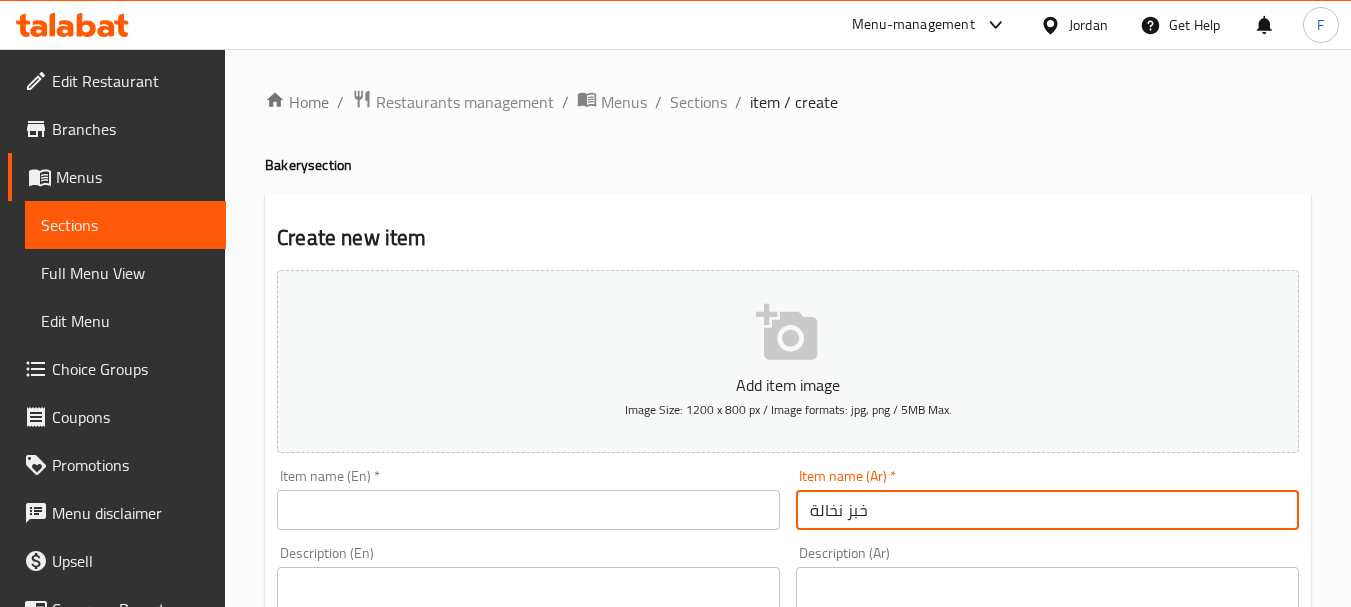 click on "خبز نخالة" at bounding box center [1047, 510] 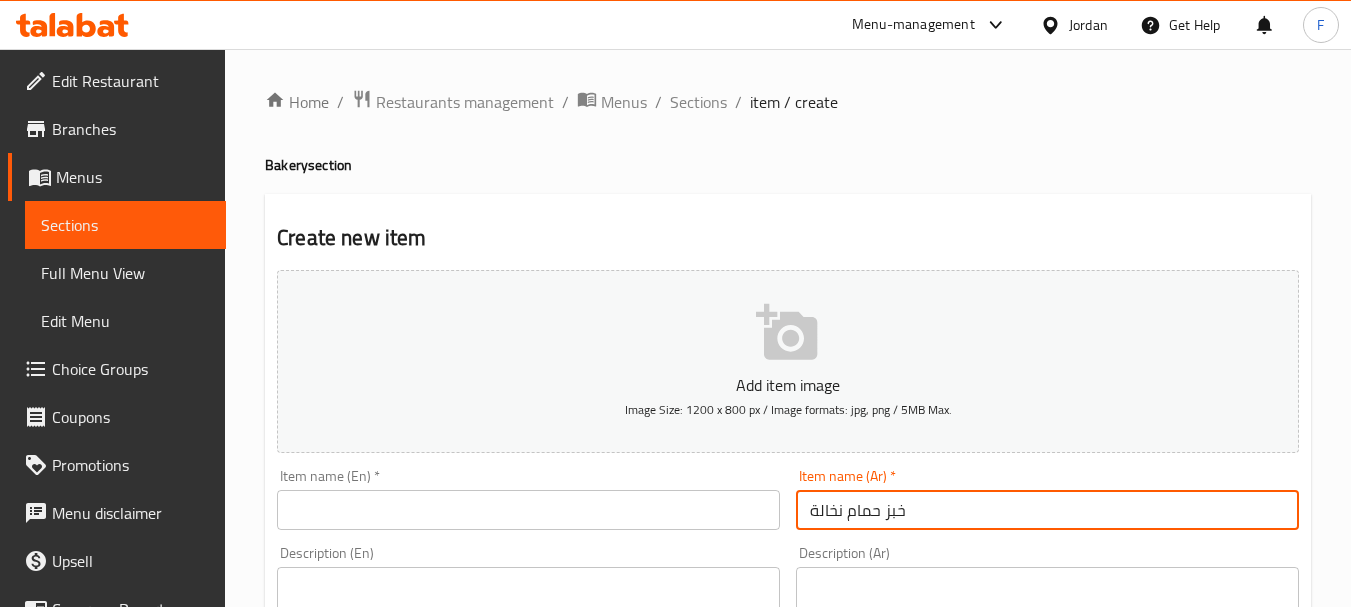 click on "خبز حمام نخالة" at bounding box center (1047, 510) 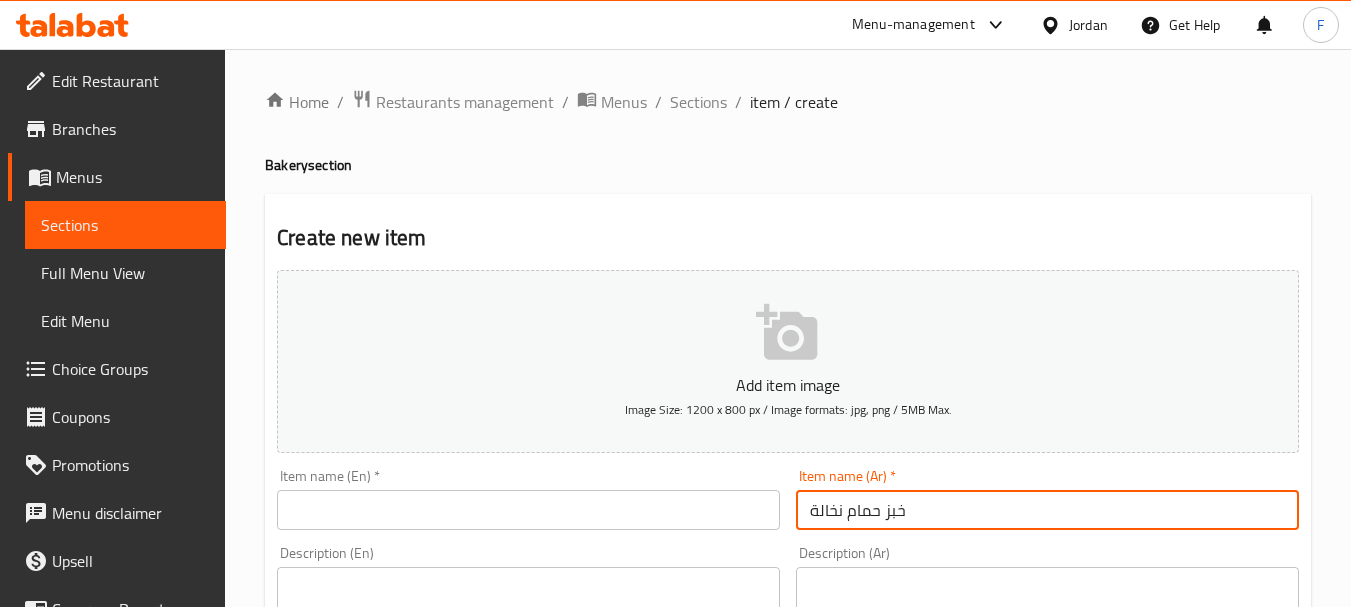 click at bounding box center [528, 510] 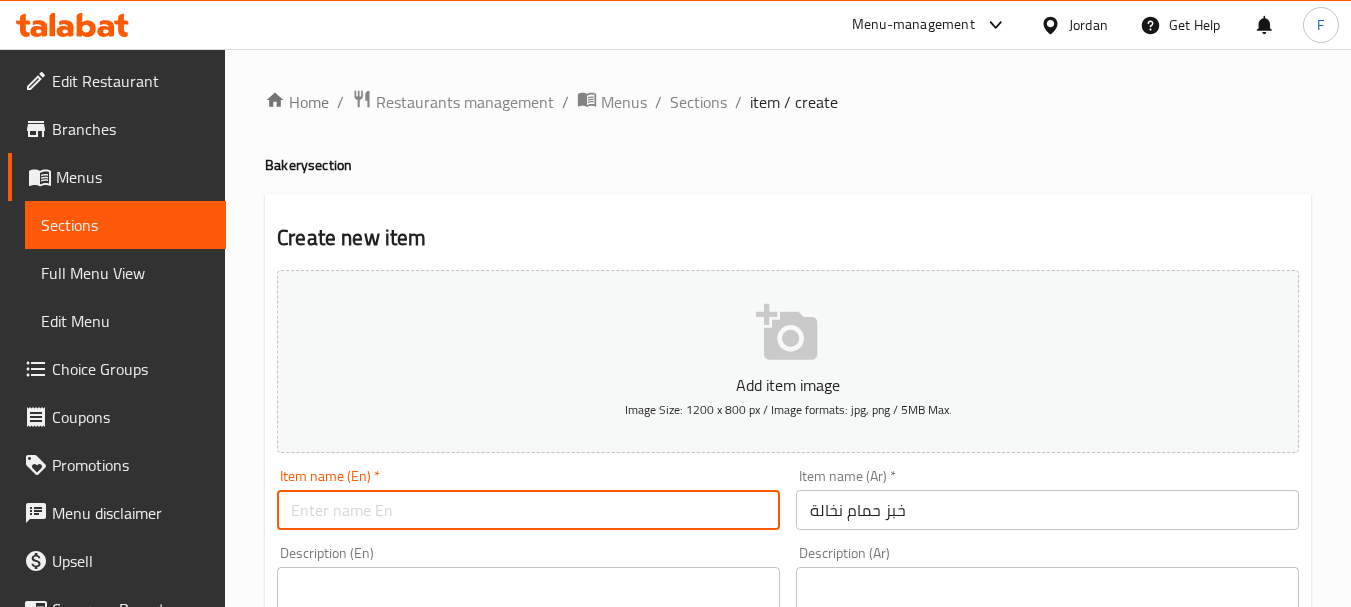 paste on "Pigeon Bread 1 kg" 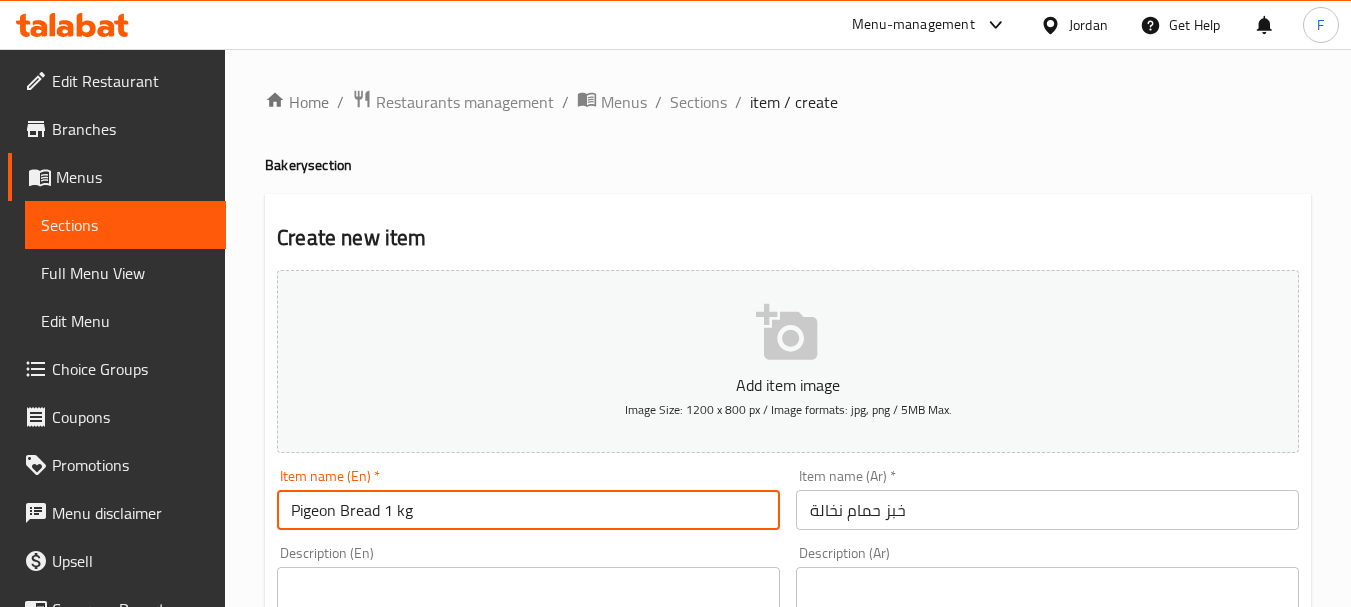 drag, startPoint x: 384, startPoint y: 512, endPoint x: 434, endPoint y: 521, distance: 50.803543 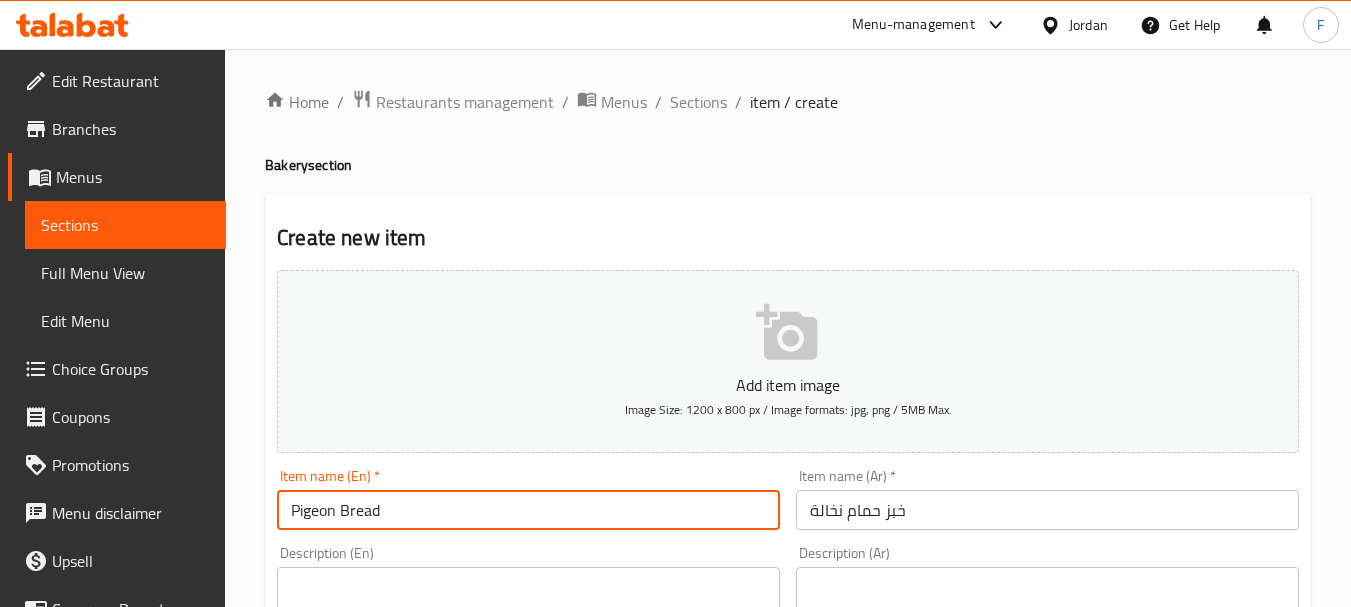 paste on "Bran" 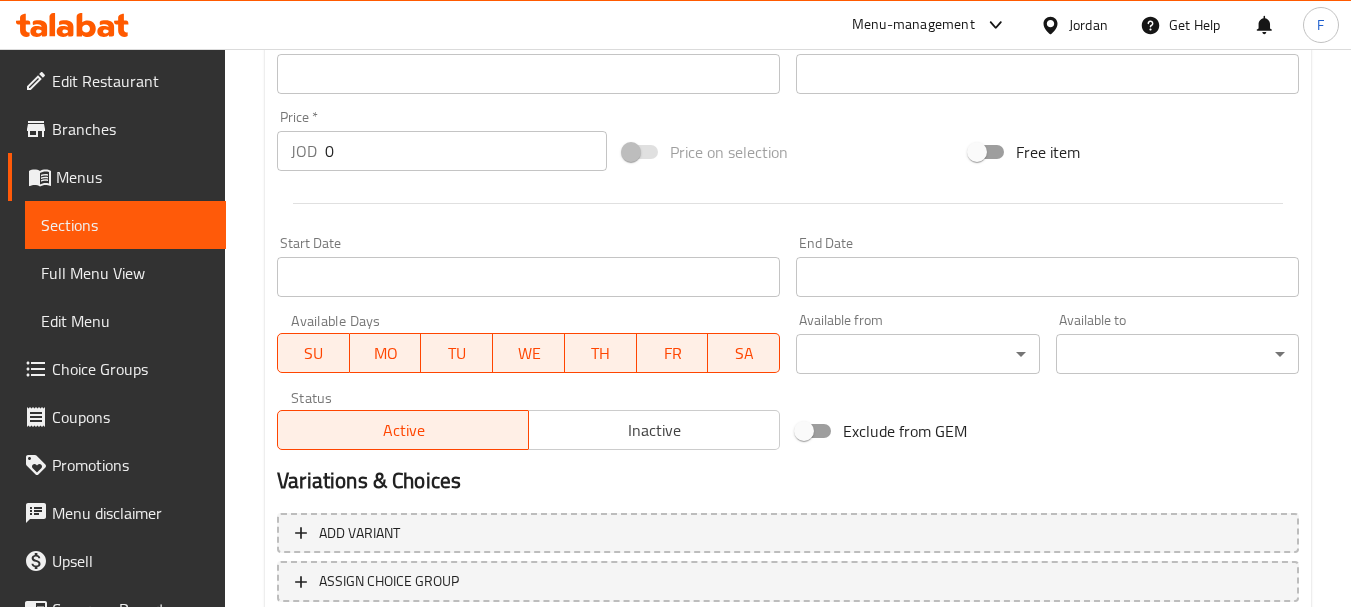 scroll, scrollTop: 706, scrollLeft: 0, axis: vertical 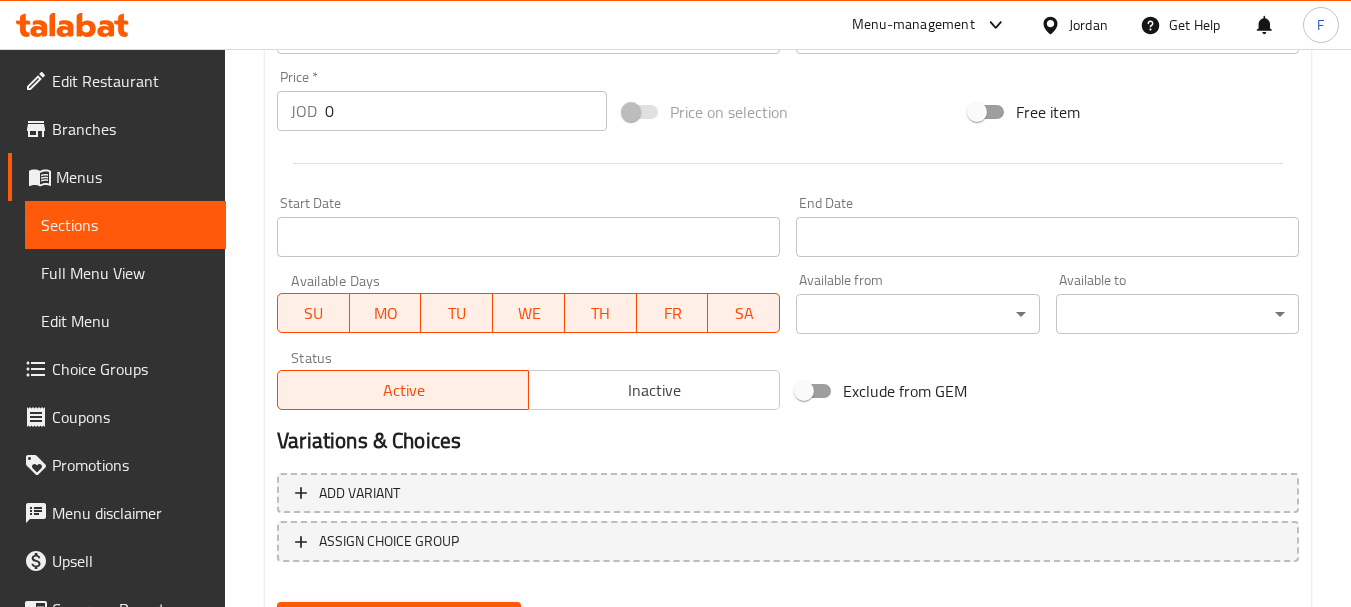 type on "Pigeon Bread  Bran" 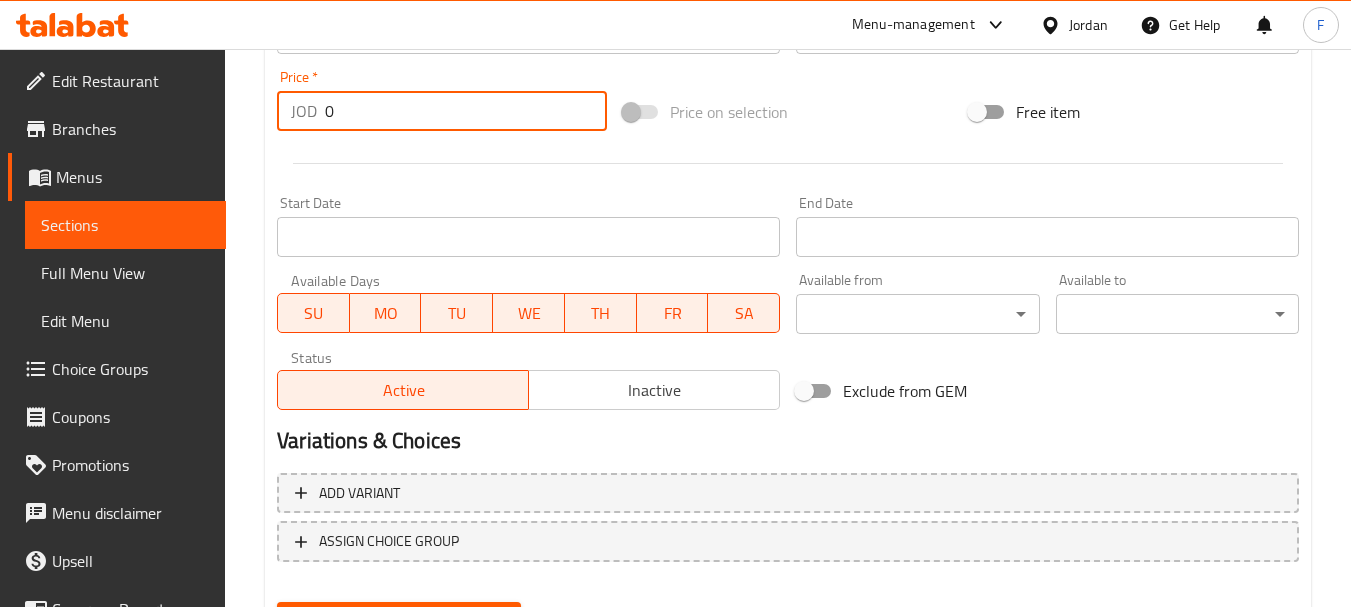 drag, startPoint x: 354, startPoint y: 117, endPoint x: 310, endPoint y: 106, distance: 45.35416 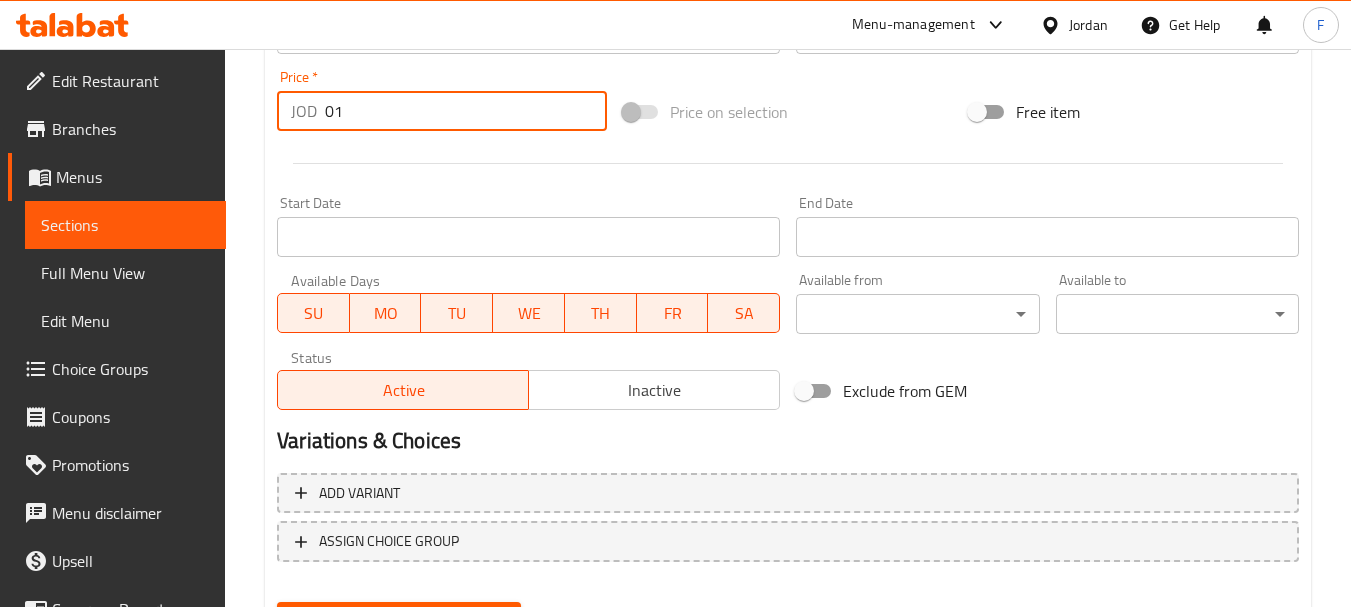 drag, startPoint x: 351, startPoint y: 110, endPoint x: 321, endPoint y: 108, distance: 30.066593 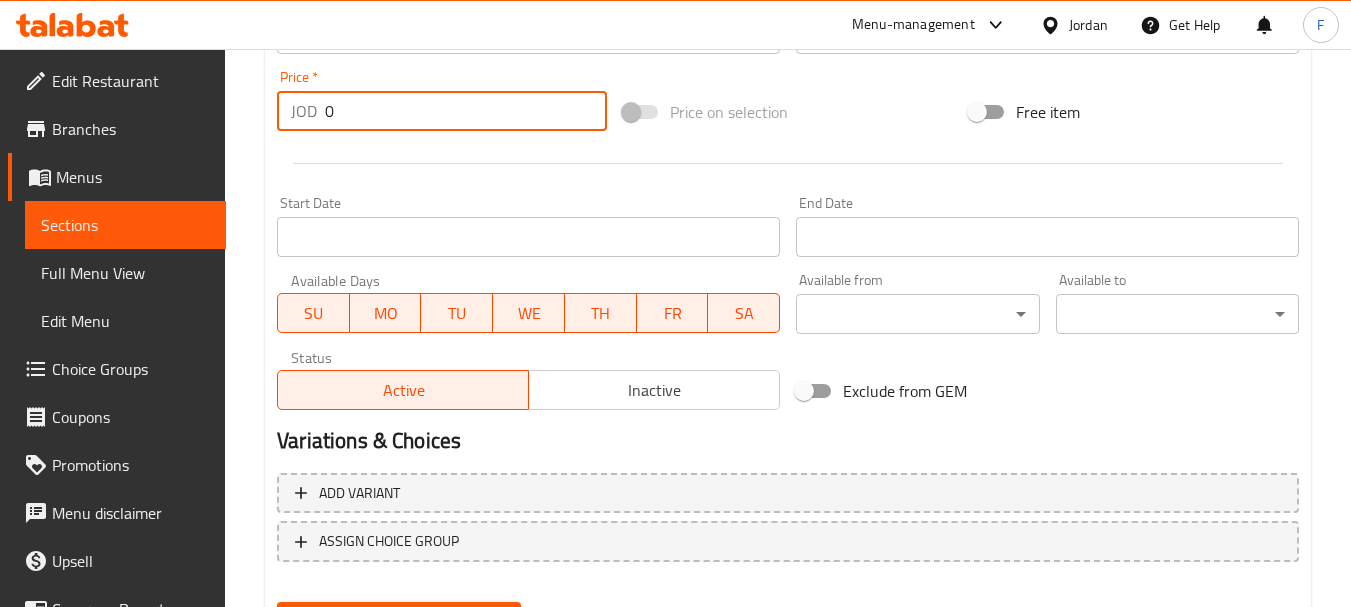 type on "01" 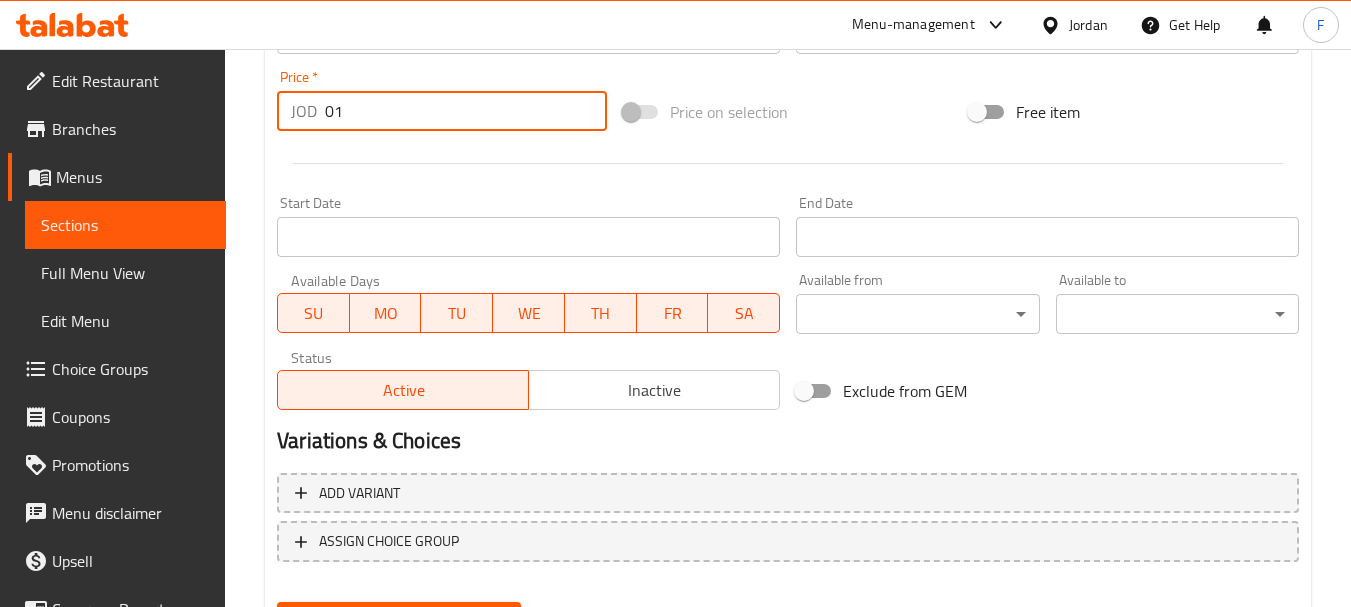 drag, startPoint x: 334, startPoint y: 100, endPoint x: 317, endPoint y: 100, distance: 17 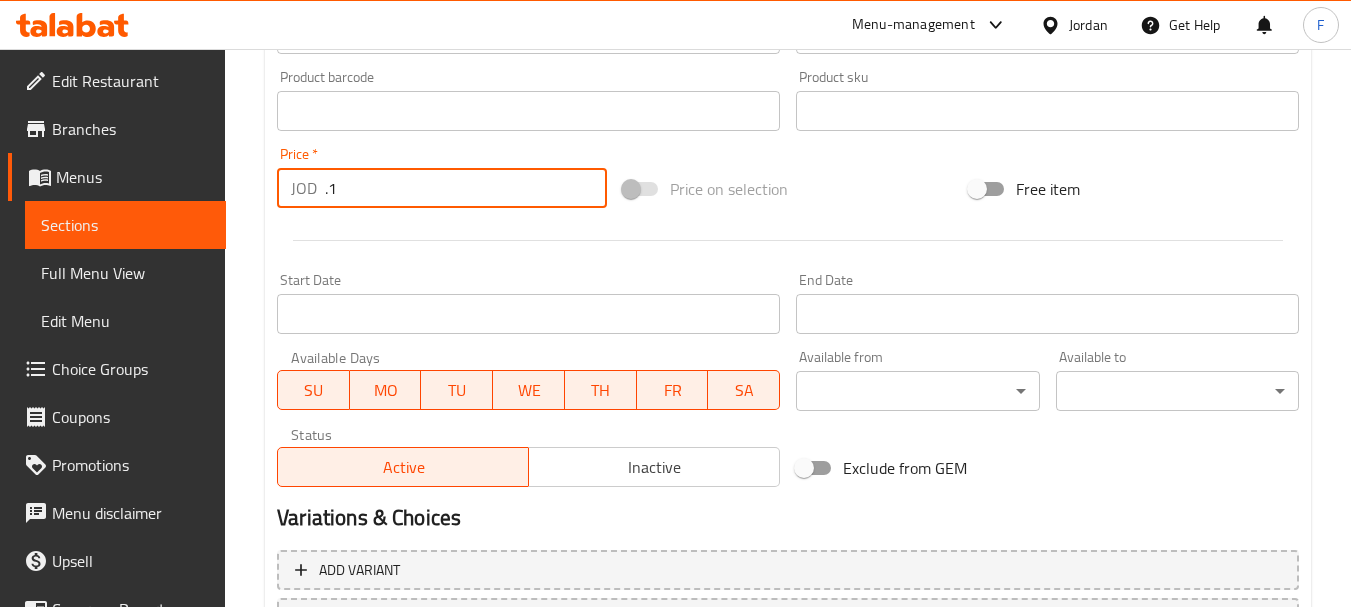 scroll, scrollTop: 806, scrollLeft: 0, axis: vertical 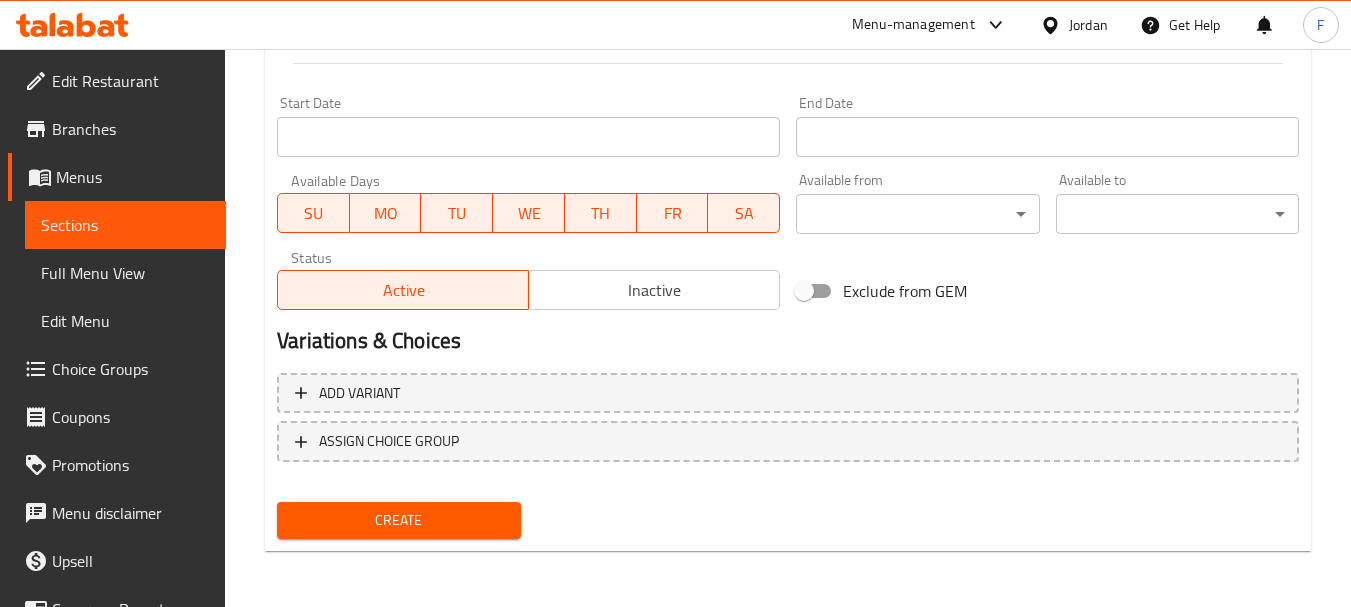 type on ".1" 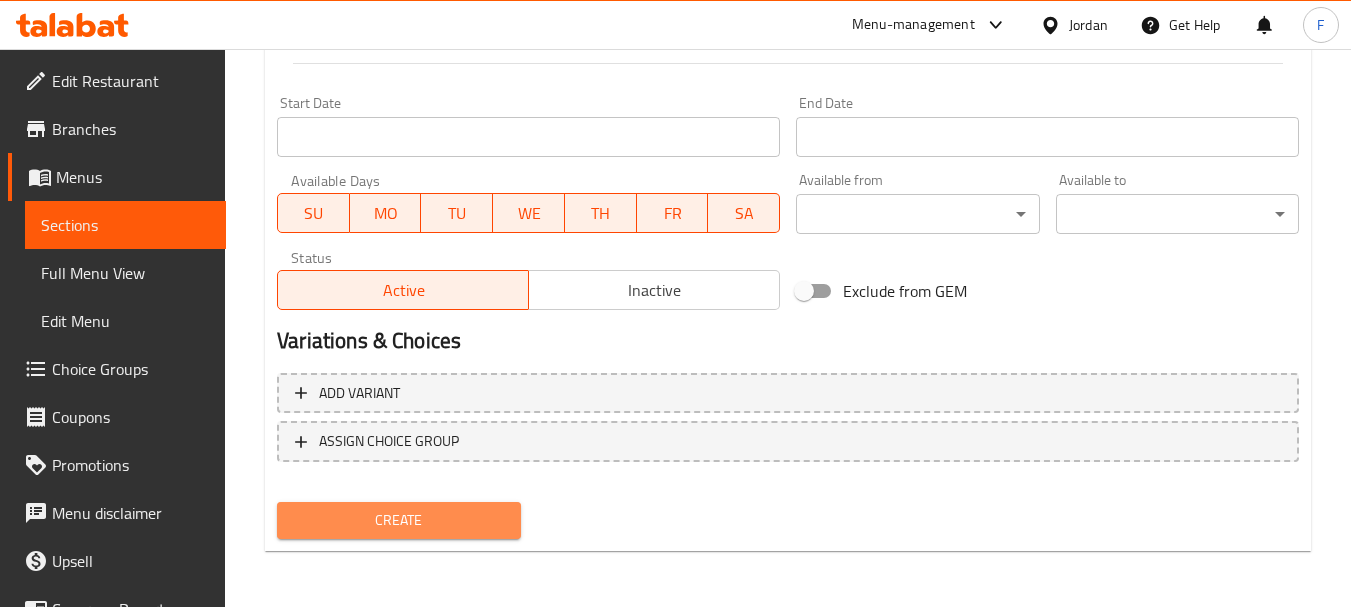 click on "Create" at bounding box center [398, 520] 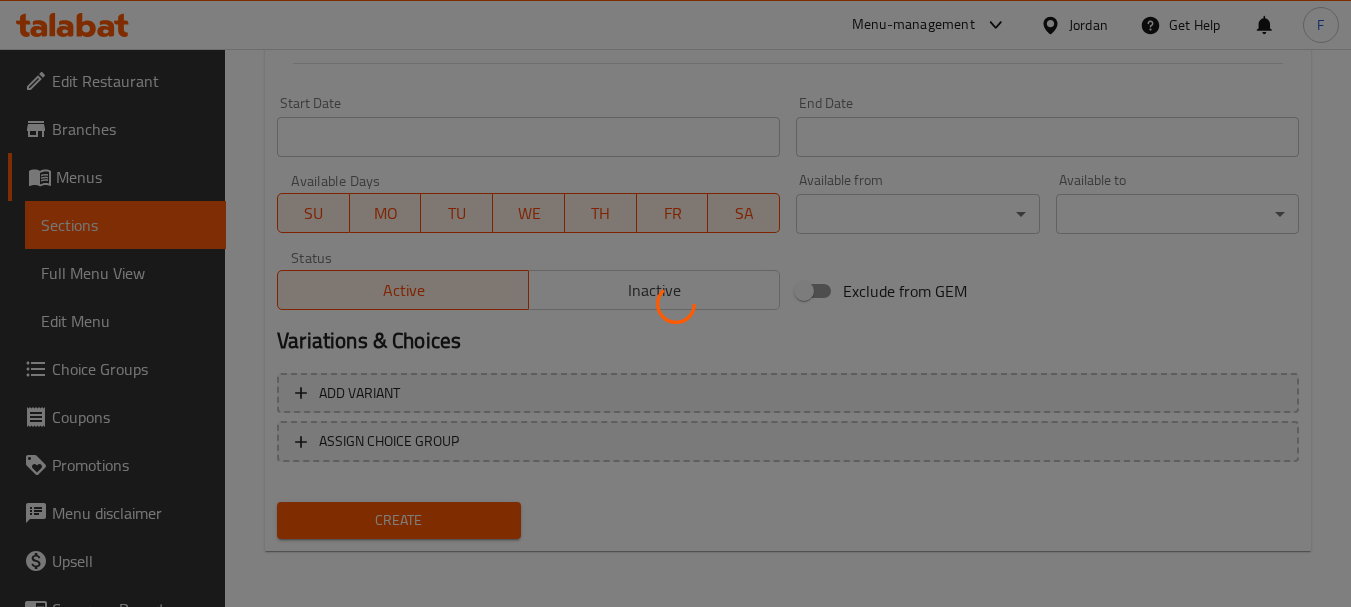 type 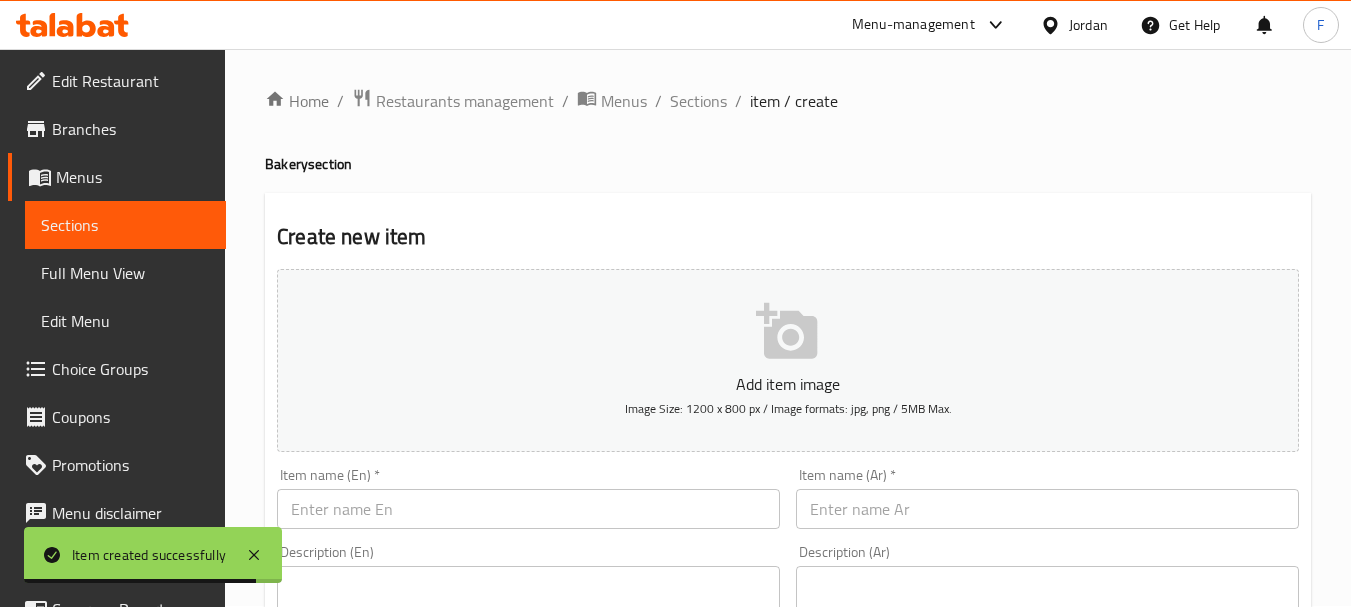 scroll, scrollTop: 0, scrollLeft: 0, axis: both 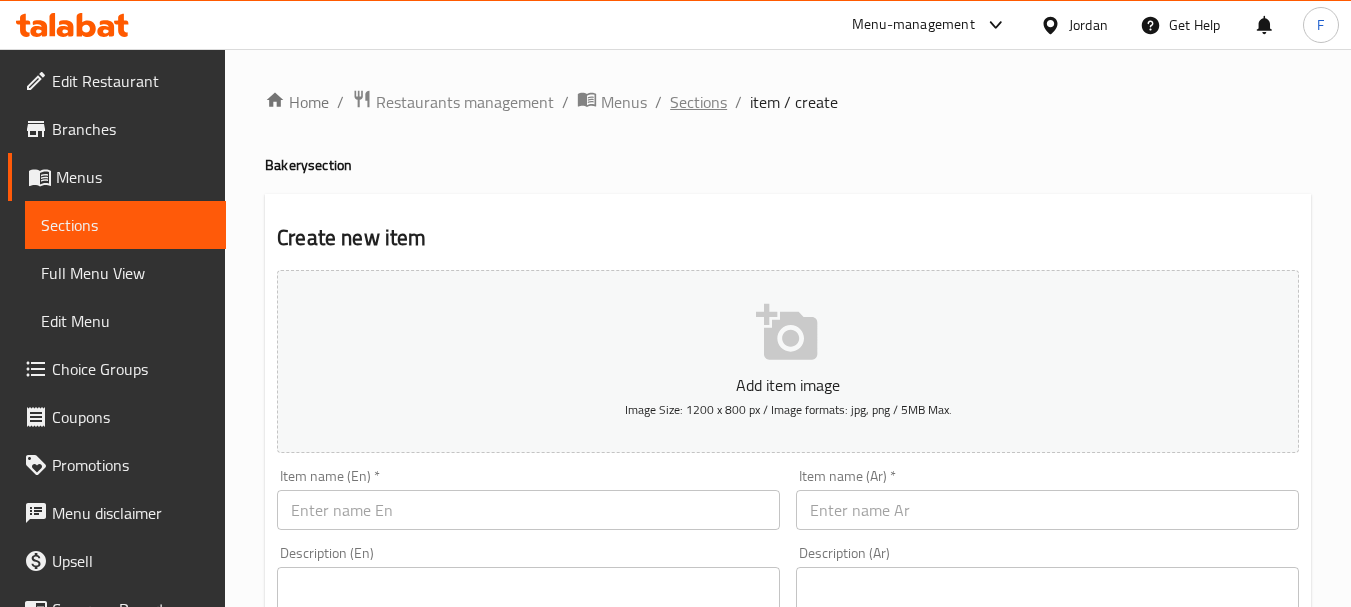 click on "Sections" at bounding box center (698, 102) 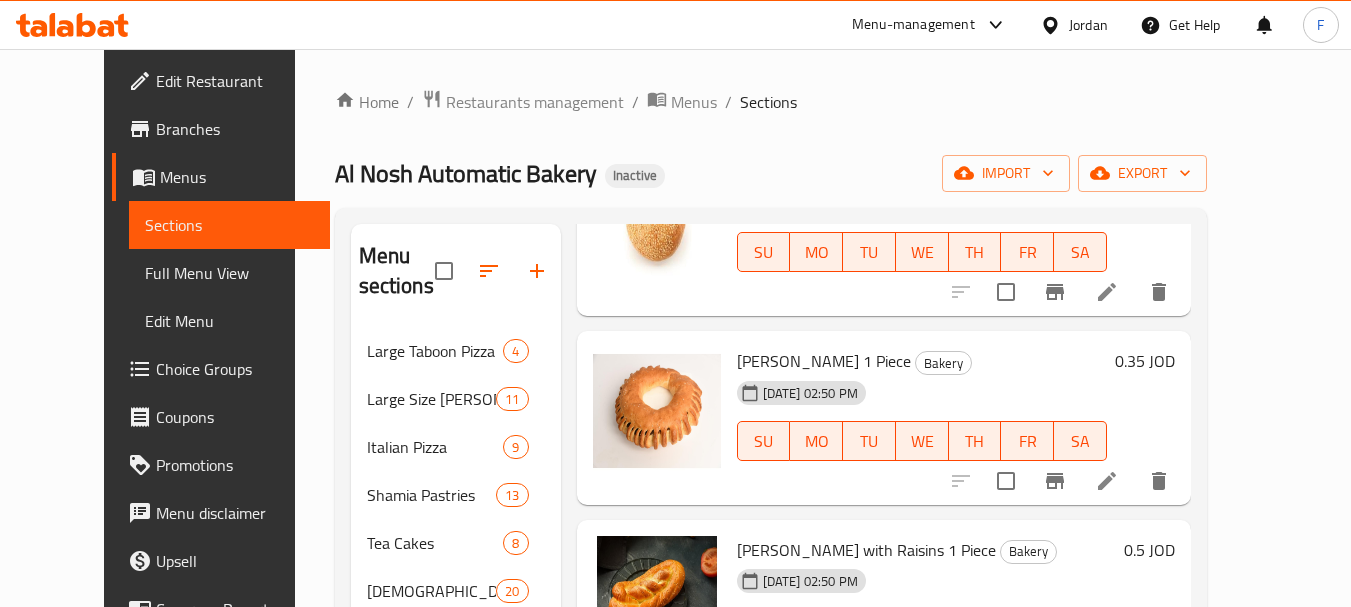 scroll, scrollTop: 1000, scrollLeft: 0, axis: vertical 